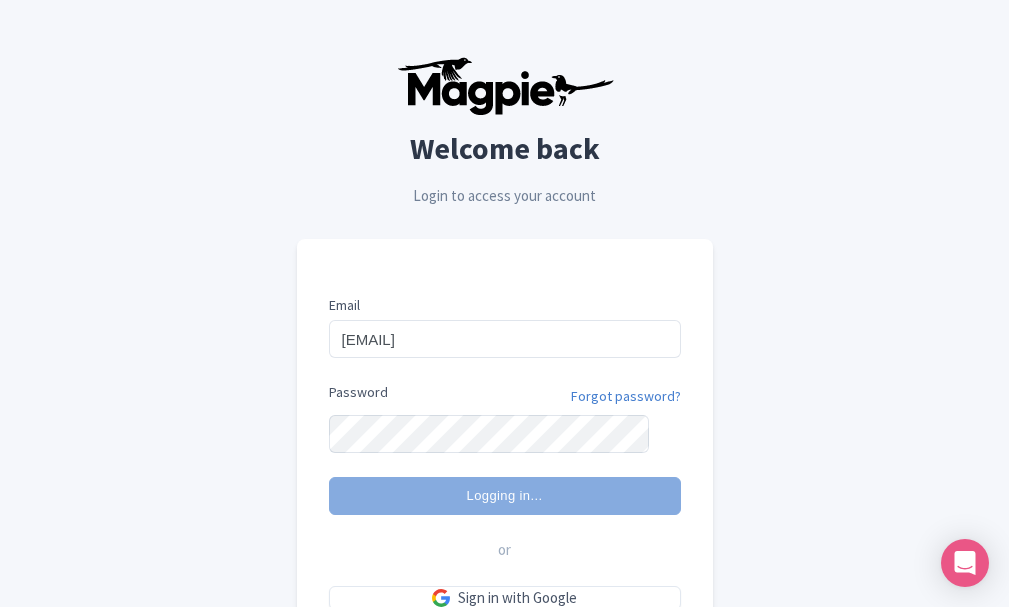 scroll, scrollTop: 0, scrollLeft: 0, axis: both 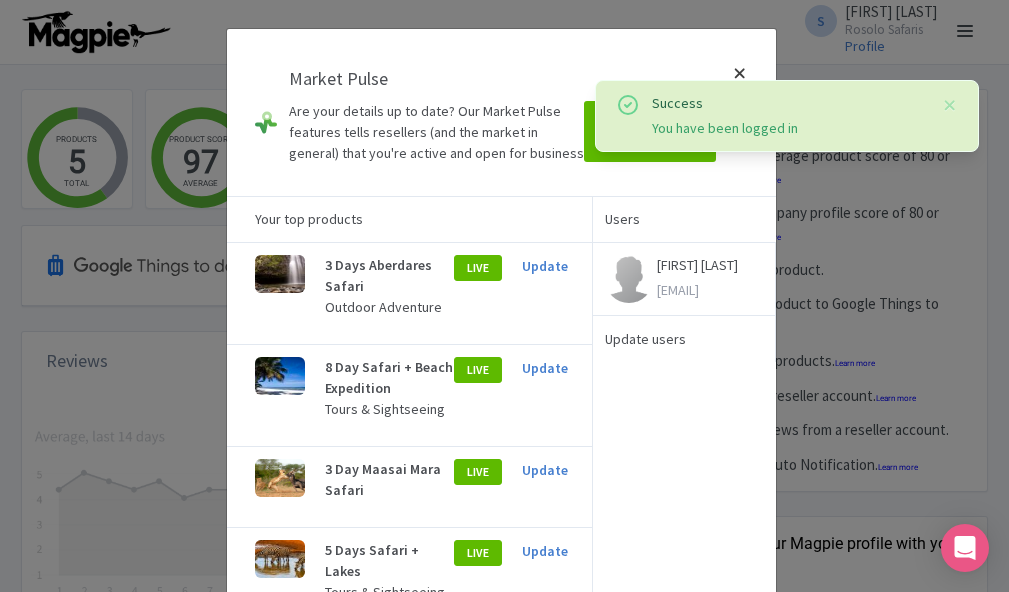 click at bounding box center [740, 112] 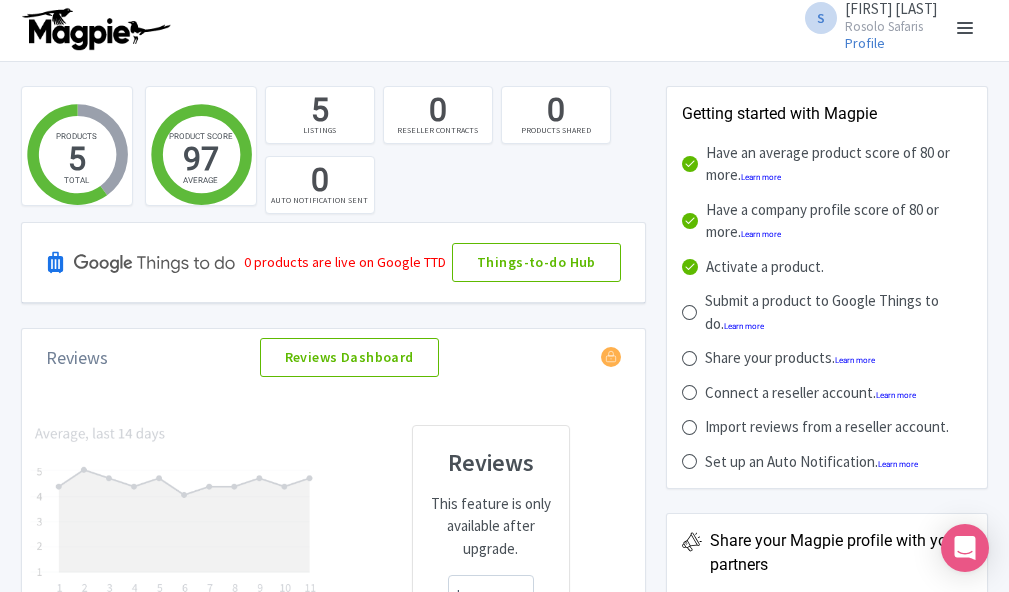 scroll, scrollTop: 0, scrollLeft: 0, axis: both 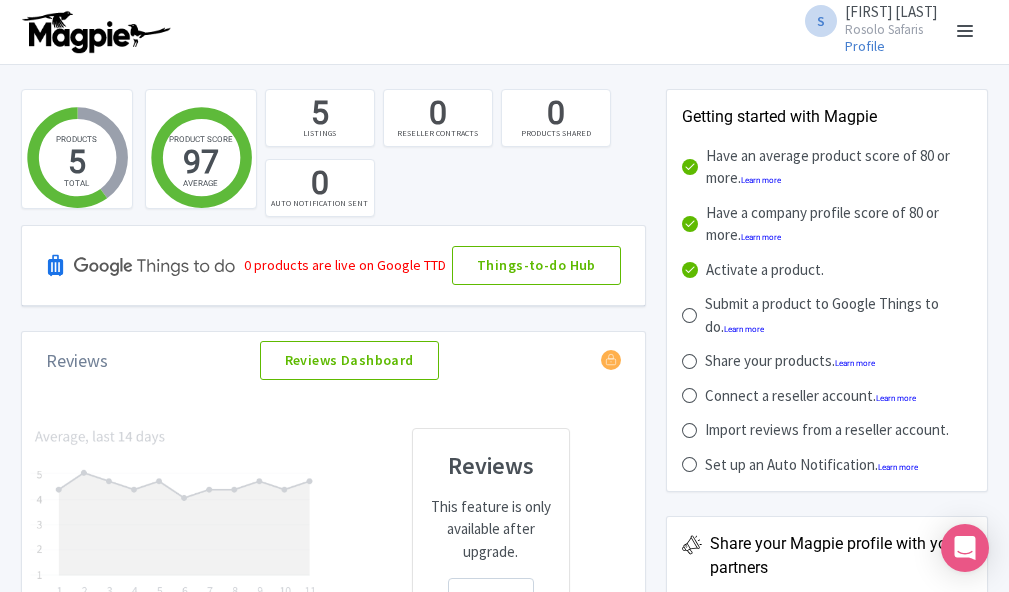 click on "Product" at bounding box center [0, 0] 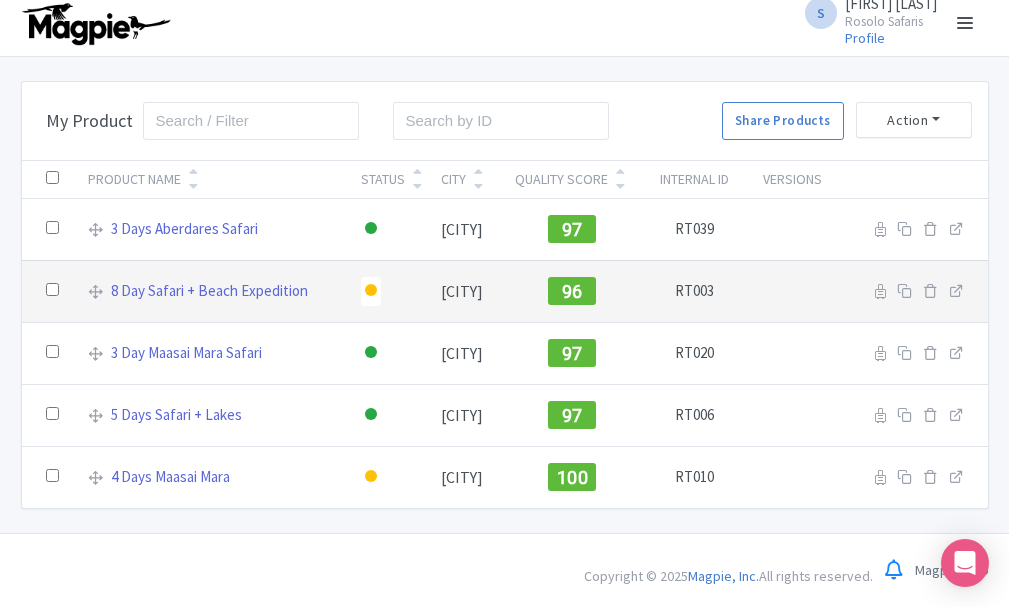 scroll, scrollTop: 51, scrollLeft: 0, axis: vertical 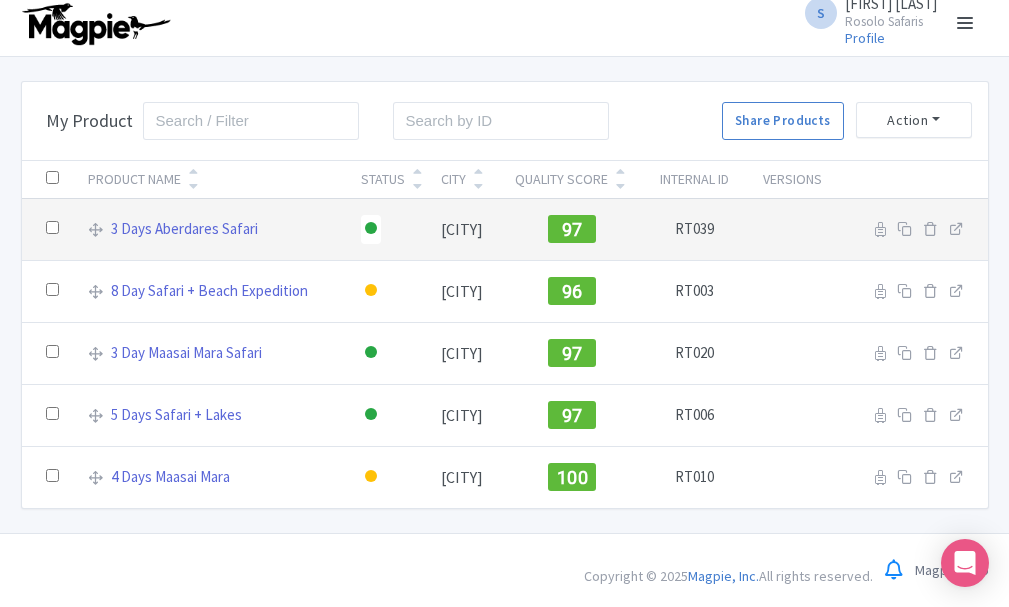click on "97" at bounding box center [572, 229] 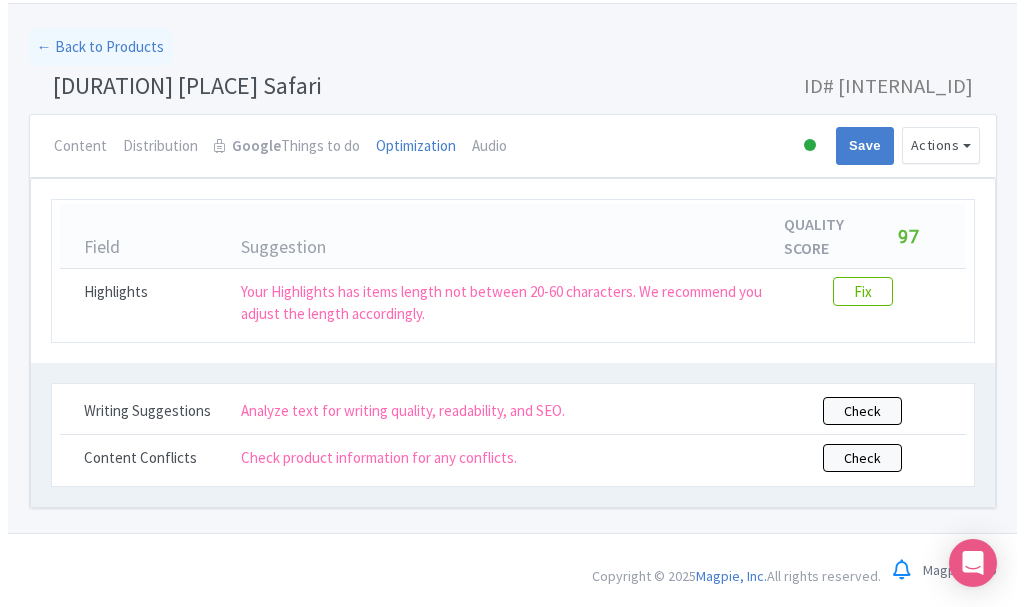 scroll, scrollTop: 104, scrollLeft: 0, axis: vertical 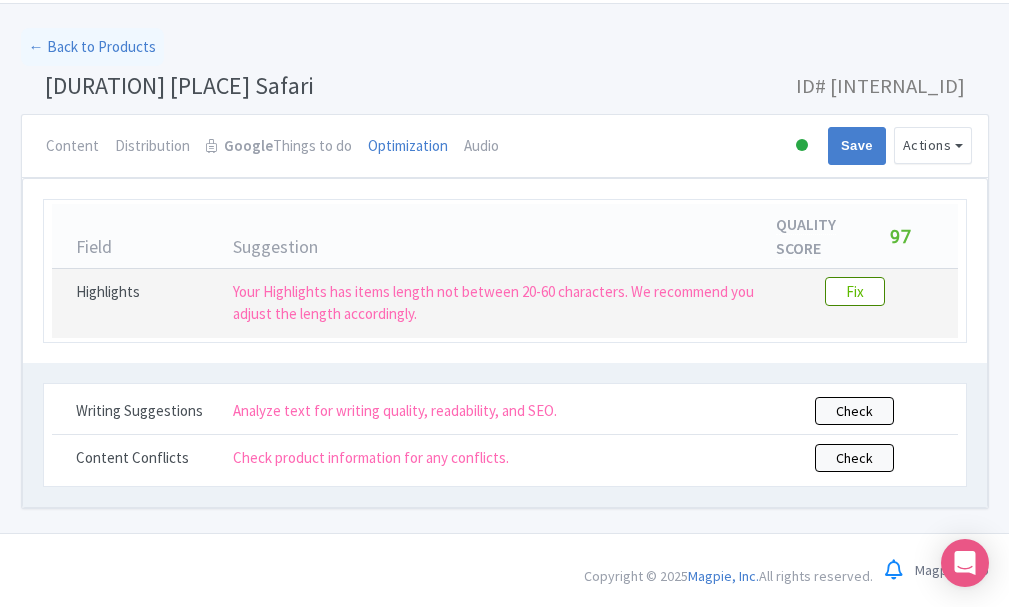 click on "Fix" at bounding box center [855, 291] 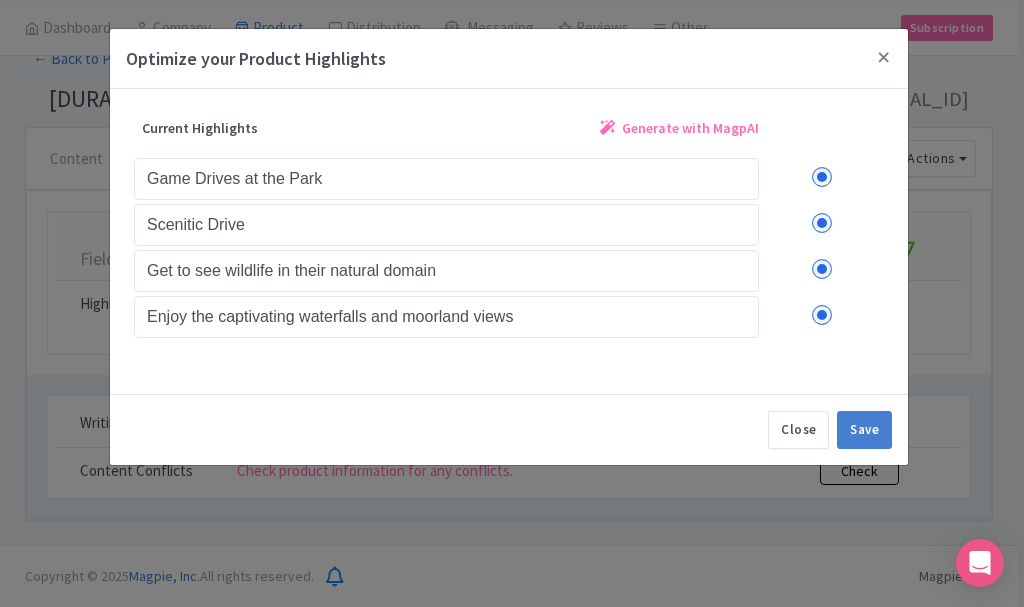 click at bounding box center (607, 127) 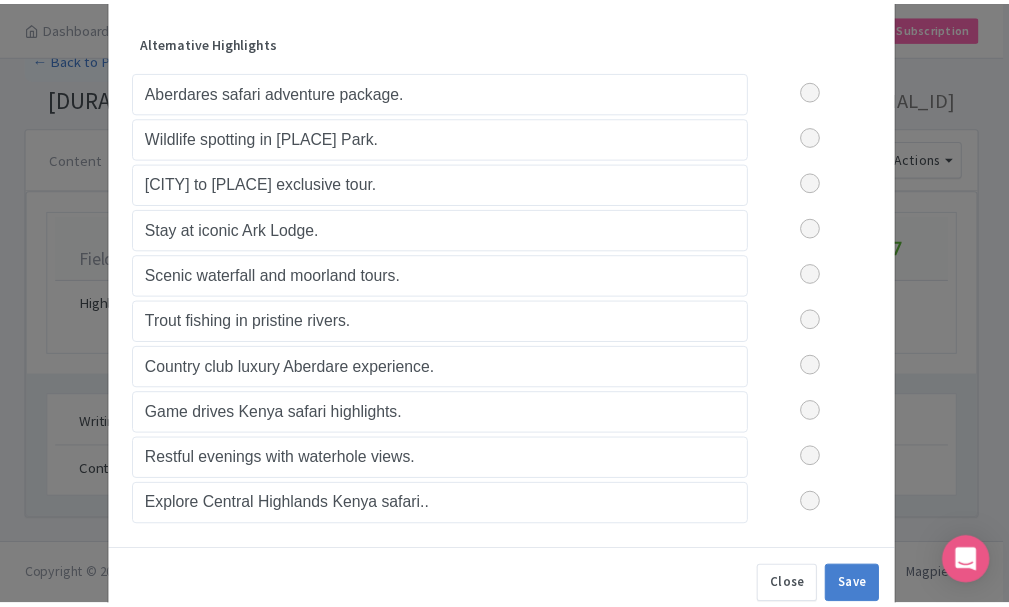 scroll, scrollTop: 387, scrollLeft: 0, axis: vertical 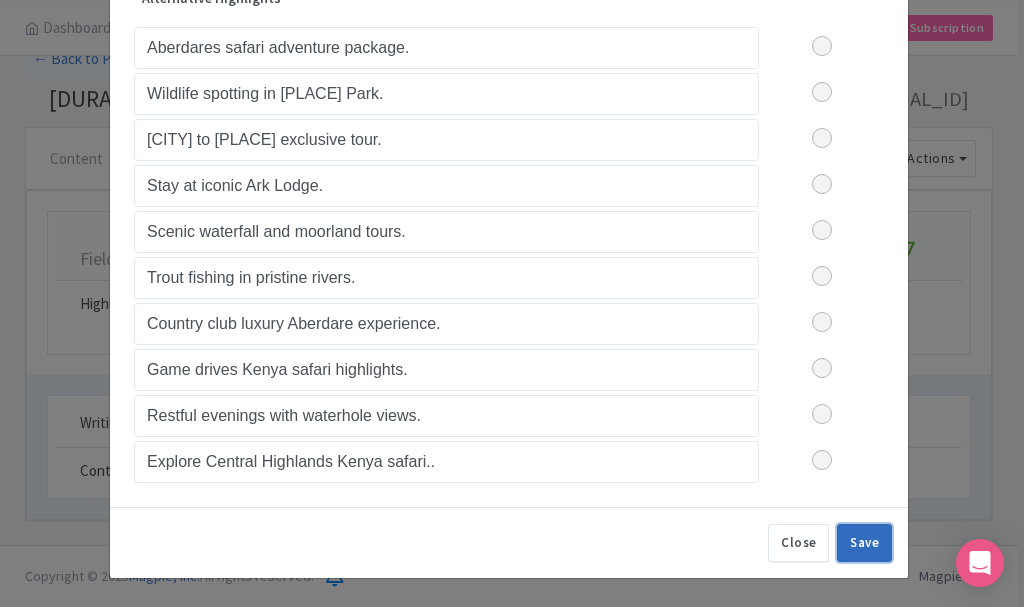 click on "Save" at bounding box center (864, 543) 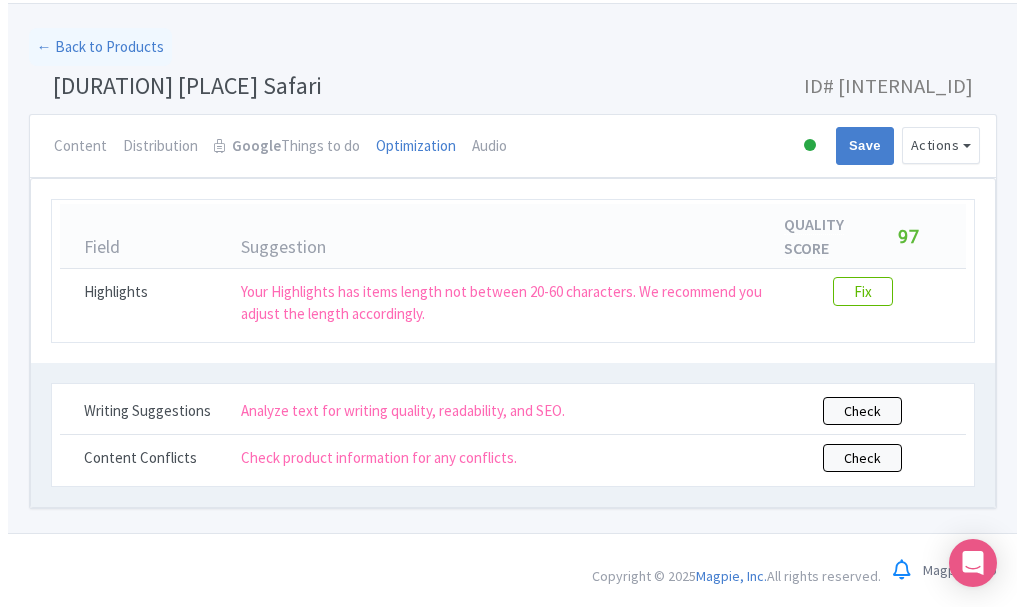 scroll, scrollTop: 35, scrollLeft: 0, axis: vertical 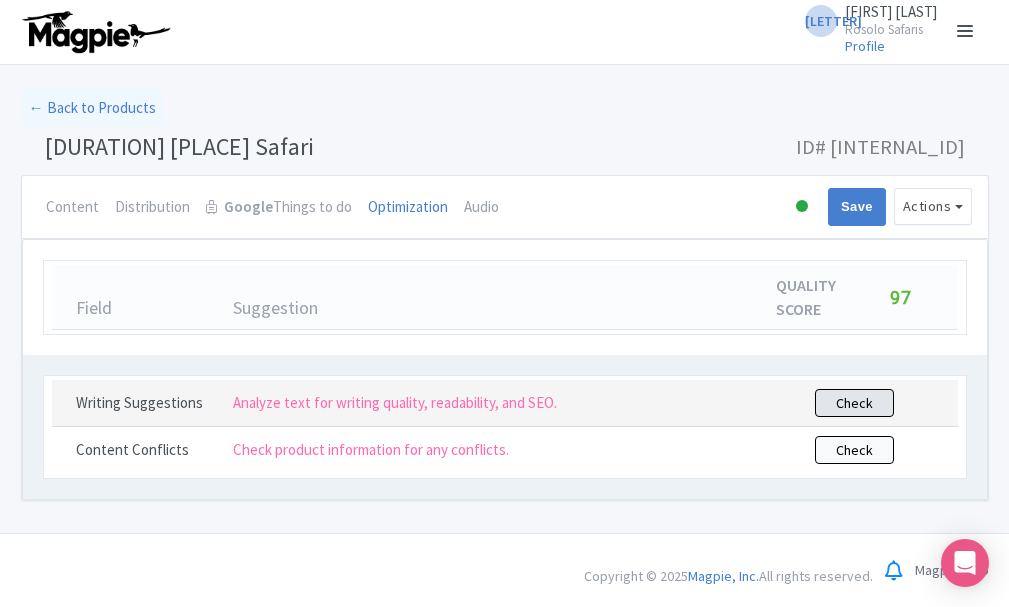 click on "Check" at bounding box center [854, 403] 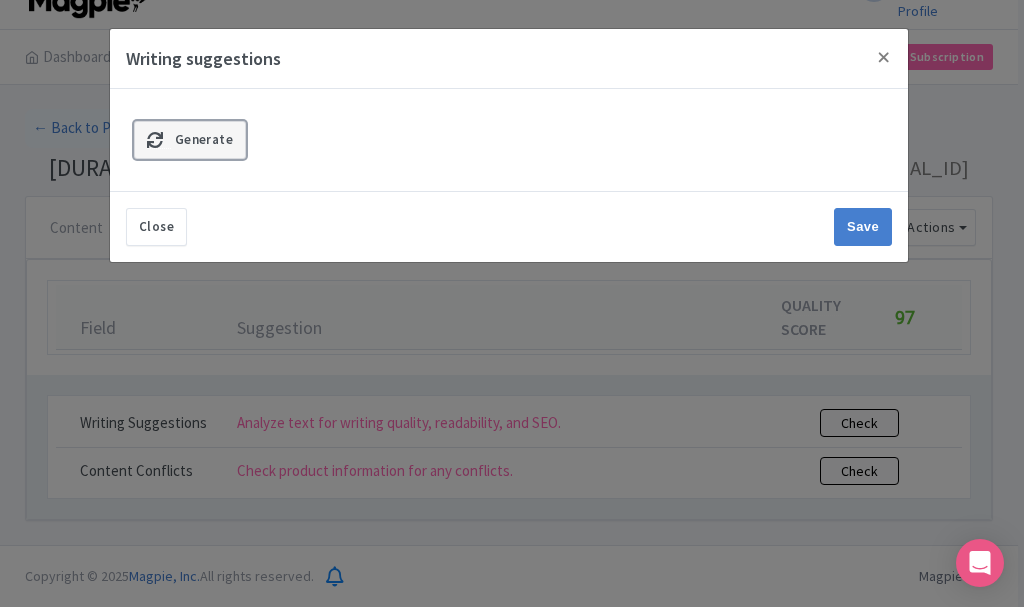 click on "Generate" at bounding box center [204, 139] 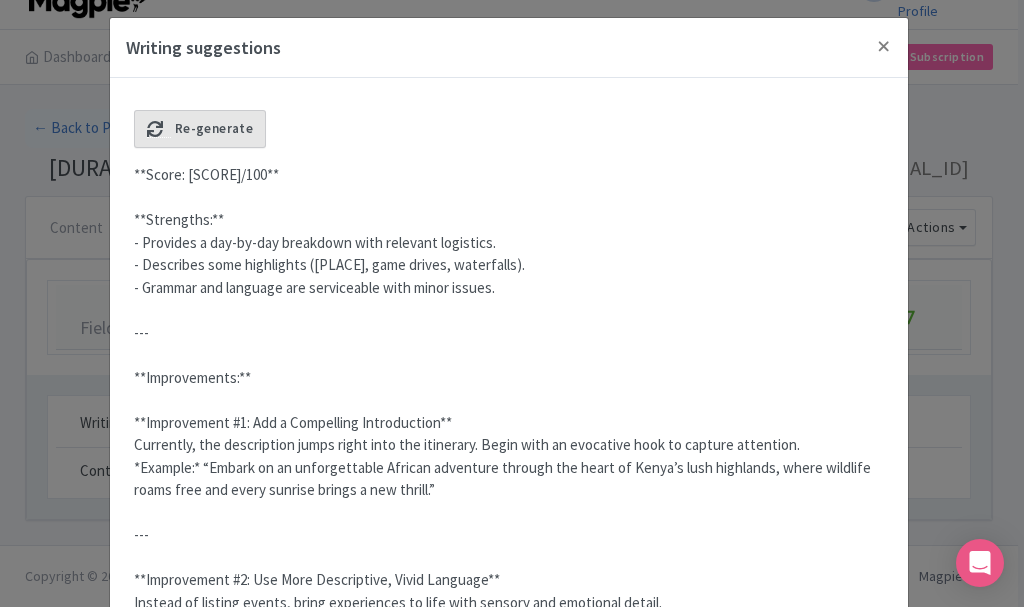 scroll, scrollTop: 0, scrollLeft: 0, axis: both 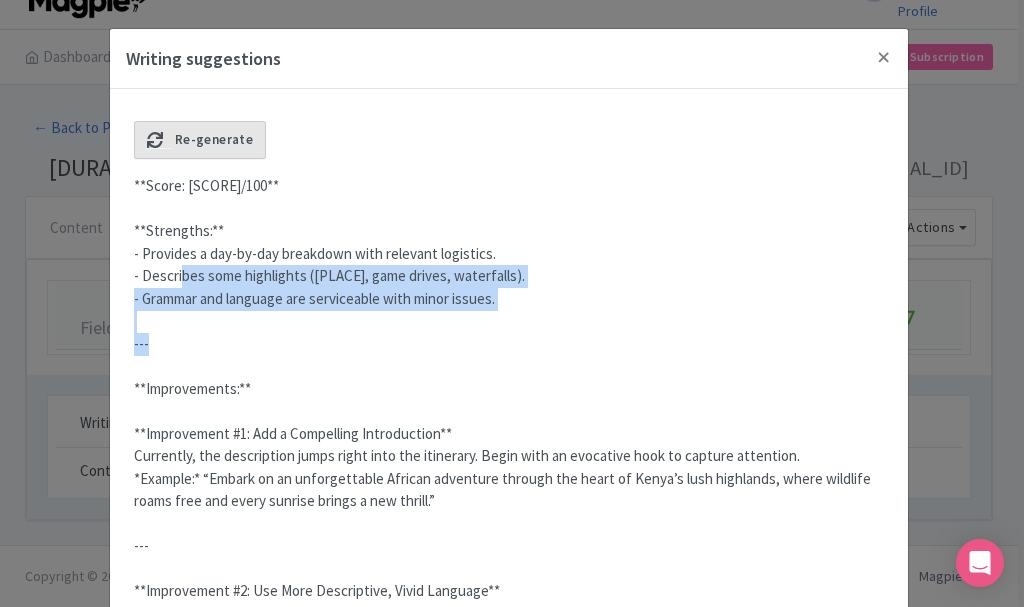 drag, startPoint x: 181, startPoint y: 281, endPoint x: 378, endPoint y: 346, distance: 207.44638 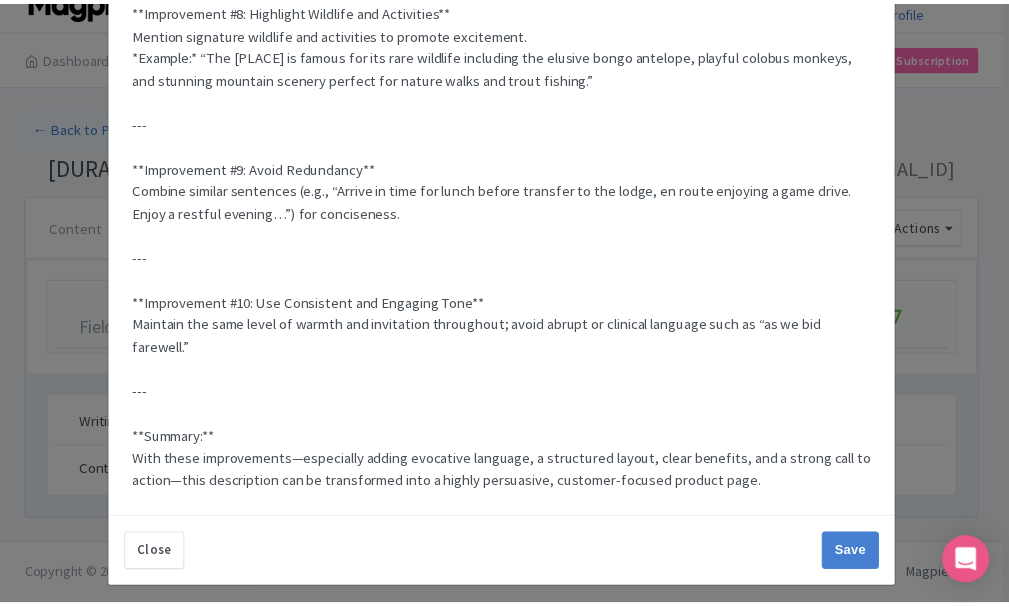 scroll, scrollTop: 1627, scrollLeft: 0, axis: vertical 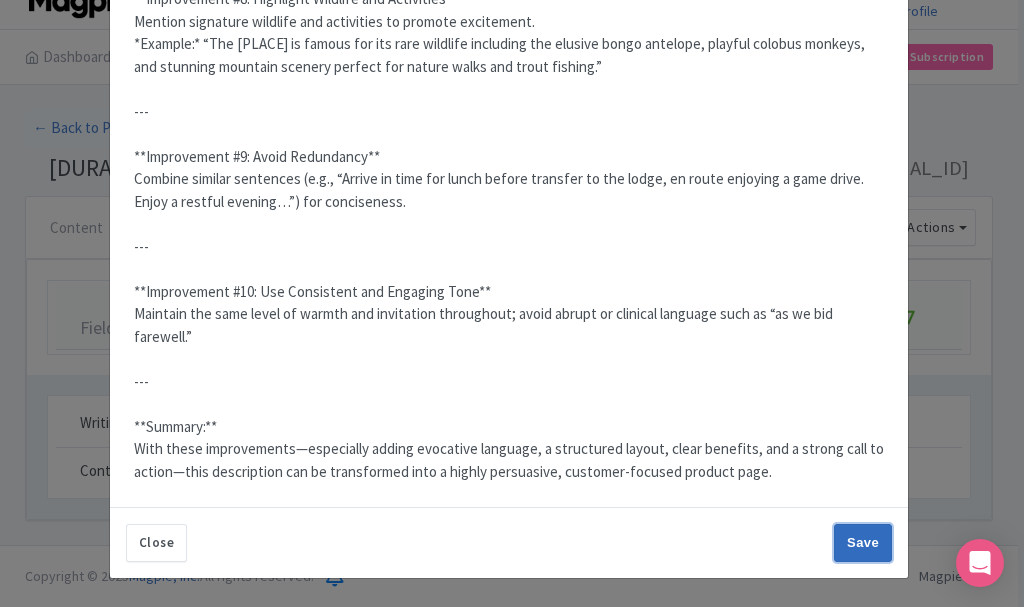 click on "Save" at bounding box center (863, 543) 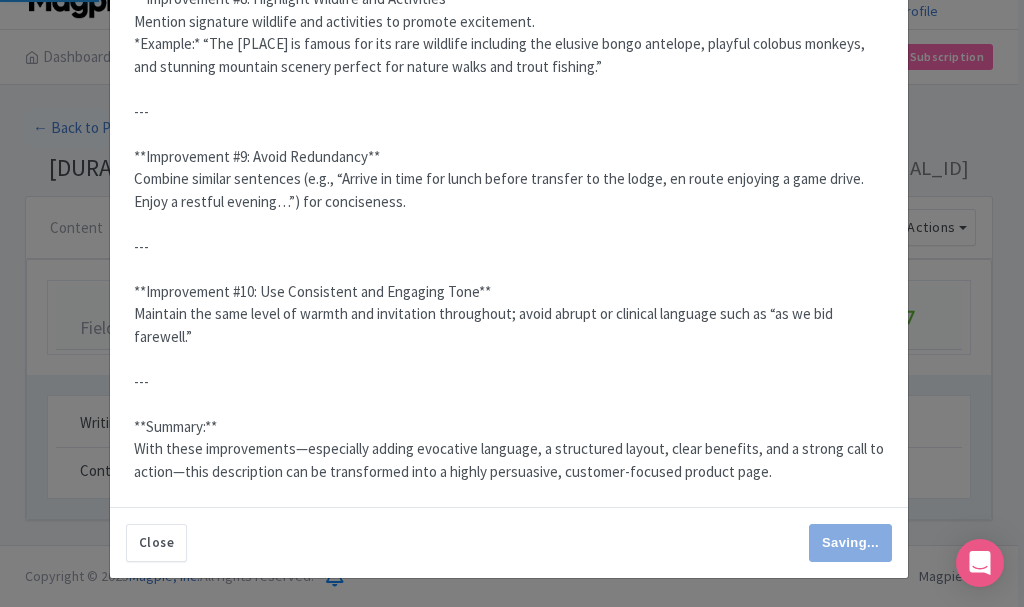 type on "Save" 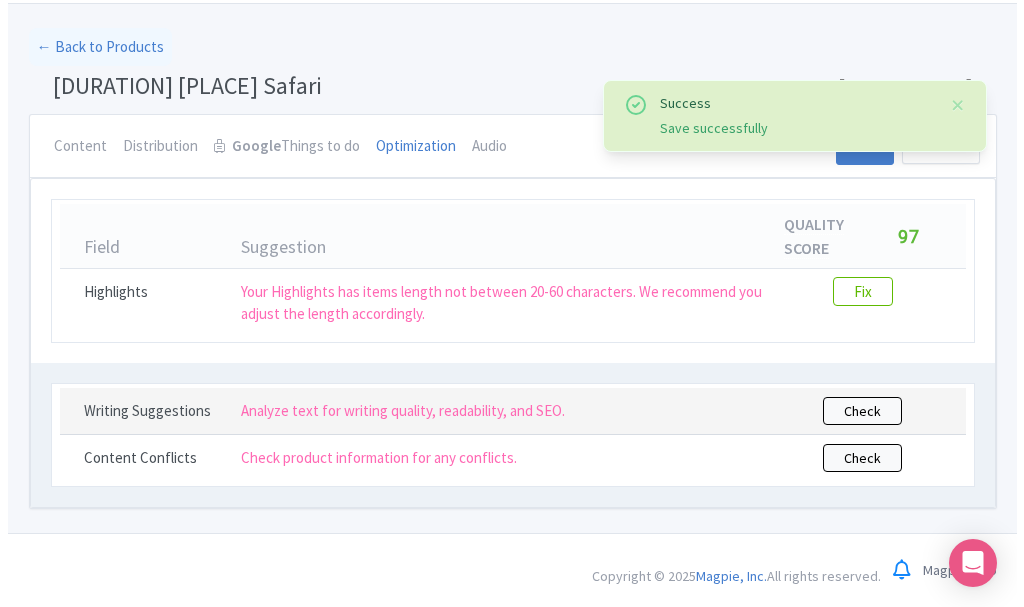 scroll, scrollTop: 104, scrollLeft: 0, axis: vertical 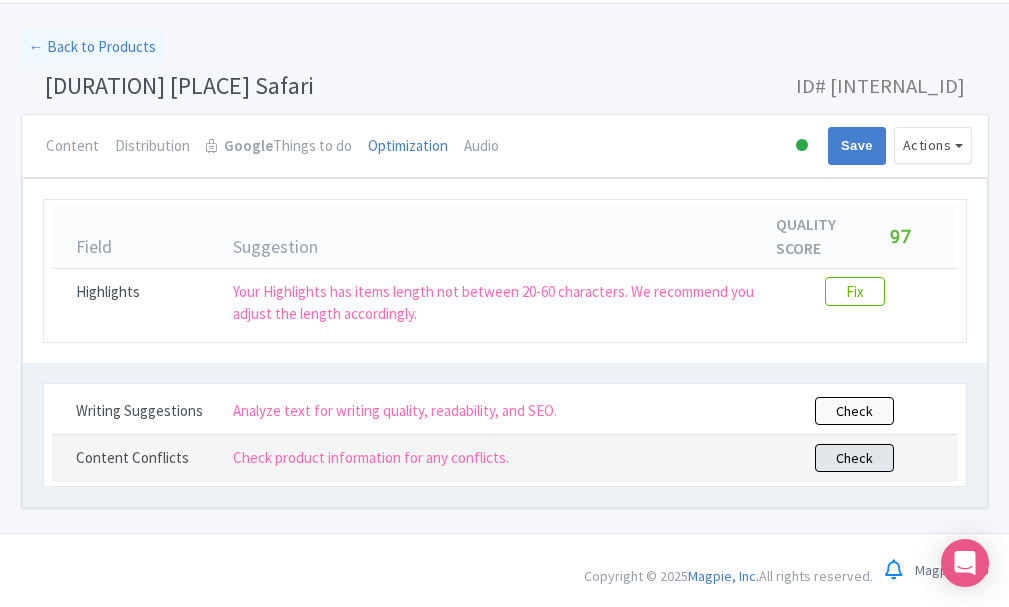 click on "Check" at bounding box center [854, 458] 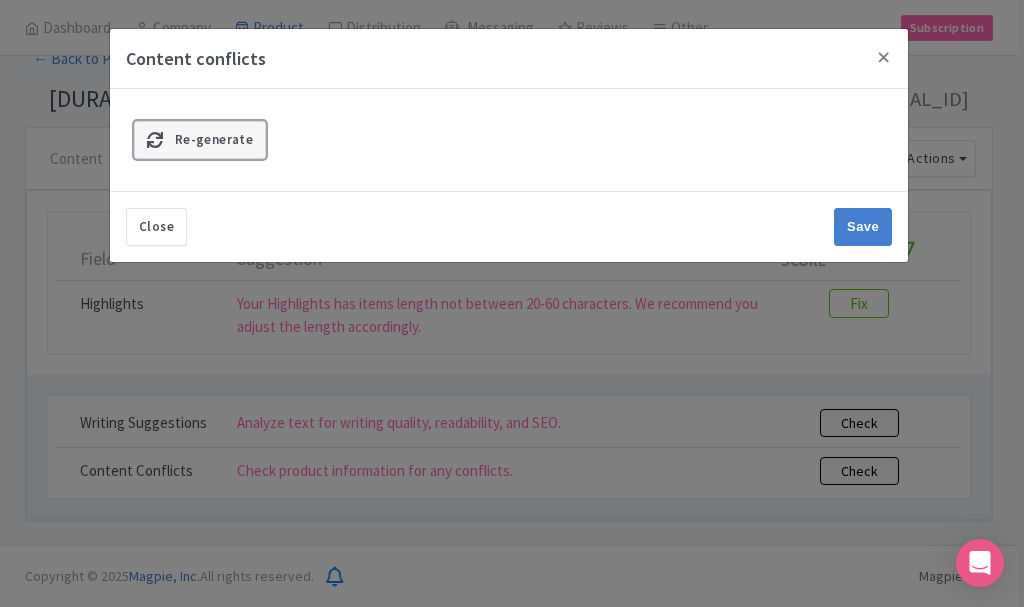 click on "Re-generate" at bounding box center [200, 140] 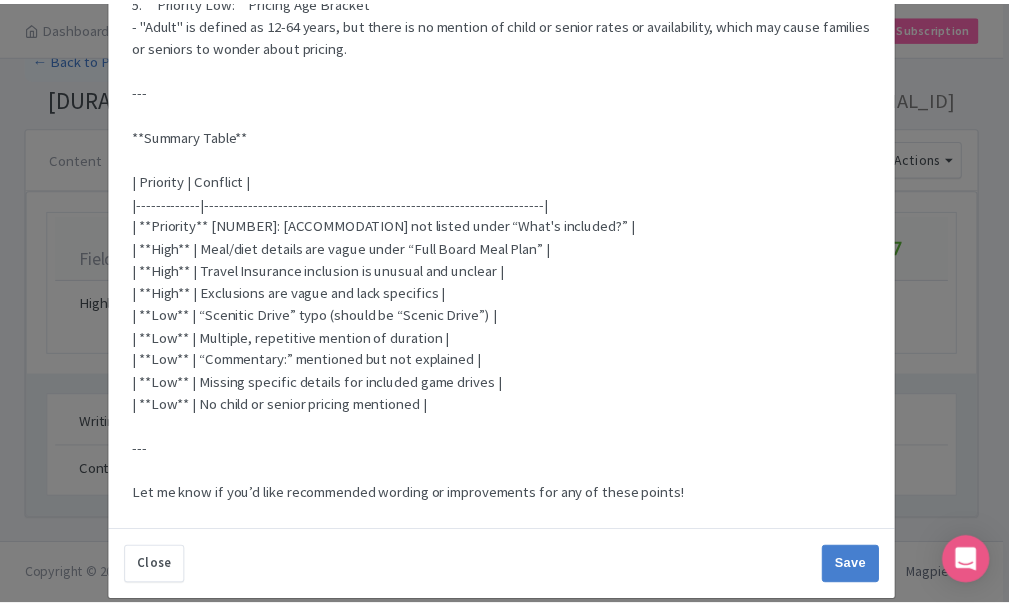 scroll, scrollTop: 1312, scrollLeft: 0, axis: vertical 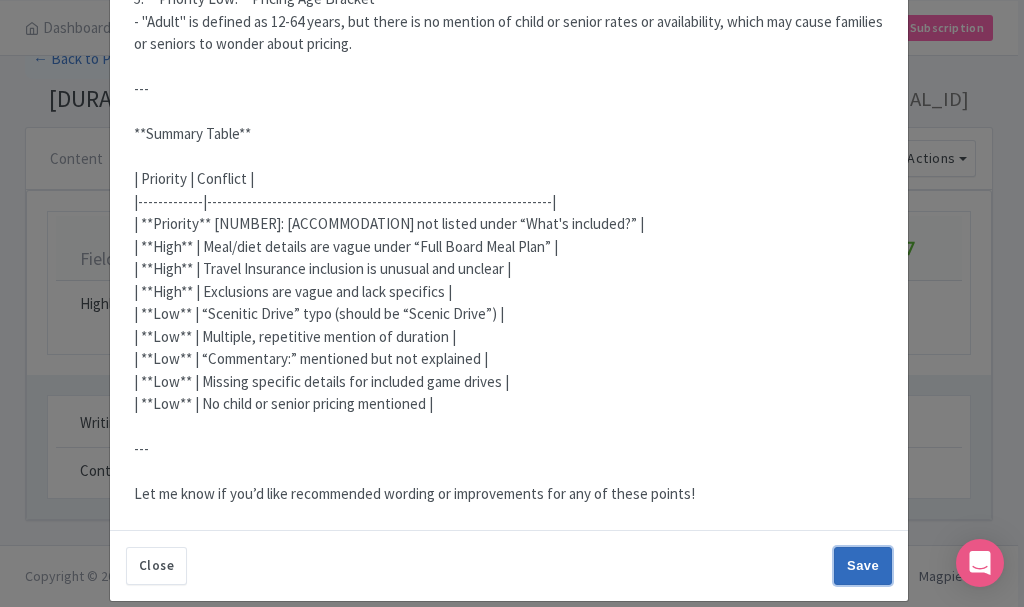 click on "Save" at bounding box center (863, 566) 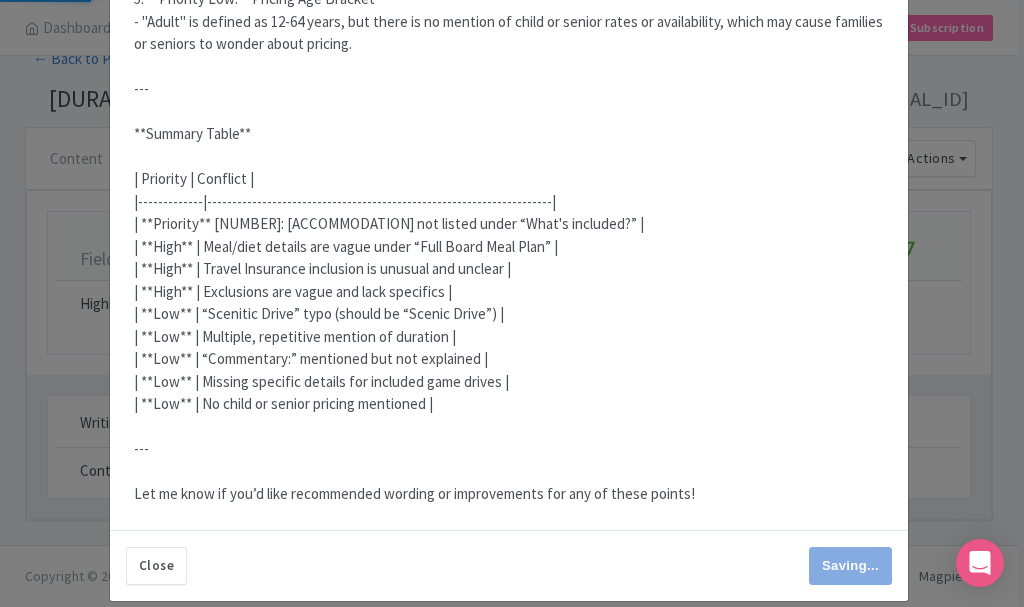 type on "Save" 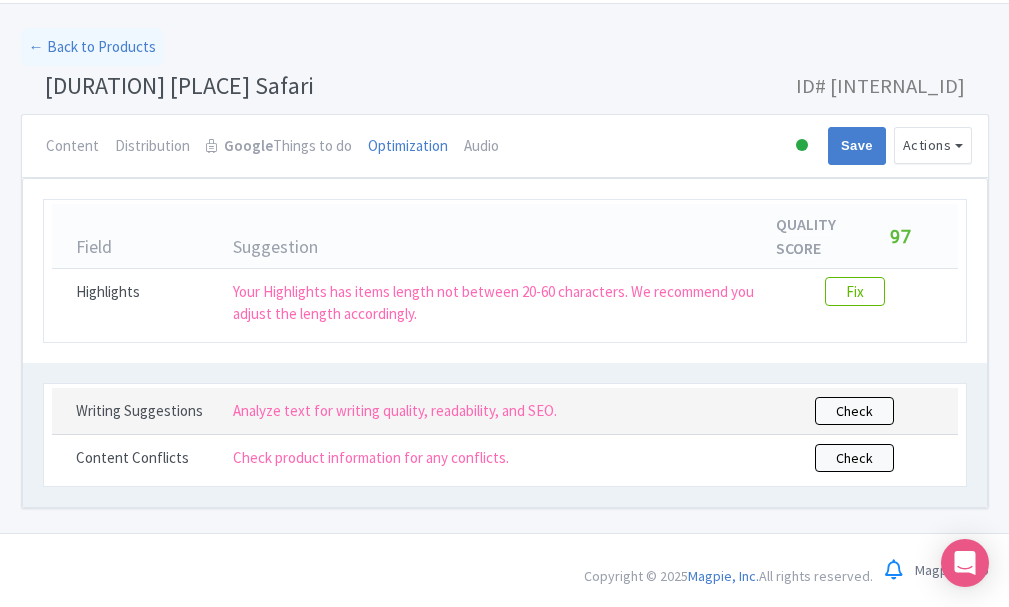 scroll, scrollTop: 0, scrollLeft: 0, axis: both 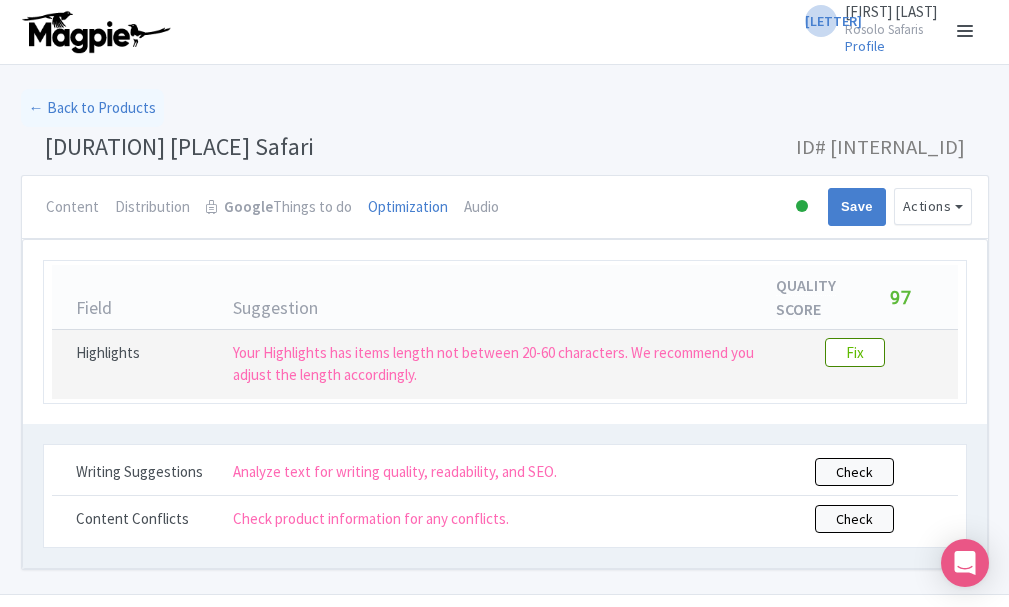 click on "Fix" at bounding box center (855, 352) 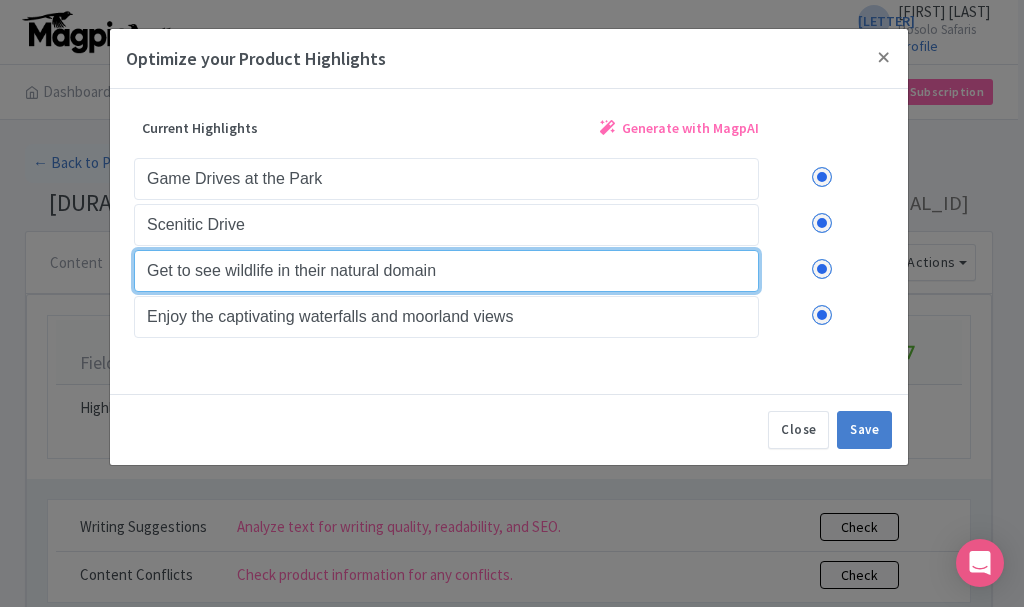 click on "Get to see wildlife in their natural domain" at bounding box center (446, 271) 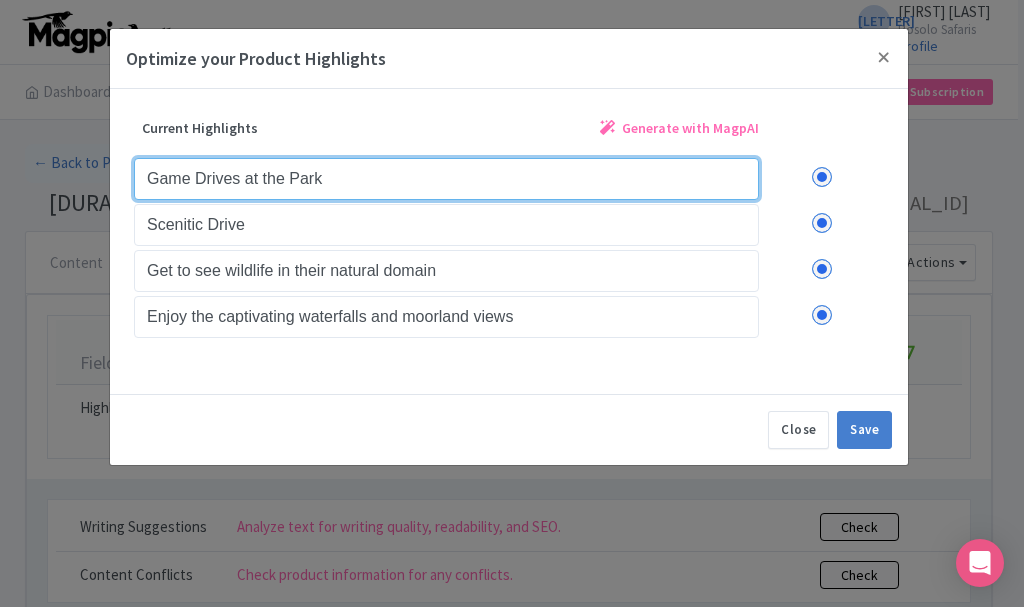 click on "Game Drives at the Park" at bounding box center [446, 179] 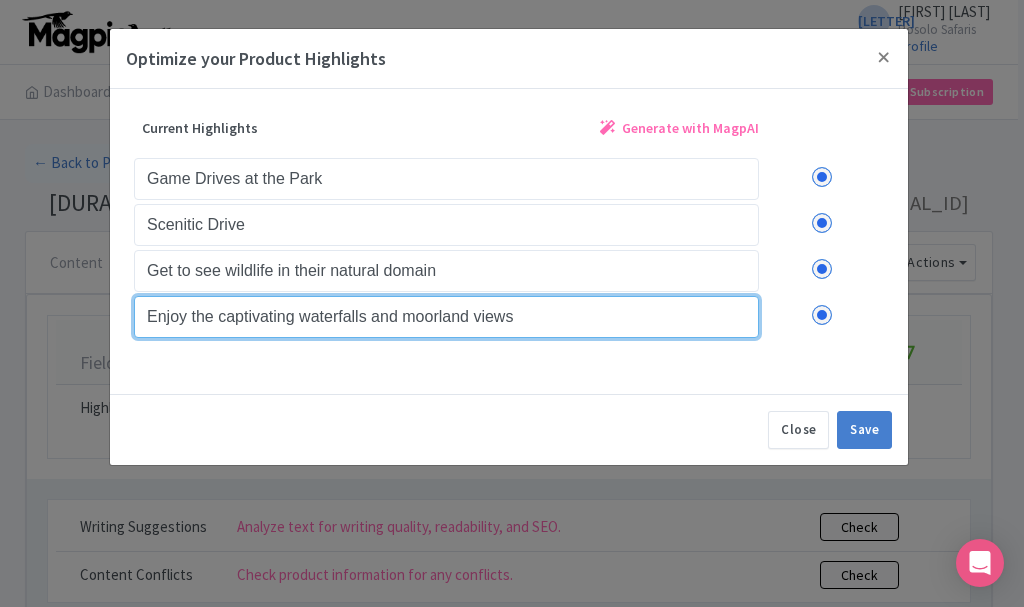 click on "Enjoy the captivating waterfalls and moorland views" at bounding box center (446, 317) 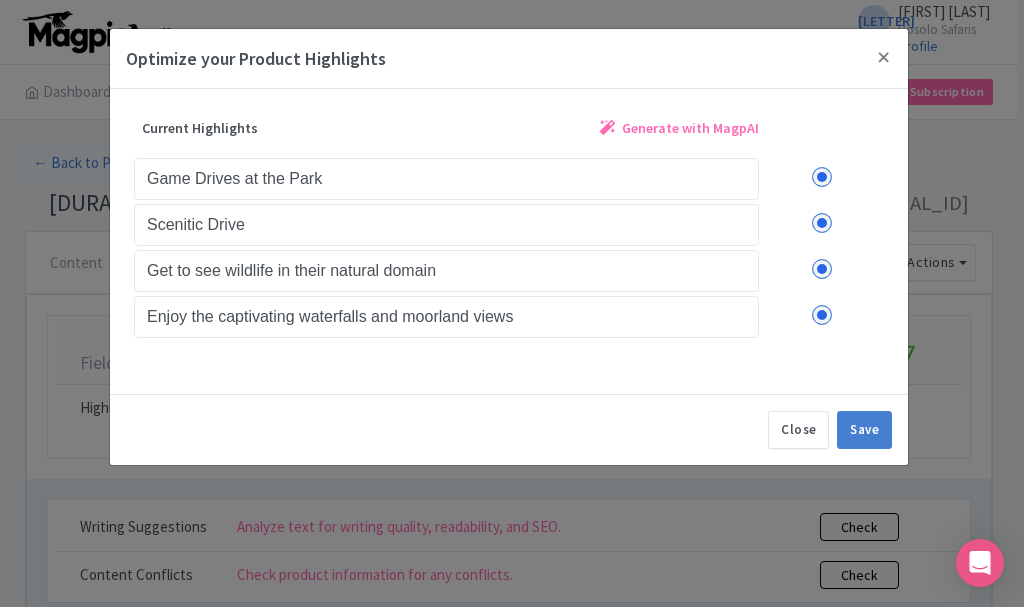 click on "Game Drives at the Park
Scenitic Drive
Get to see wildlife in their natural domain
Enjoy the captivating waterfalls and moorland views
Game Drives at the Park
Scenitic Drive
Get to see wildlife in their natural domain
Enjoy the captivating waterfalls and moorland views" at bounding box center (509, 246) 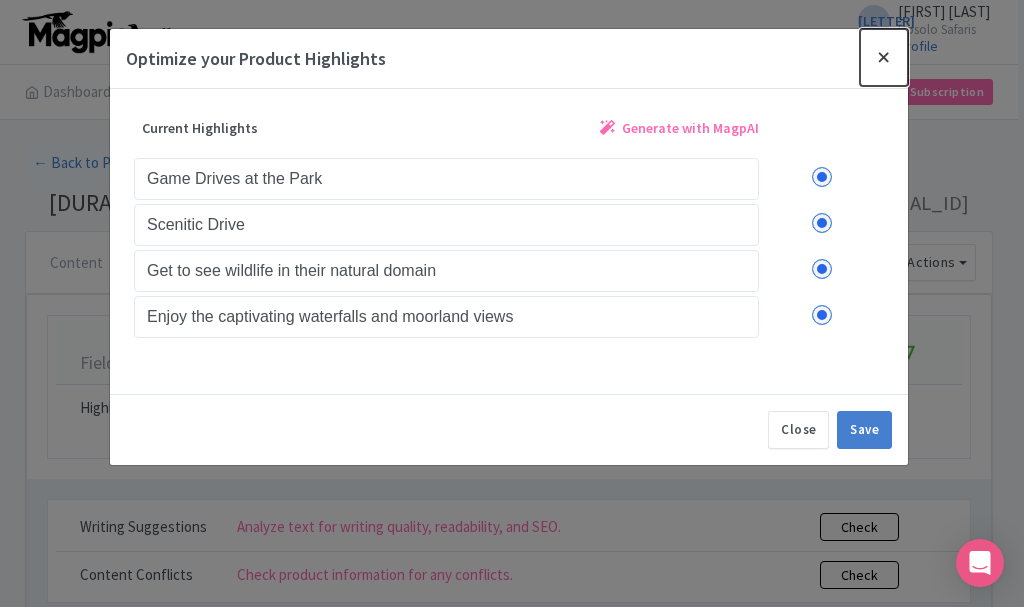 click at bounding box center (884, 57) 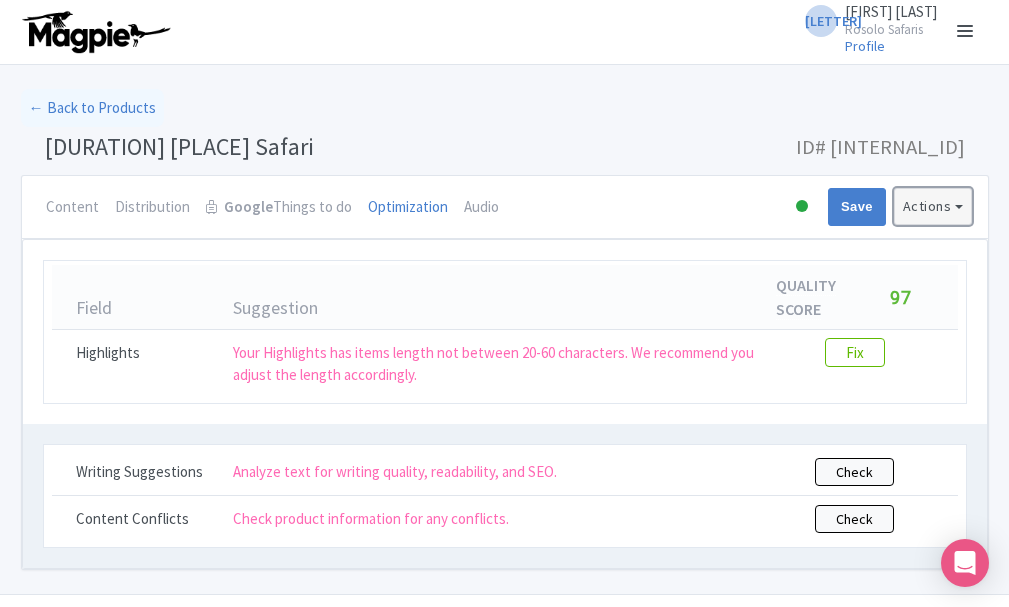 click on "Actions" at bounding box center (933, 206) 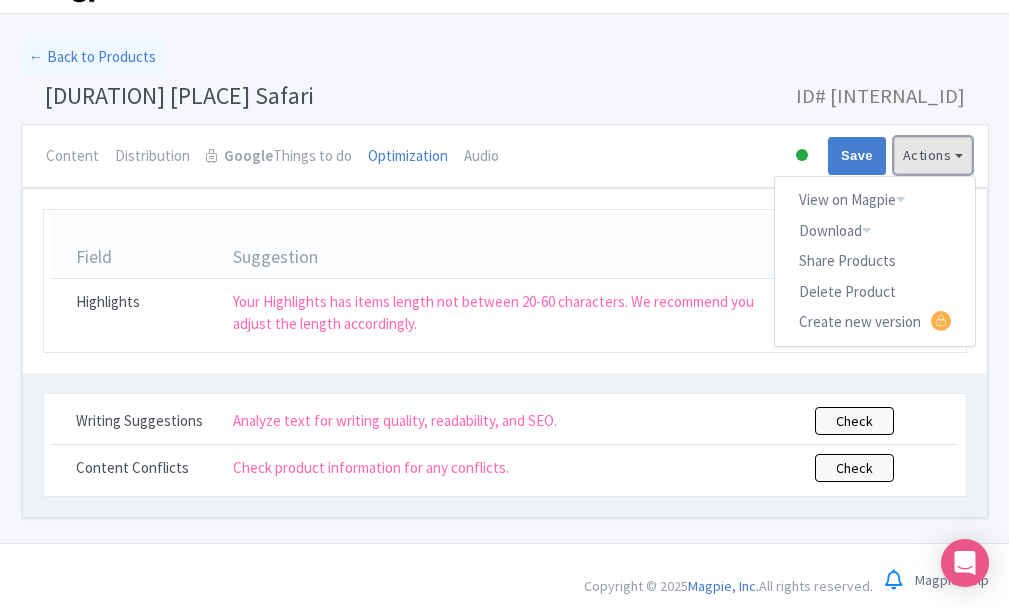 scroll, scrollTop: 0, scrollLeft: 0, axis: both 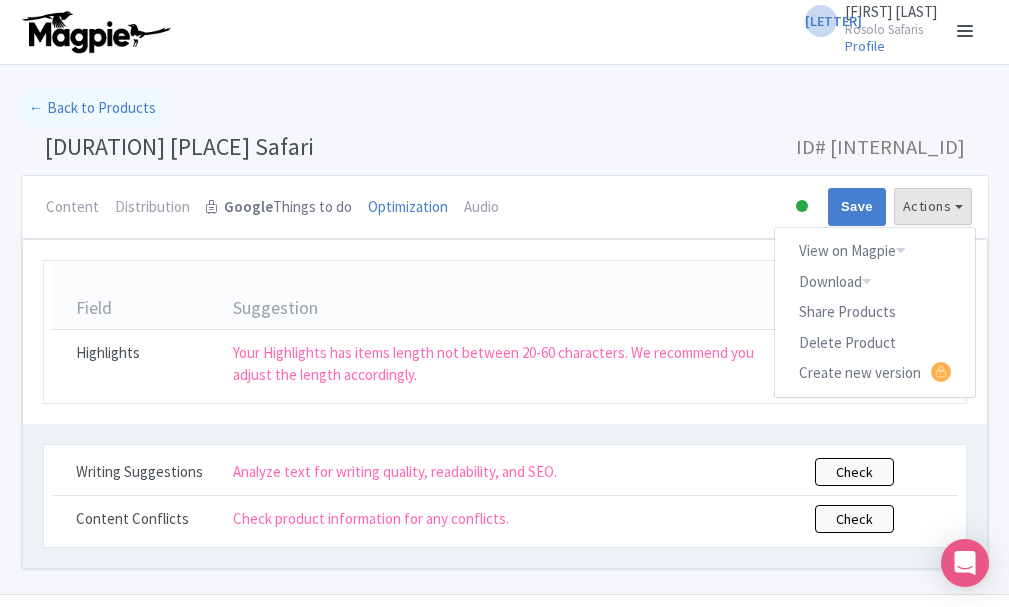 click on "Google  Things to do" at bounding box center [279, 208] 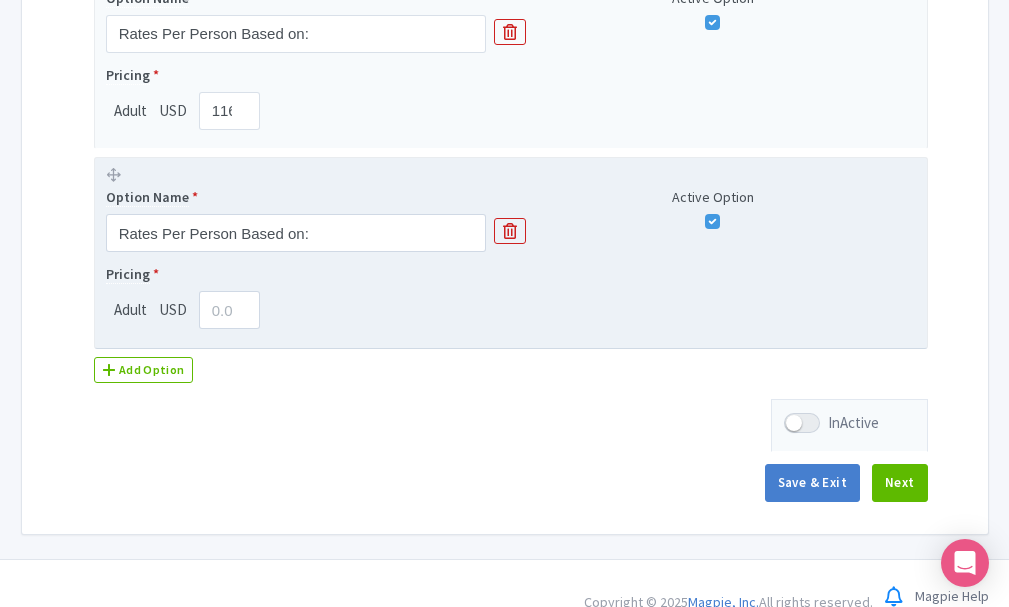 scroll, scrollTop: 1000, scrollLeft: 0, axis: vertical 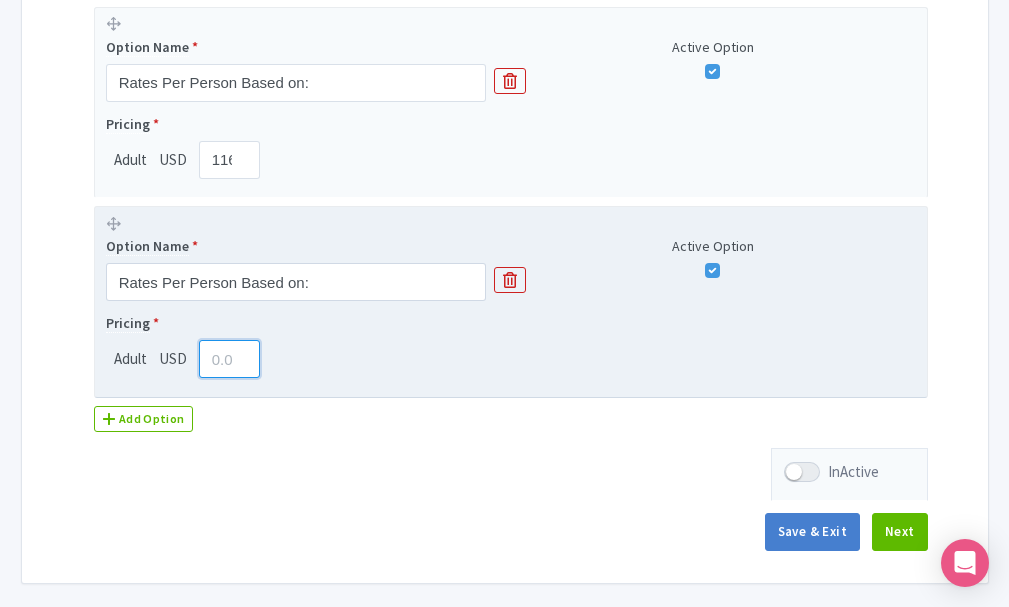 click on "1090.00" at bounding box center (229, 359) 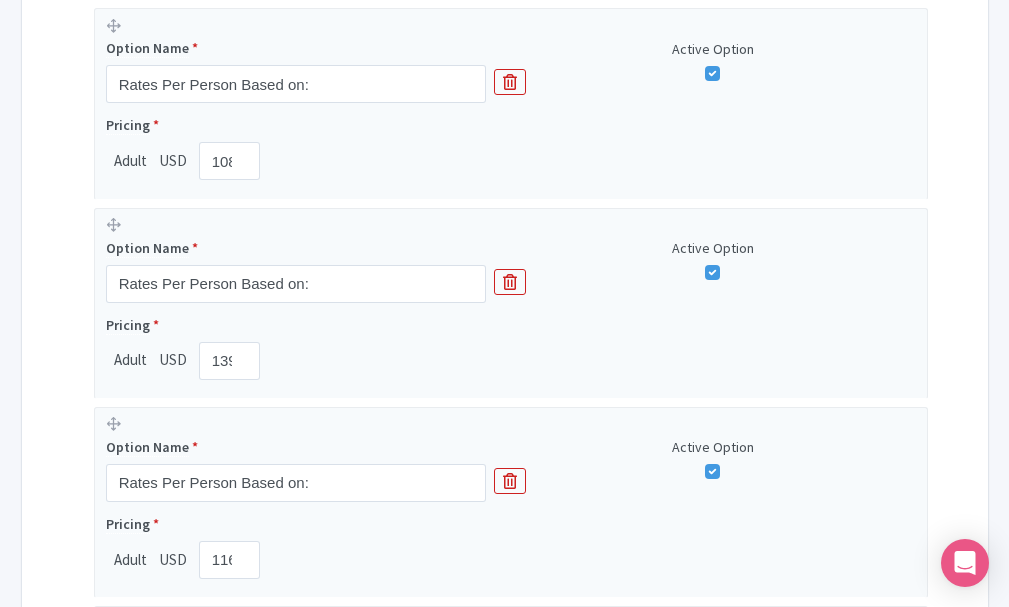 scroll, scrollTop: 700, scrollLeft: 0, axis: vertical 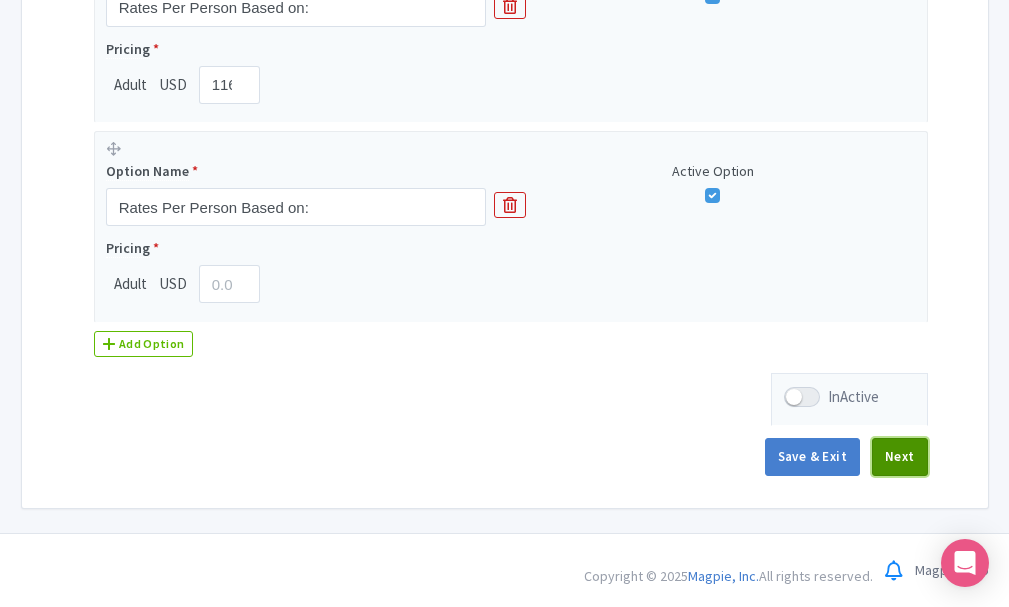 click on "Next" at bounding box center [900, 457] 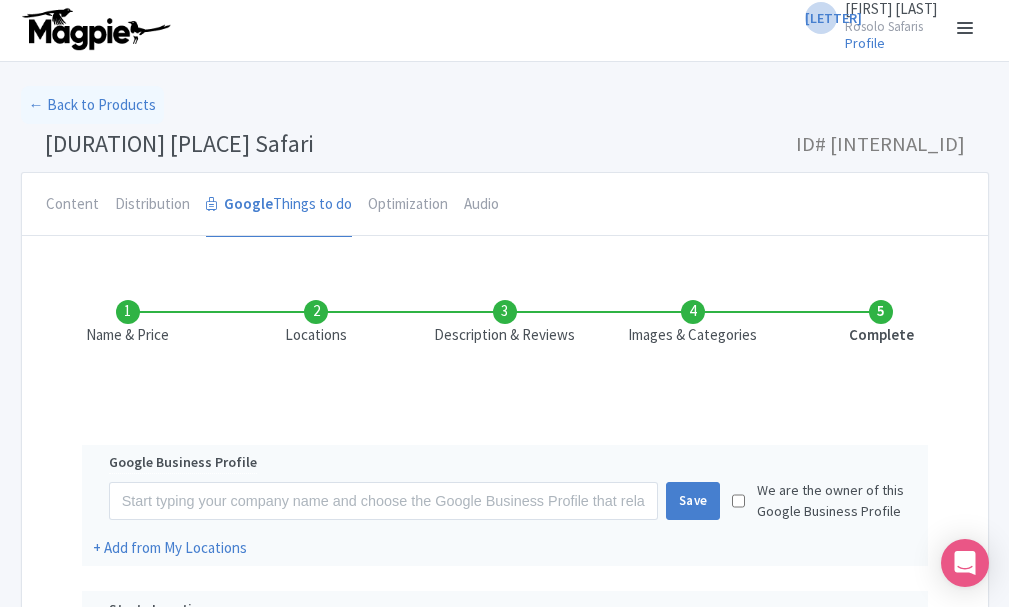 scroll, scrollTop: 0, scrollLeft: 0, axis: both 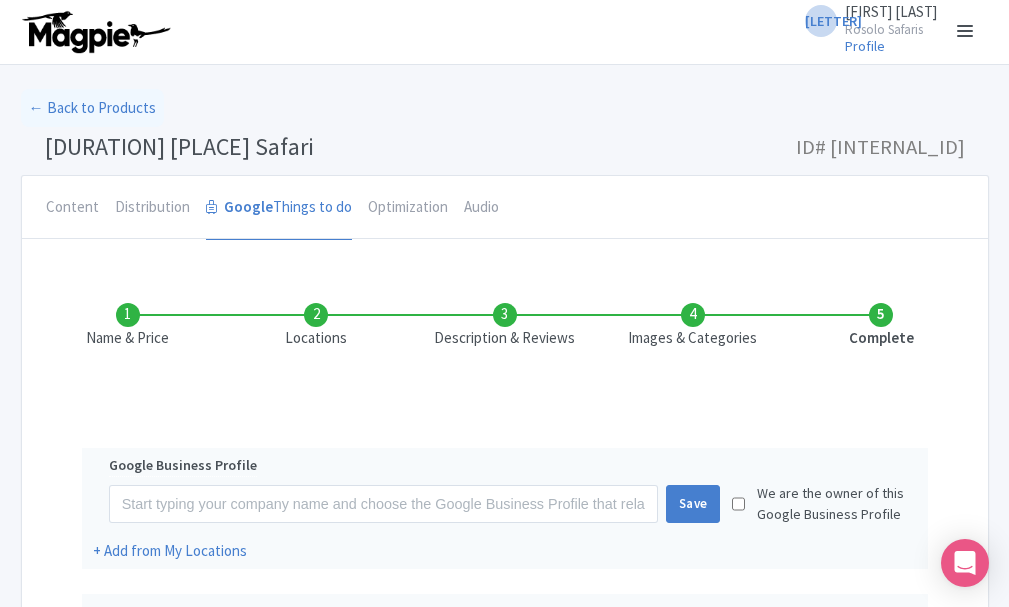 click on "Name & Price" at bounding box center (128, 326) 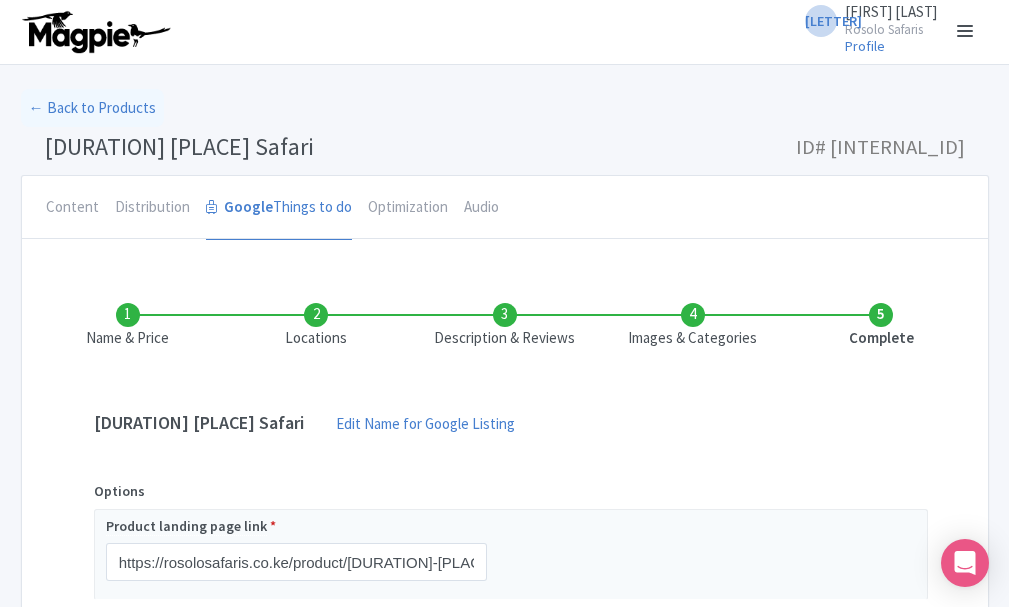 click on "Name & Price" at bounding box center [128, 326] 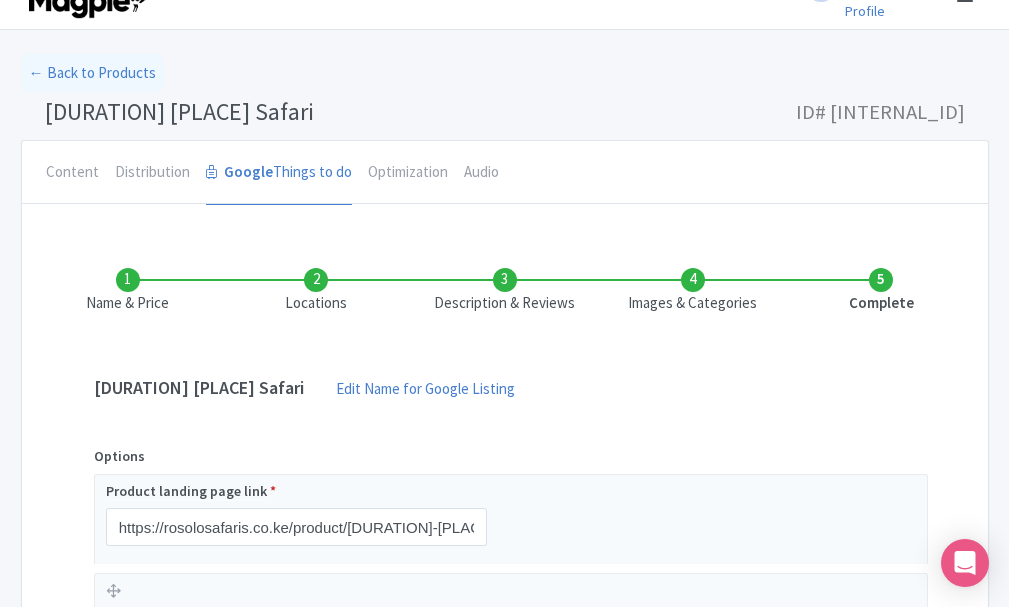 scroll, scrollTop: 0, scrollLeft: 0, axis: both 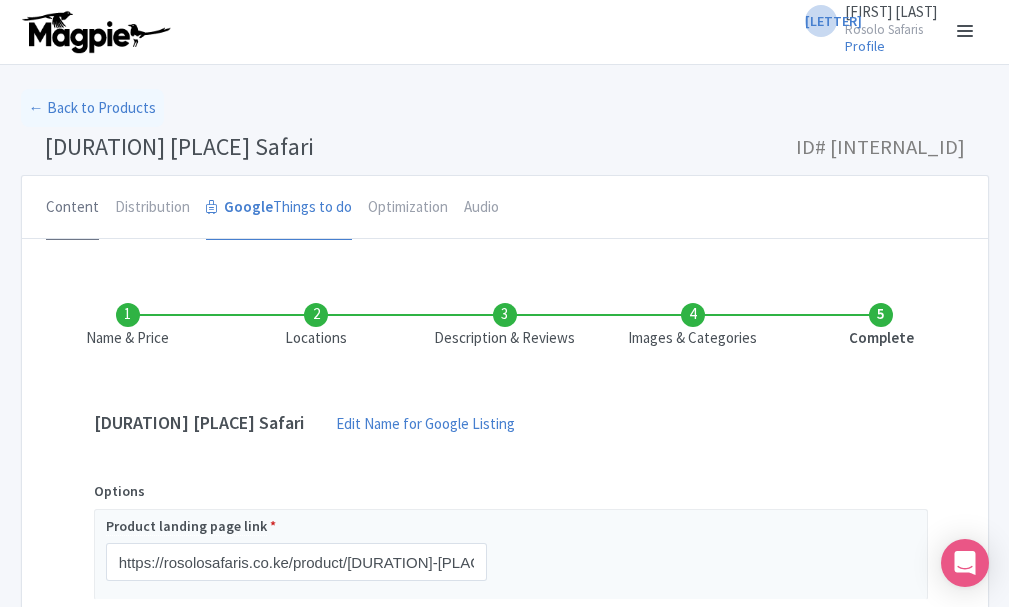 click on "Content" at bounding box center (72, 208) 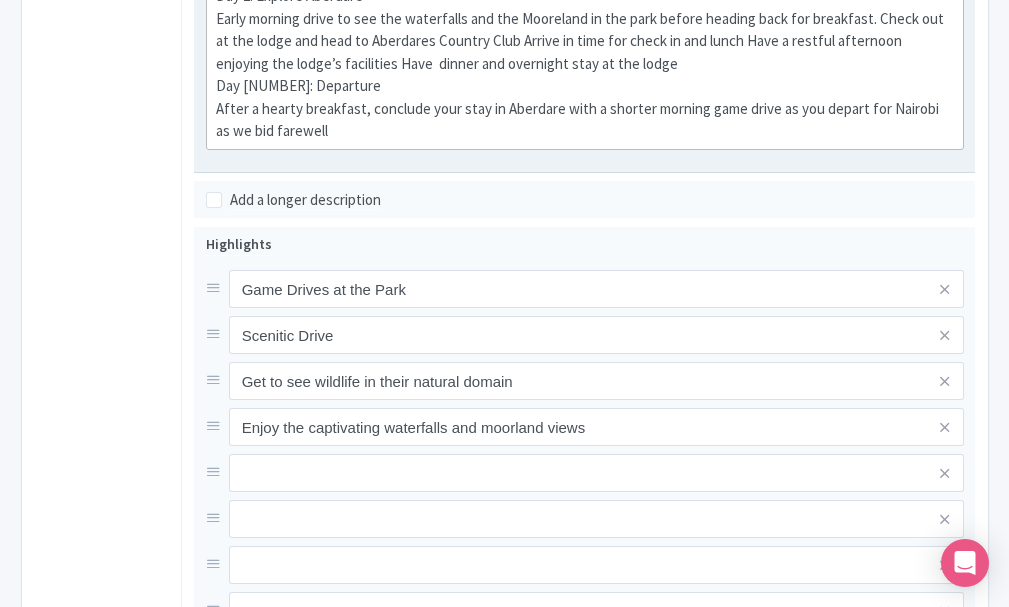 scroll, scrollTop: 700, scrollLeft: 0, axis: vertical 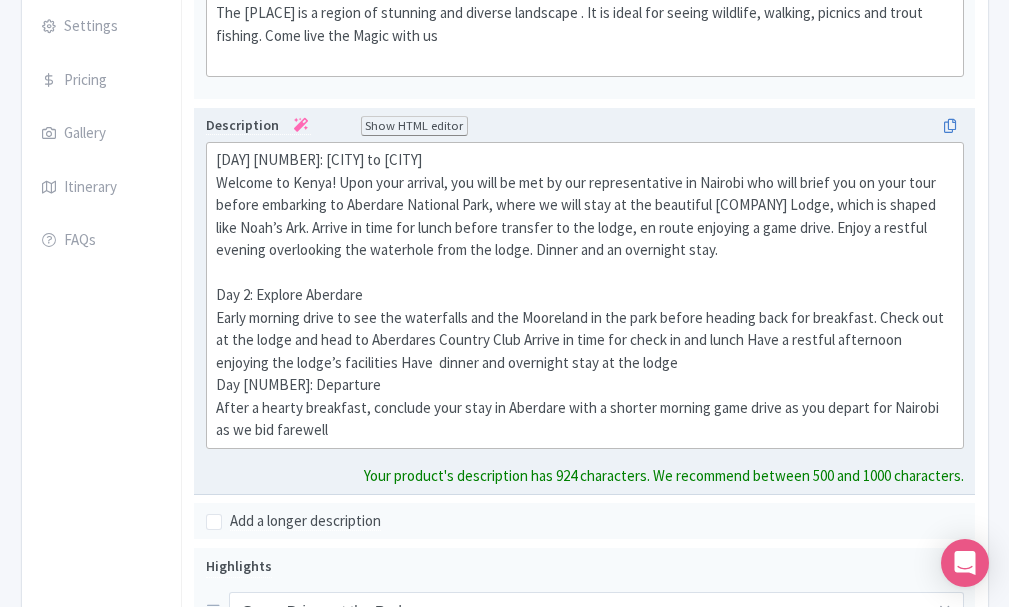 click on "Day 1: Nairobi to Aberdare Welcome to Kenya! Upon your arrival, you will be met by our representative in Nairobi who will brief you on your tour before embarking to Aberdare National Park, where we will stay at the beautiful Ark Lodge, which is shaped like Noah’s Ark.  Arrive in time for lunch before transfer to the lodge, en route enjoying a game drive.  Enjoy a restful evening overlooking the waterhole from the lodge. Dinner and an overnight stay. Day 2: Explore Aberdare Early morning drive to see the waterfalls and the Mooreland in the park before heading back for breakfast. Check out at the lodge and head to Aberdares Country Club Arrive in time for check in and lunch Have a restful afternoon enjoying the lodge’s facilities Have  dinner and overnight stay at the lodge  Day 3: Departure After a hearty breakfast, conclude your stay in Aberdare with a shorter morning game drive as you depart for Nairobi as we bid farewell" 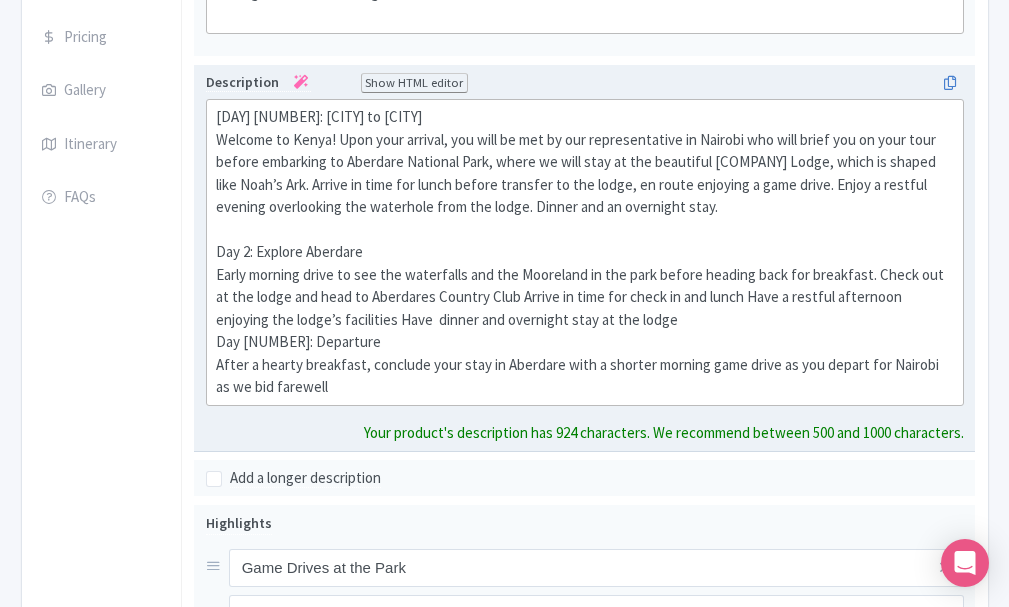 scroll, scrollTop: 400, scrollLeft: 0, axis: vertical 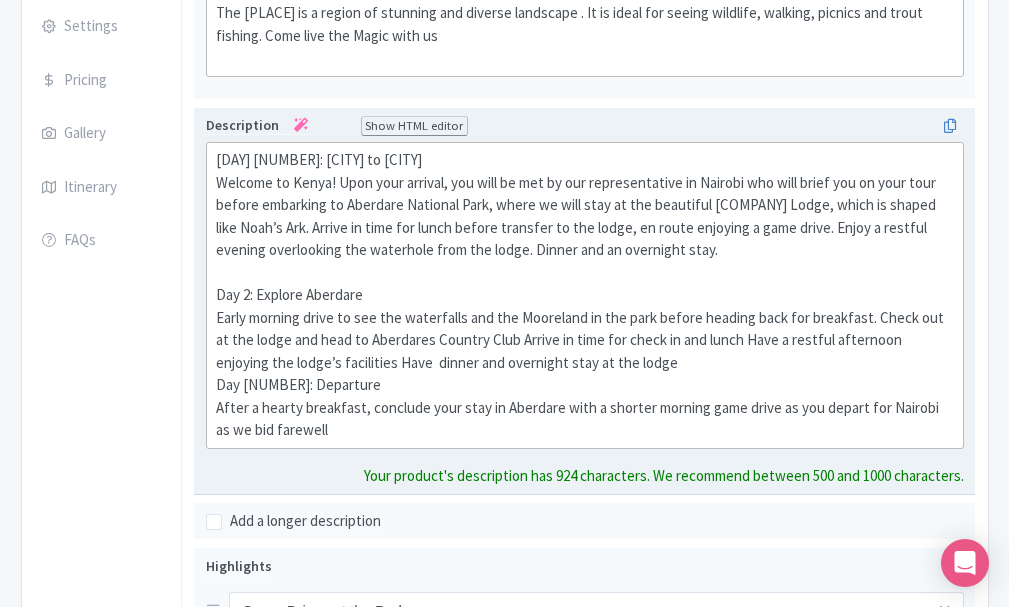 click on "Day 1: Nairobi to Aberdare Welcome to Kenya! Upon your arrival, you will be met by our representative in Nairobi who will brief you on your tour before embarking to Aberdare National Park, where we will stay at the beautiful Ark Lodge, which is shaped like Noah’s Ark.  Arrive in time for lunch before transfer to the lodge, en route enjoying a game drive.  Enjoy a restful evening overlooking the waterhole from the lodge. Dinner and an overnight stay. Day 2: Explore Aberdare Early morning drive to see the waterfalls and the Mooreland in the park before heading back for breakfast. Check out at the lodge and head to Aberdares Country Club Arrive in time for check in and lunch Have a restful afternoon enjoying the lodge’s facilities Have  dinner and overnight stay at the lodge  Day 3: Departure After a hearty breakfast, conclude your stay in Aberdare with a shorter morning game drive as you depart for Nairobi as we bid farewell" 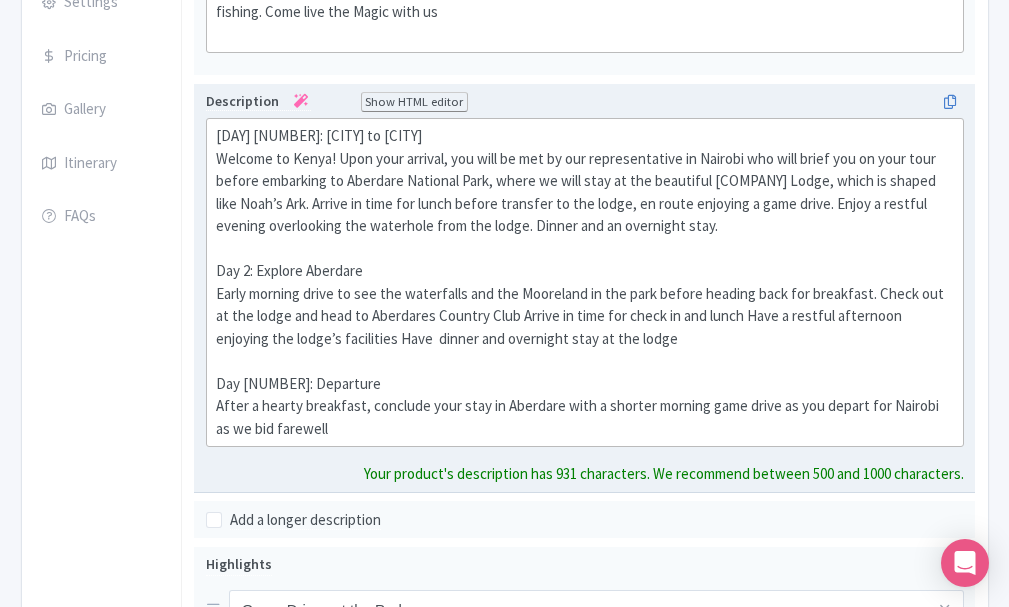scroll, scrollTop: 500, scrollLeft: 0, axis: vertical 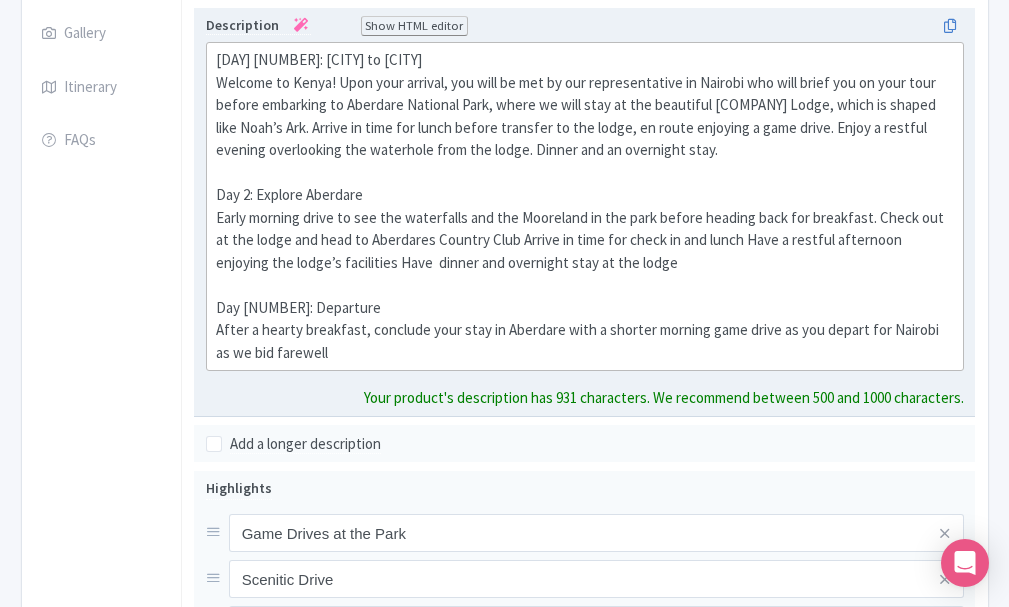 click on "Day 1: Nairobi to Aberdare Welcome to Kenya! Upon your arrival, you will be met by our representative in Nairobi who will brief you on your tour before embarking to Aberdare National Park, where we will stay at the beautiful Ark Lodge, which is shaped like Noah’s Ark.  Arrive in time for lunch before transfer to the lodge, en route enjoying a game drive.  Enjoy a restful evening overlooking the waterhole from the lodge. Dinner and an overnight stay. Day 2: Explore Aberdare Early morning drive to see the waterfalls and the Mooreland in the park before heading back for breakfast. Check out at the lodge and head to Aberdares Country Club Arrive in time for check in and lunch Have a restful afternoon enjoying the lodge’s facilities Have  dinner and overnight stay at the lodge  Day 3: Departure After a hearty breakfast, conclude your stay in Aberdare with a shorter morning game drive as you depart for Nairobi as we bid farewell" 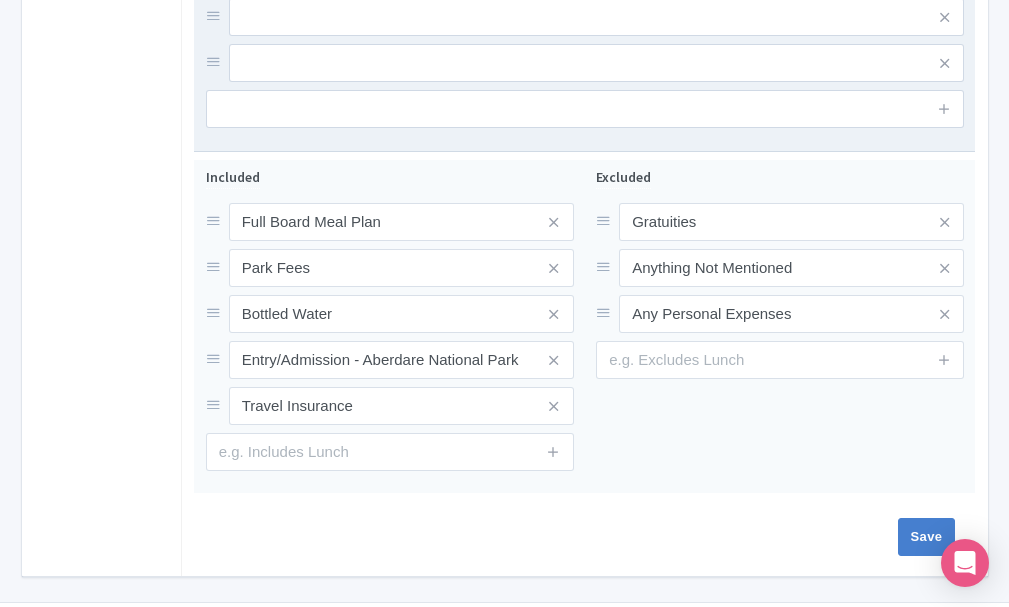 scroll, scrollTop: 1305, scrollLeft: 0, axis: vertical 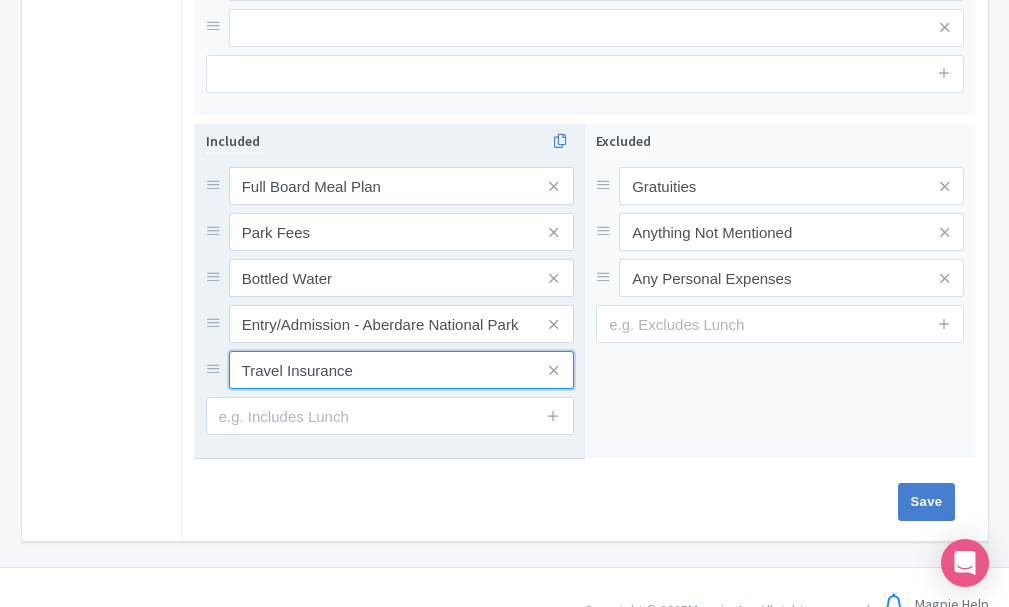click on "Included Full Board Meal Plan Park Fees Bottled Water Entry/Admission - Aberdare National Park Travel Insurance" at bounding box center [390, 282] 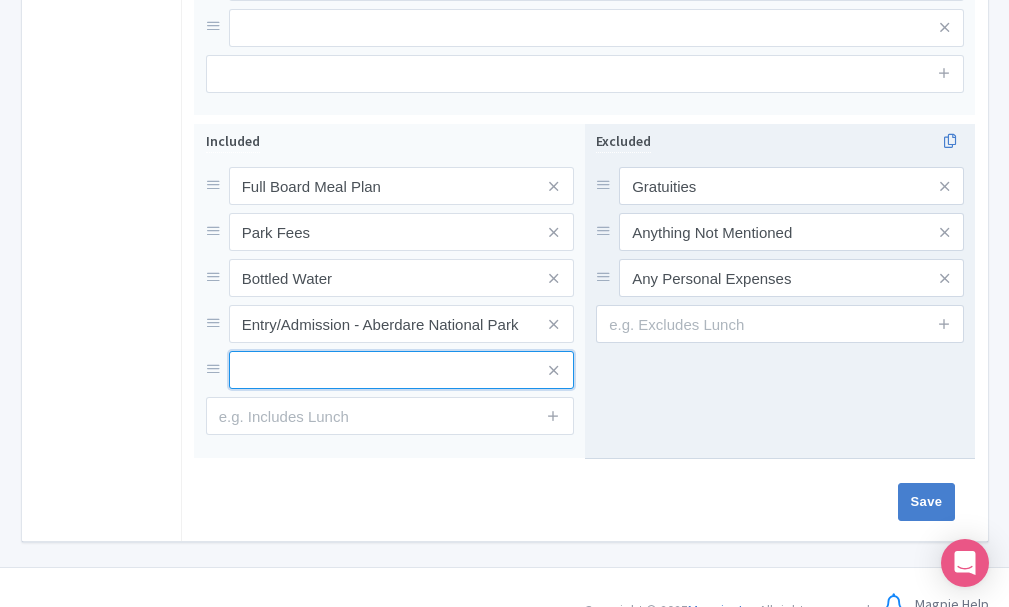 type 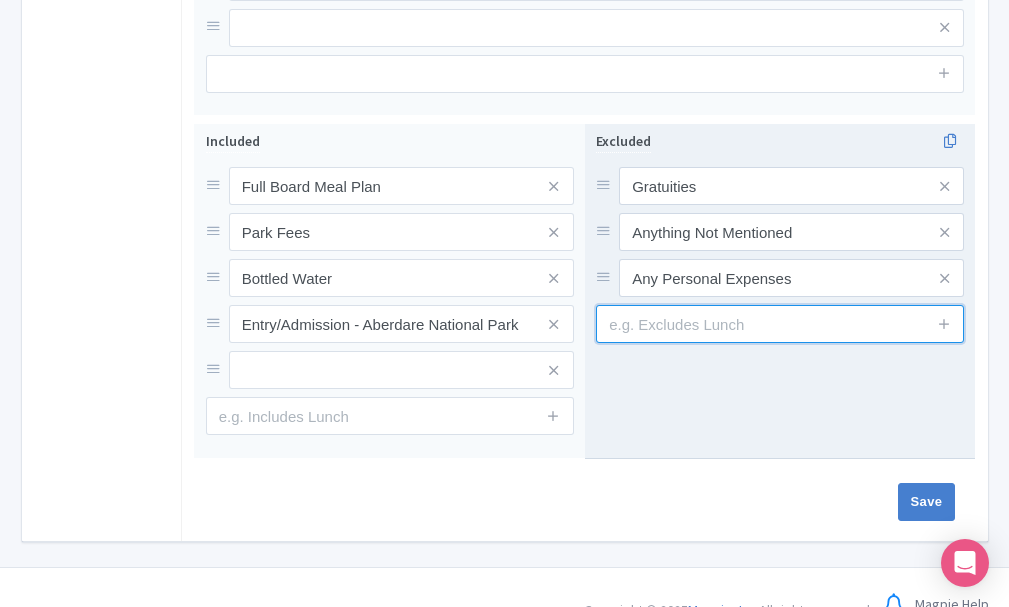 click at bounding box center (780, 324) 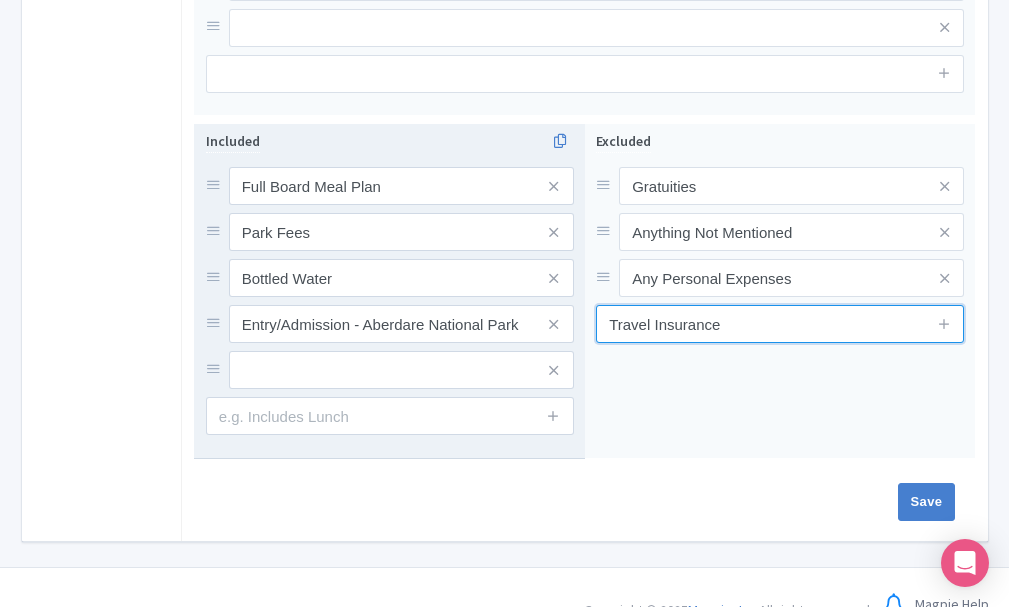 type on "Travel Insurance" 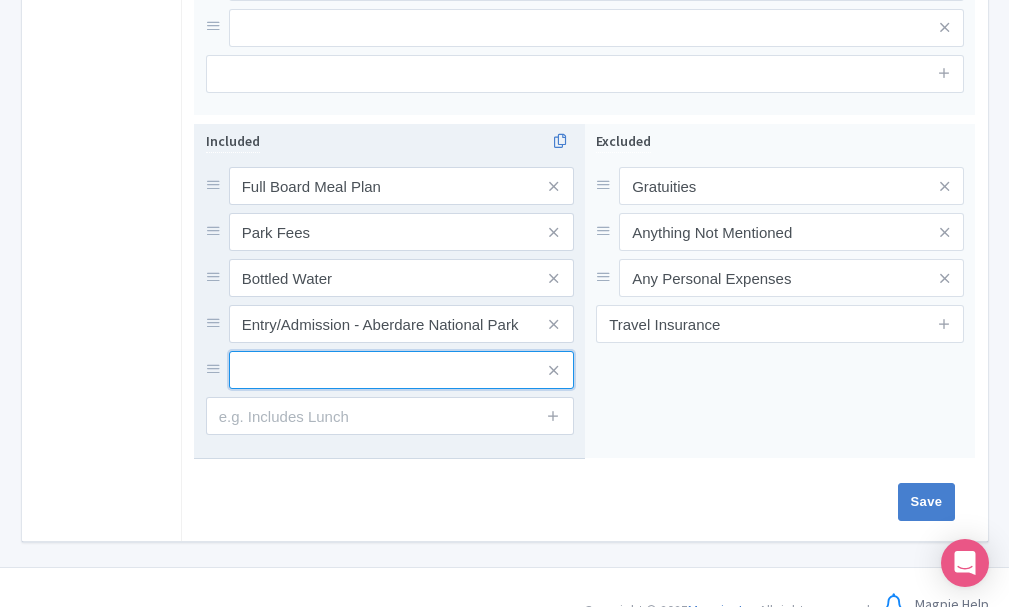 click at bounding box center [401, 186] 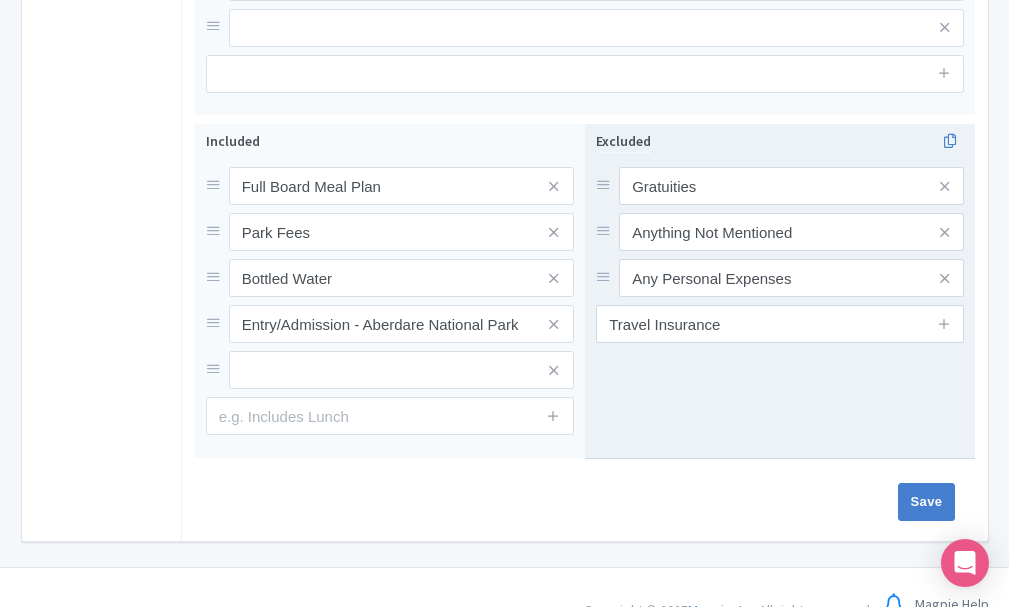 click at bounding box center [944, 324] 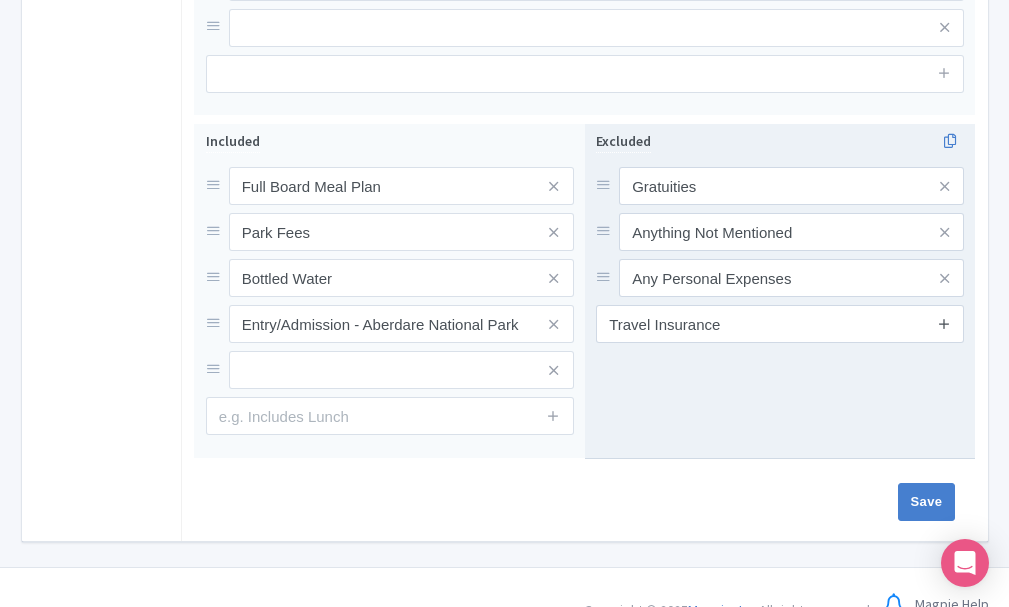 click at bounding box center (944, 323) 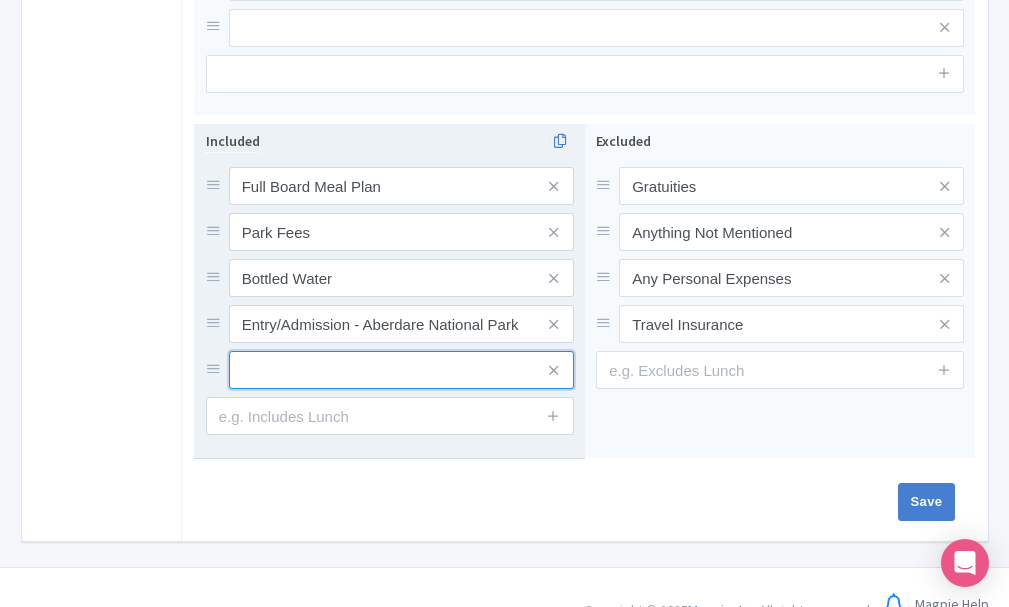 click at bounding box center [401, 186] 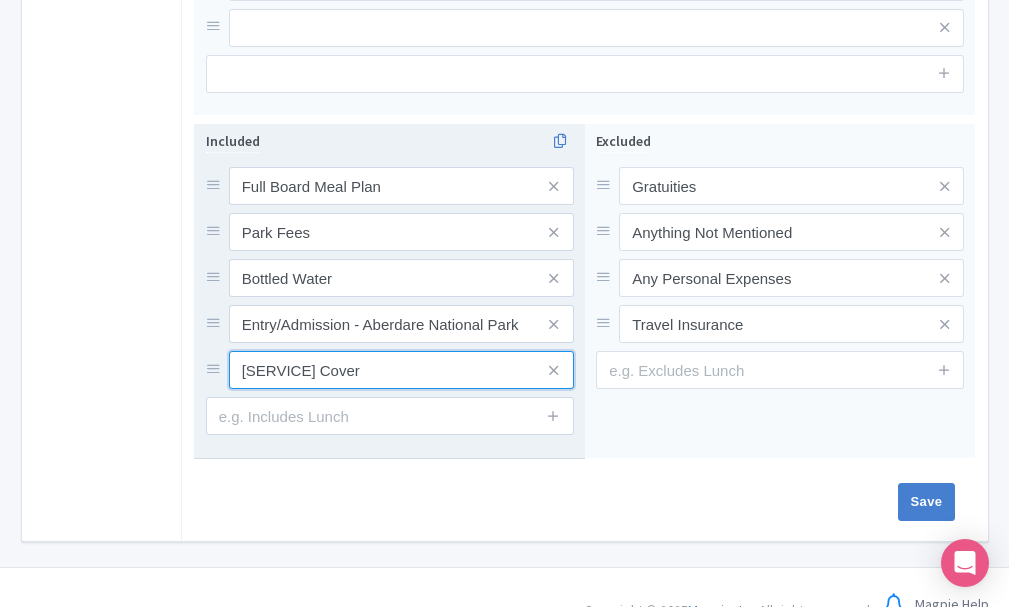 type on "AMREF Air Evacuation Cover" 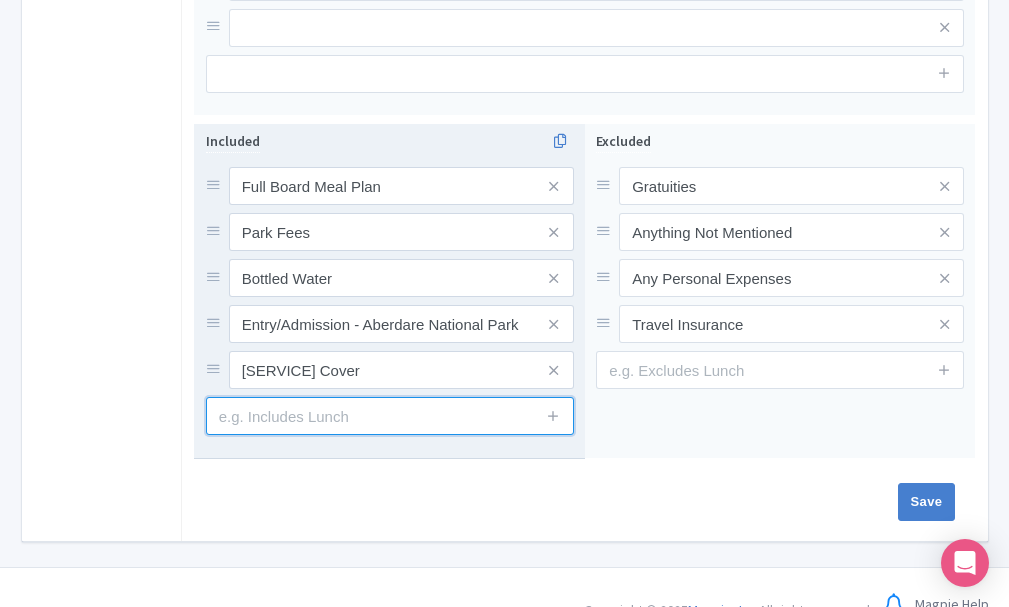 click at bounding box center [390, 416] 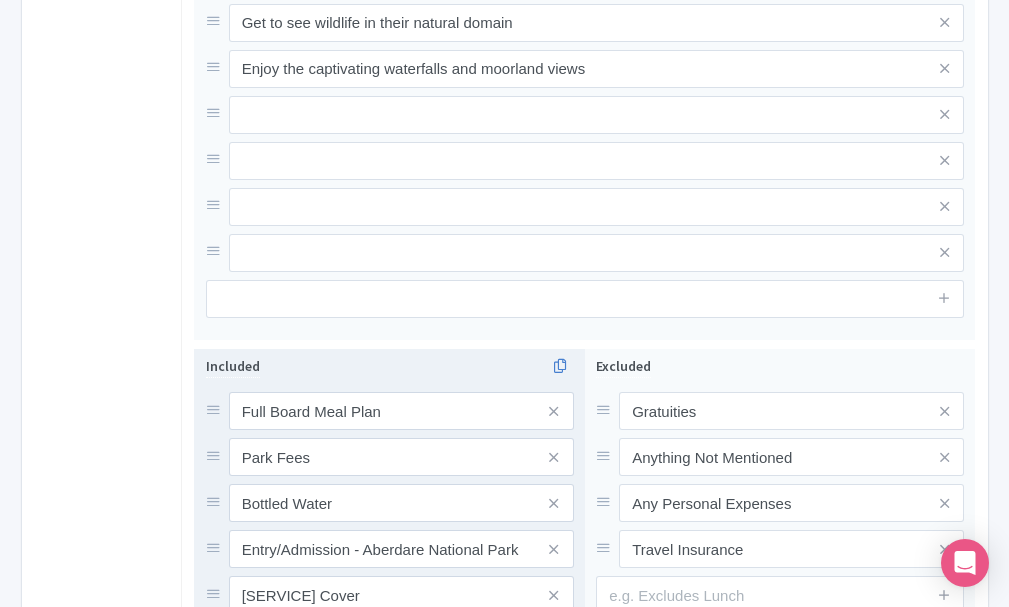 scroll, scrollTop: 1382, scrollLeft: 0, axis: vertical 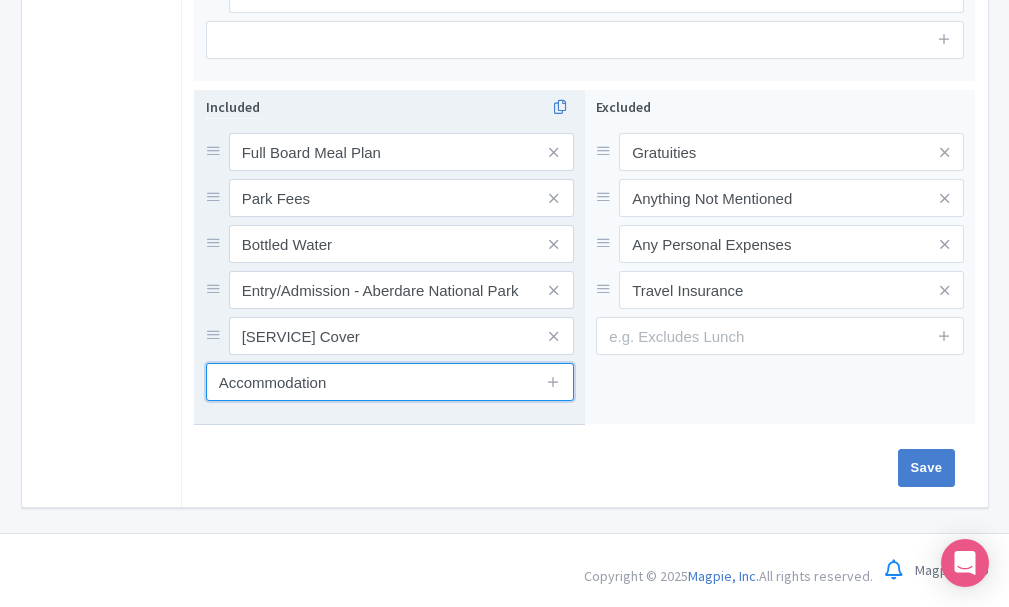 click on "Accommodation" at bounding box center [390, 382] 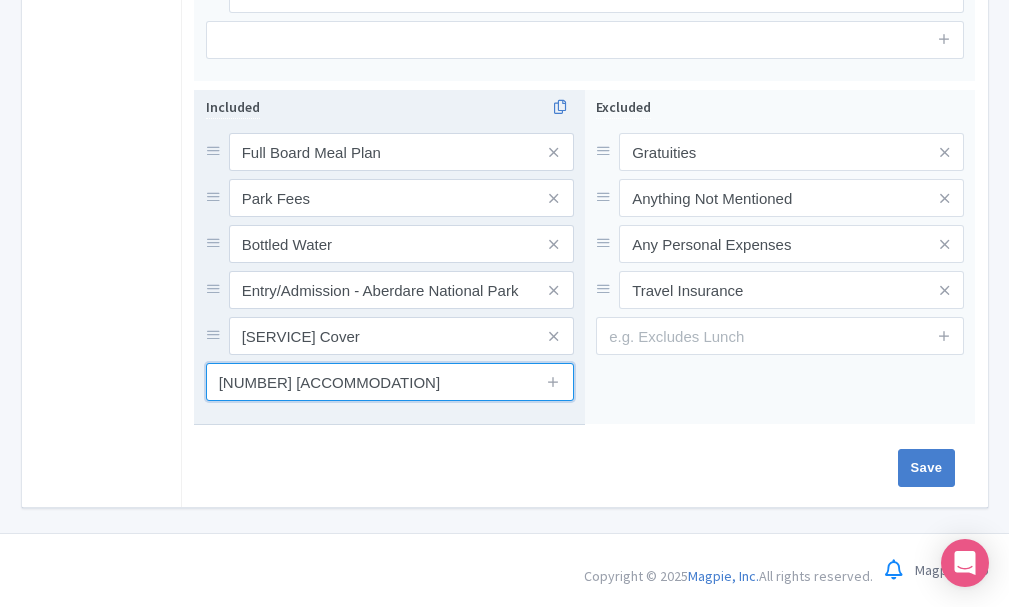 click on "2 Nights Accommodation" at bounding box center [390, 382] 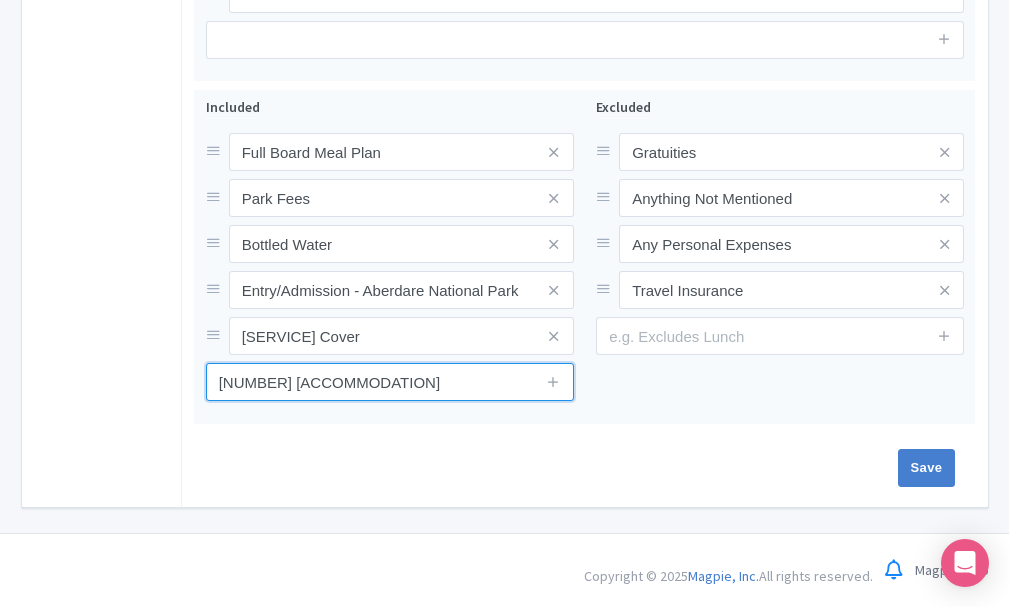 type on "2 Nights Accommodation" 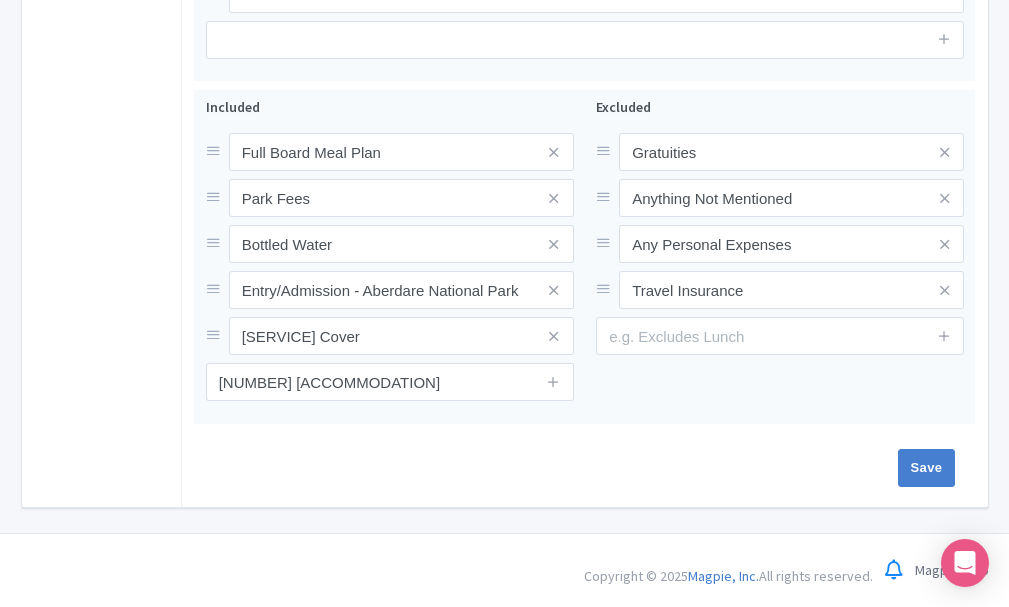 click on "3 Days Aberdares Safari
Name   *
3 Days Aberdares Safari
Your product's name has 23 characters. We recommend between 10 and 60 characters.
Internal ID RT039
The Aberdare National Park is a region of stunning and diverse landscape . It is ideal for seeing wildlife, walking, picnics and trout fishing. Come live the Magic with us
Description Summary
Show HTML editor
Bold
Italic
Strikethrough
Link
Heading
Quote
Code
Bullets
Numbers
Decrease Level
Increase Level
Attach Files
Undo
Redo
Link
Unlink
The Aberdare National Park is a region of stunning and diverse landscape . It is ideal for seeing wildlife, walking, picnics and trout fishing. Come live the Magic with us
Description" at bounding box center [584, -316] 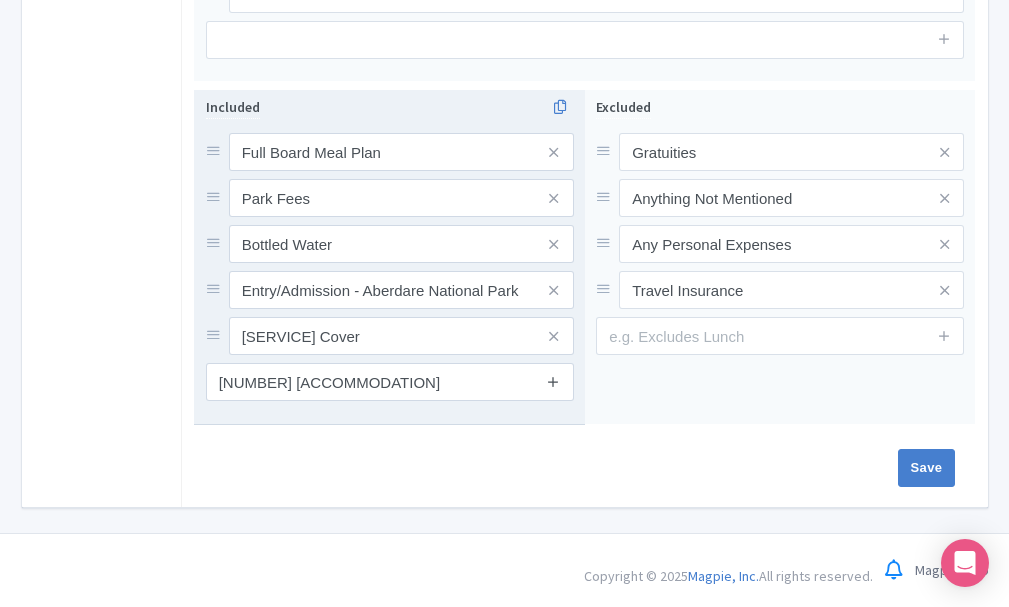 click at bounding box center [553, 381] 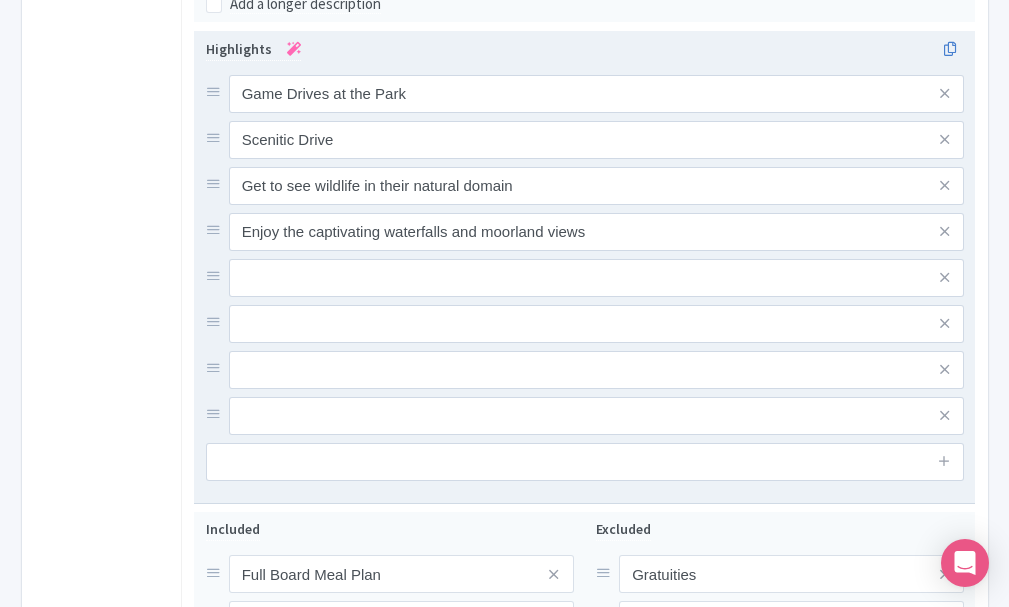 scroll, scrollTop: 882, scrollLeft: 0, axis: vertical 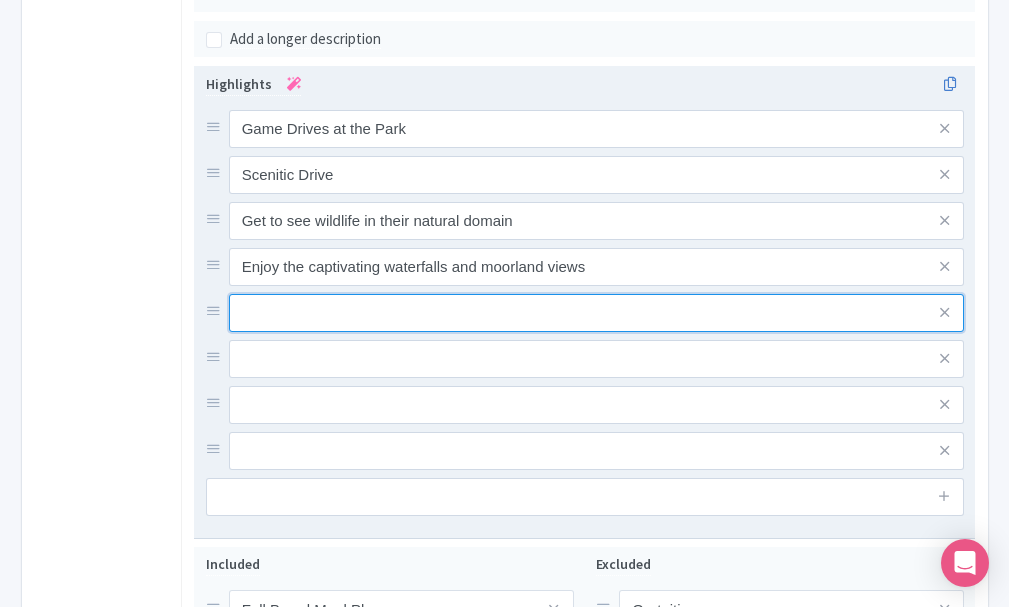 click at bounding box center [597, 129] 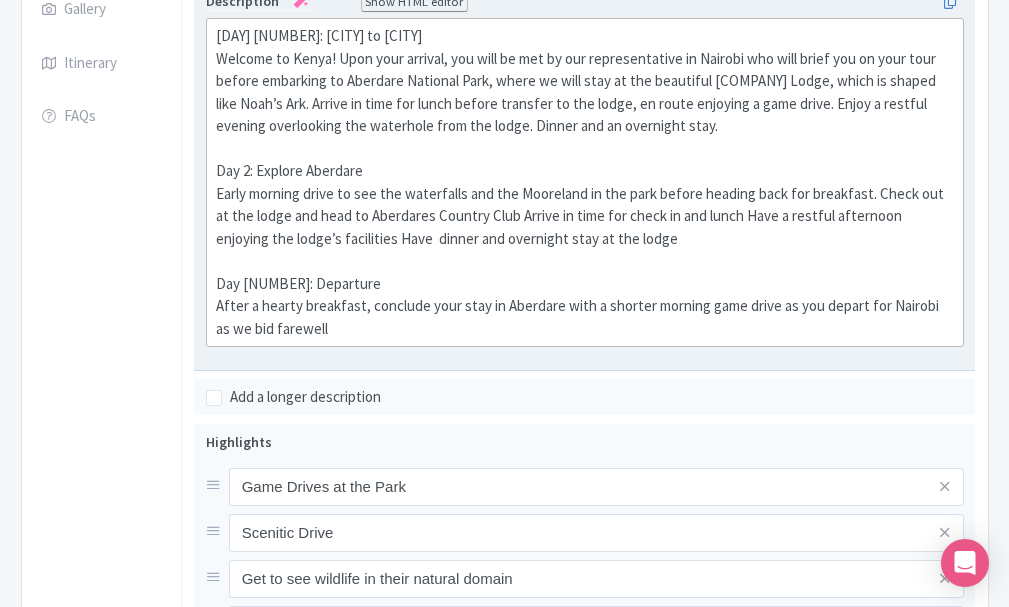 scroll, scrollTop: 882, scrollLeft: 0, axis: vertical 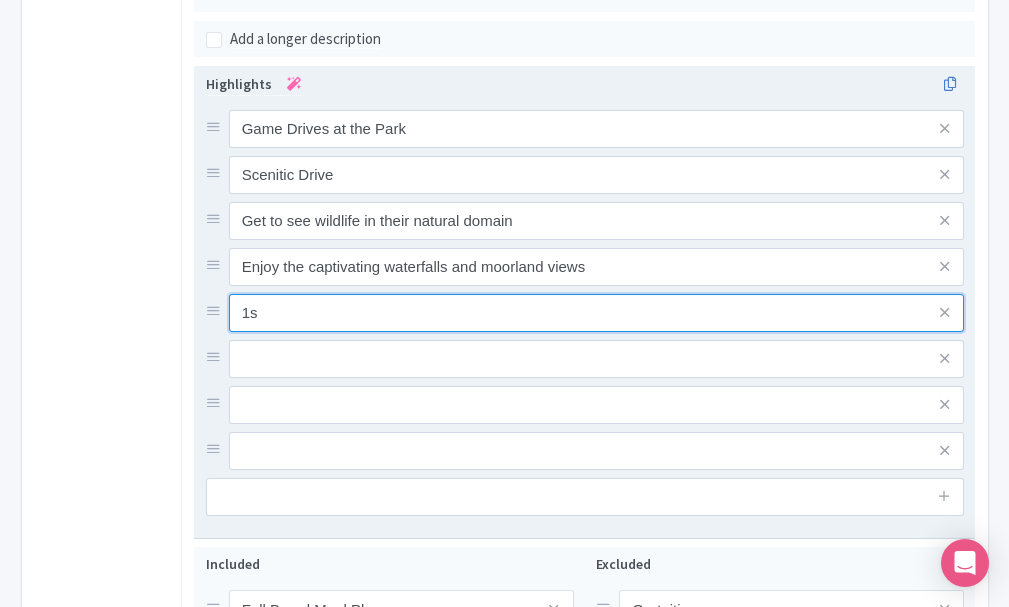 type on "1" 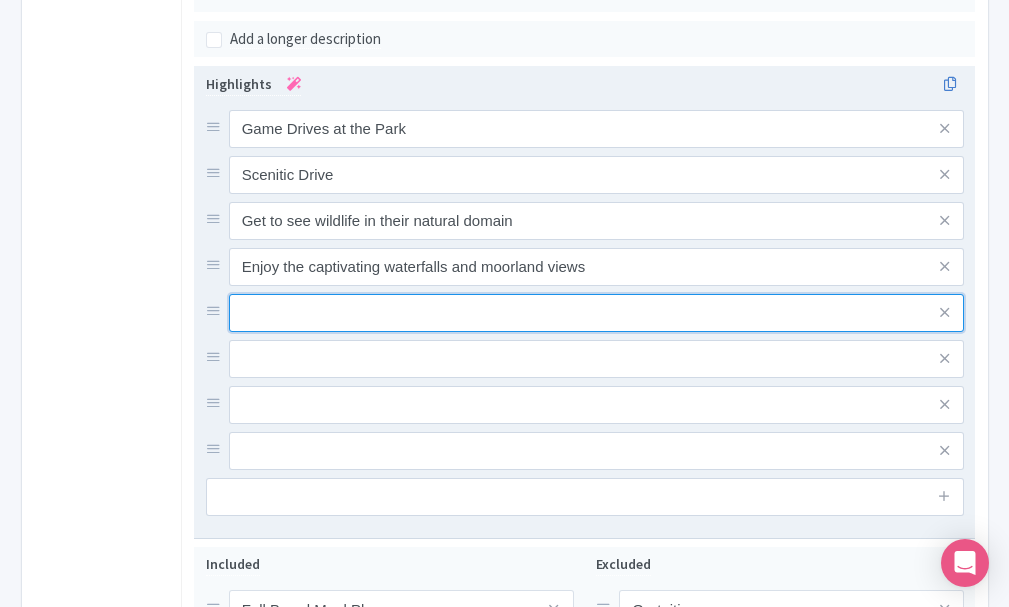 type on "o" 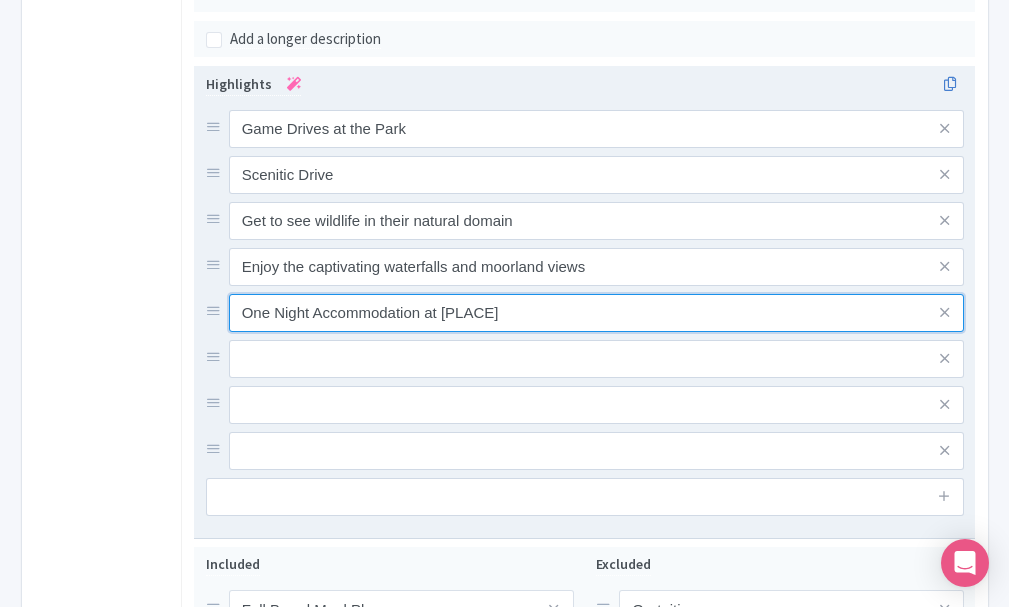 type on "One Night Accommodation at The Ark Lodge" 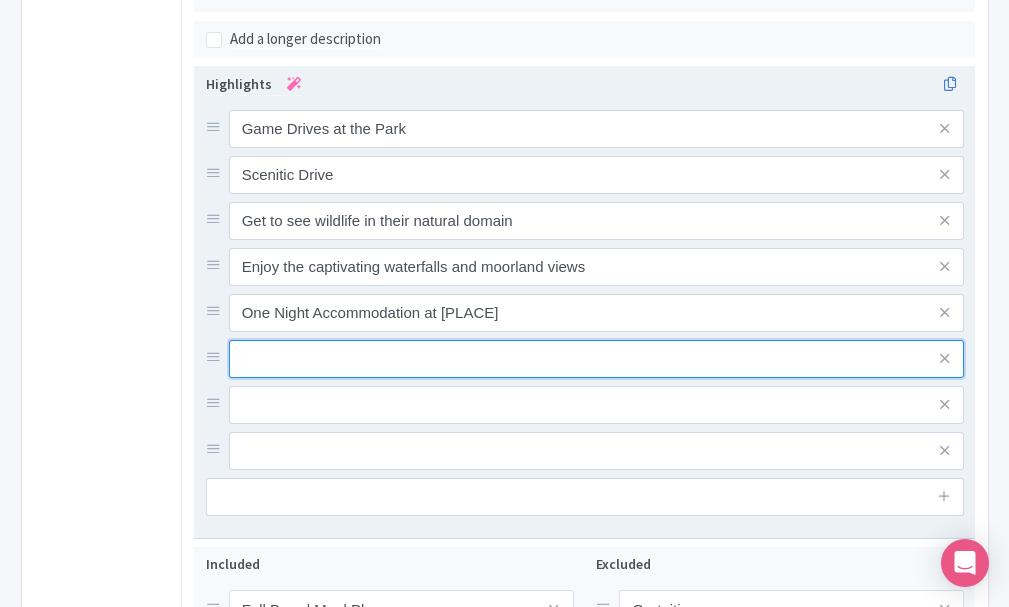 click at bounding box center (597, 129) 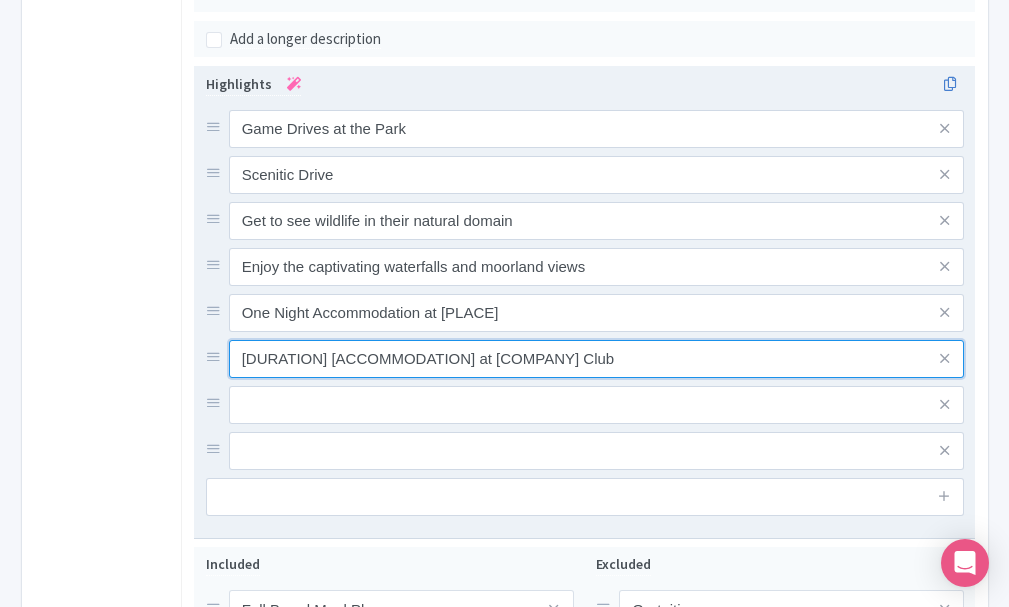 click on "One Night Accommodation at Aberdares Country Club" at bounding box center [597, 129] 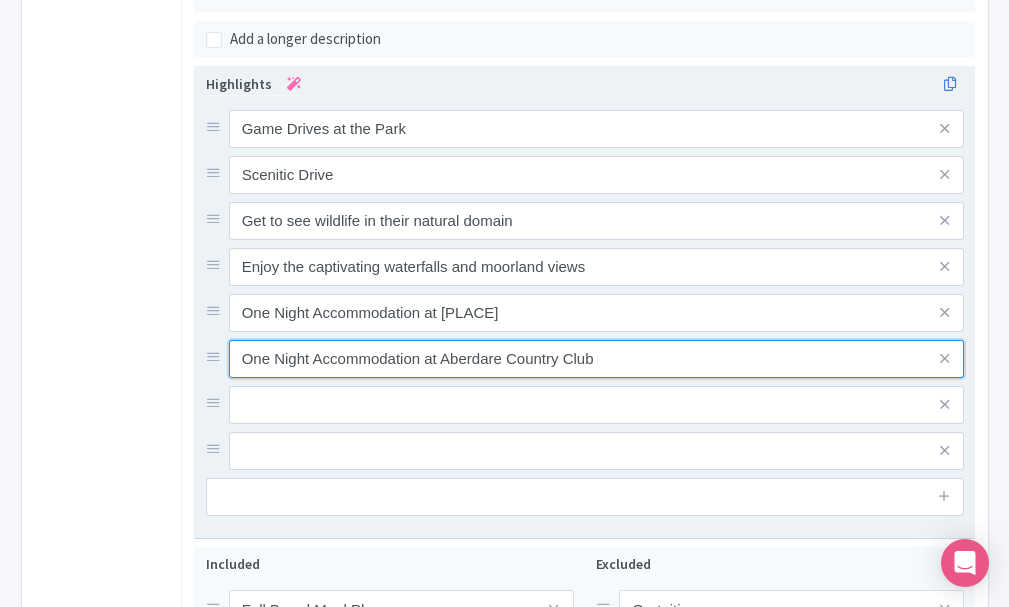 type on "One Night Accommodation at Aberdare Country Club" 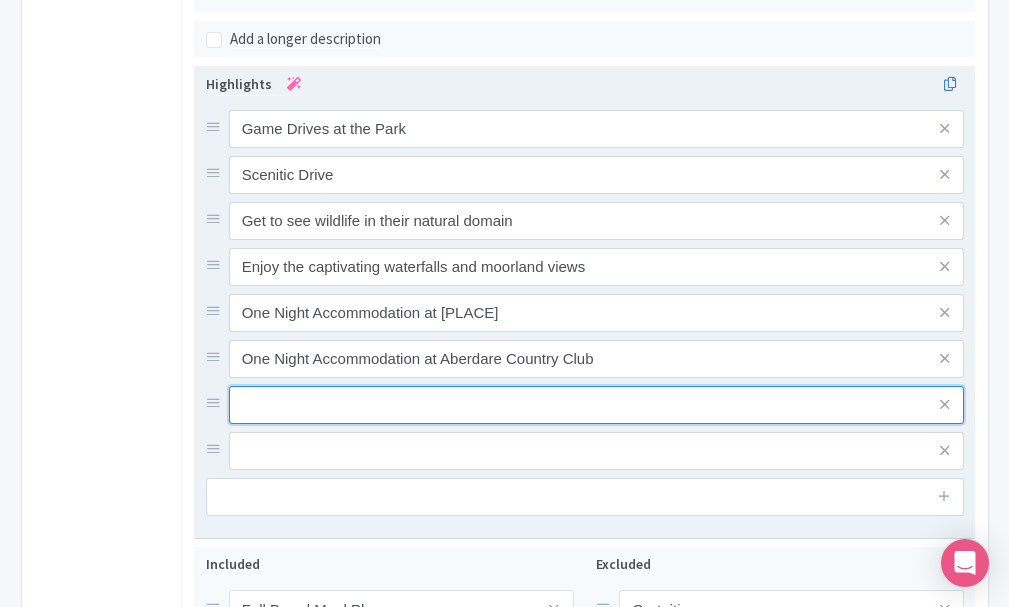 click at bounding box center (597, 129) 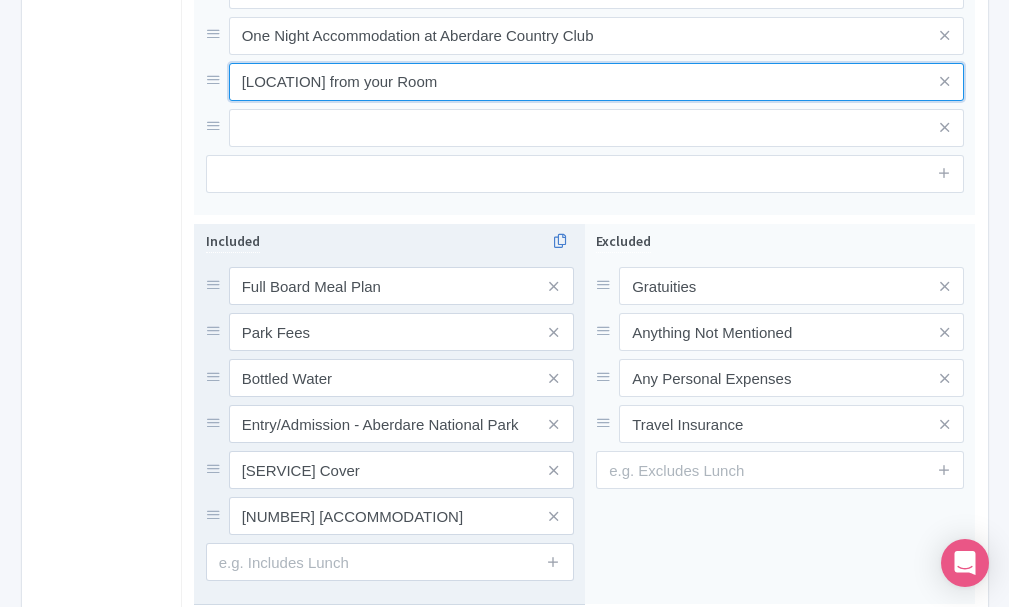 scroll, scrollTop: 1428, scrollLeft: 0, axis: vertical 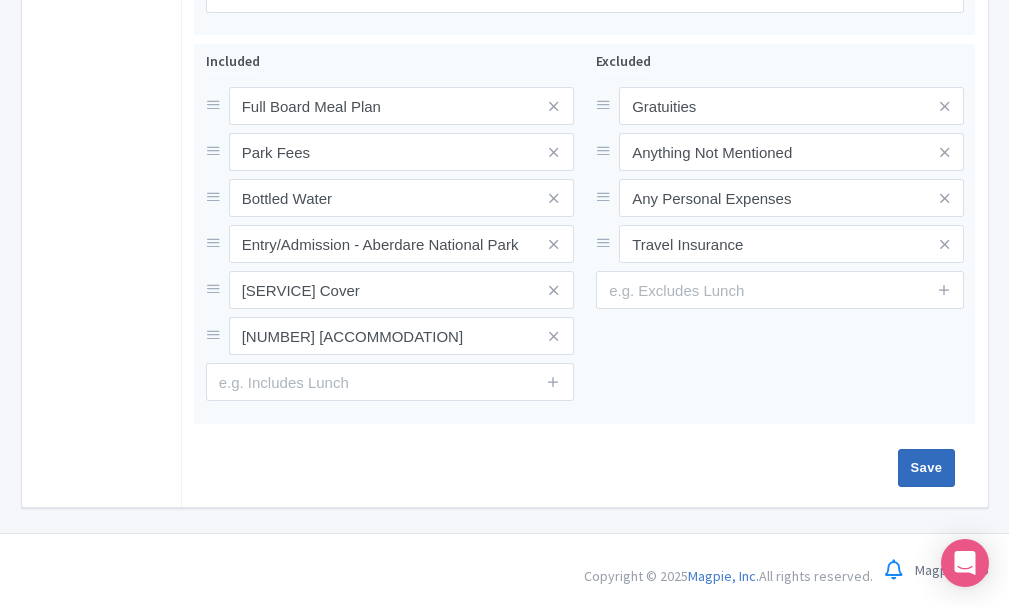 type on "Waterhole Views from your Room" 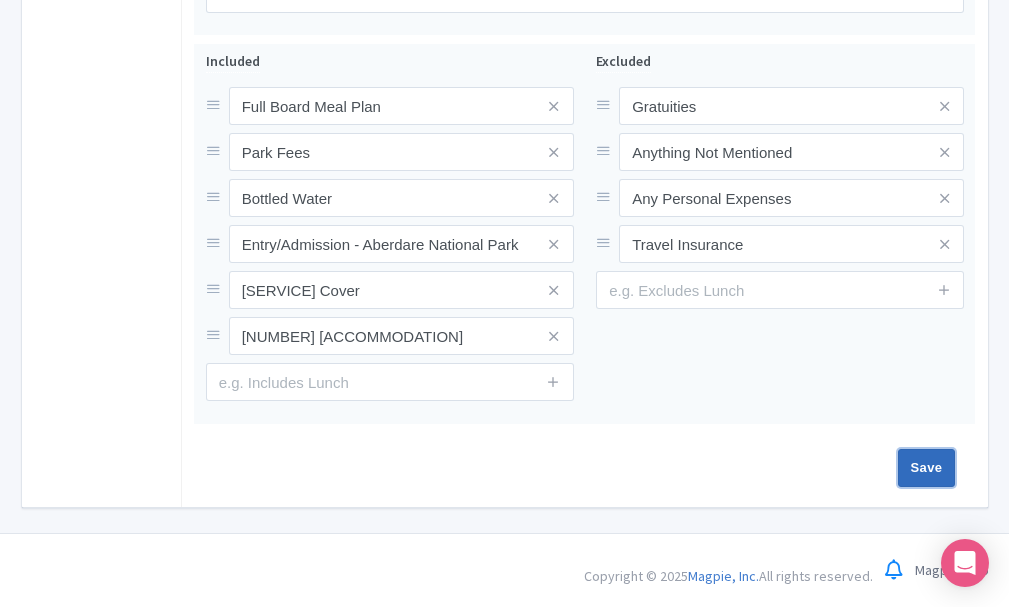click on "Save" at bounding box center (927, 468) 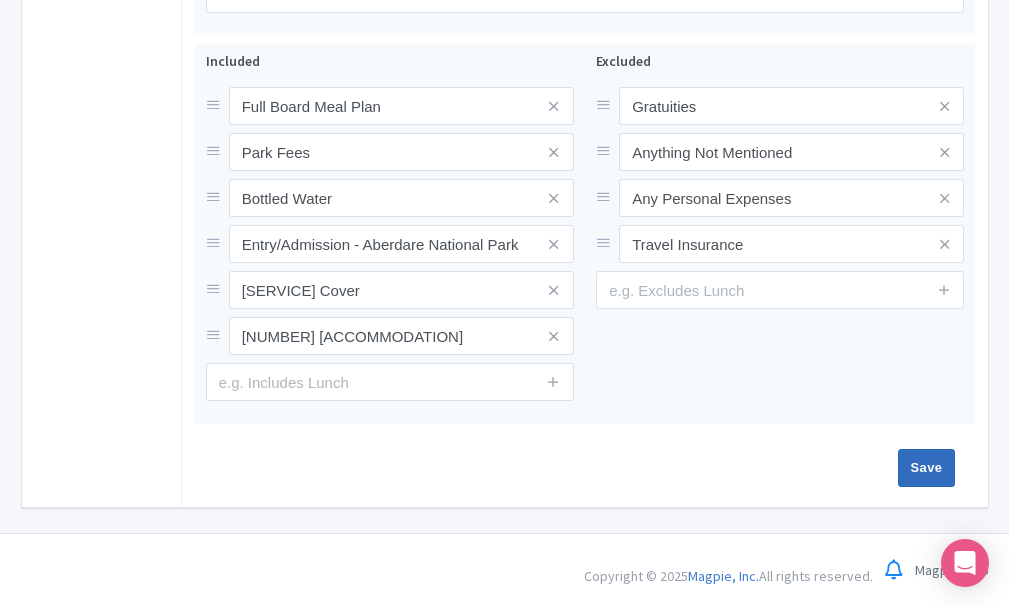 type on "Saving..." 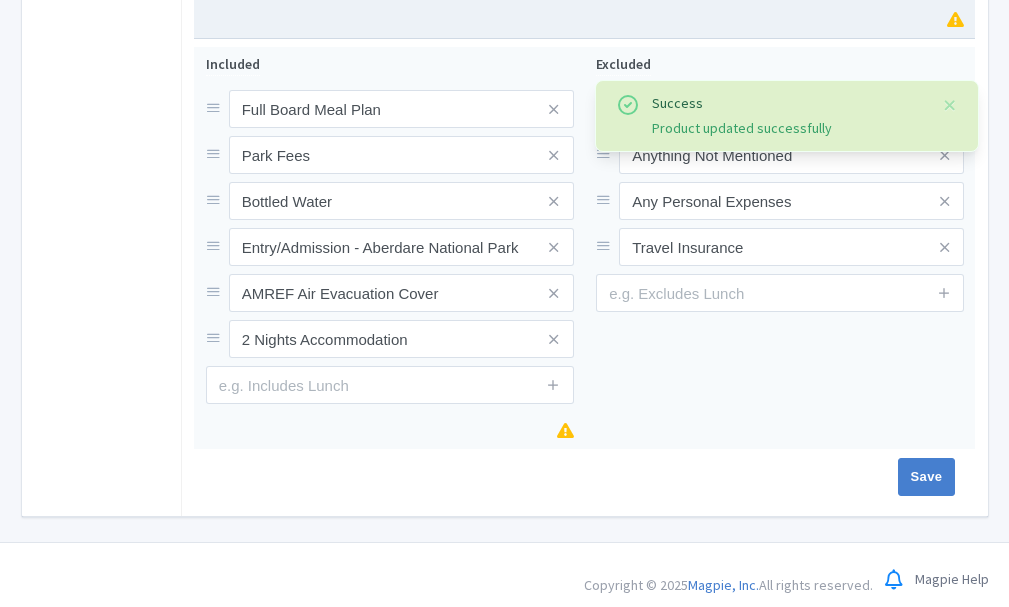 scroll, scrollTop: 1434, scrollLeft: 0, axis: vertical 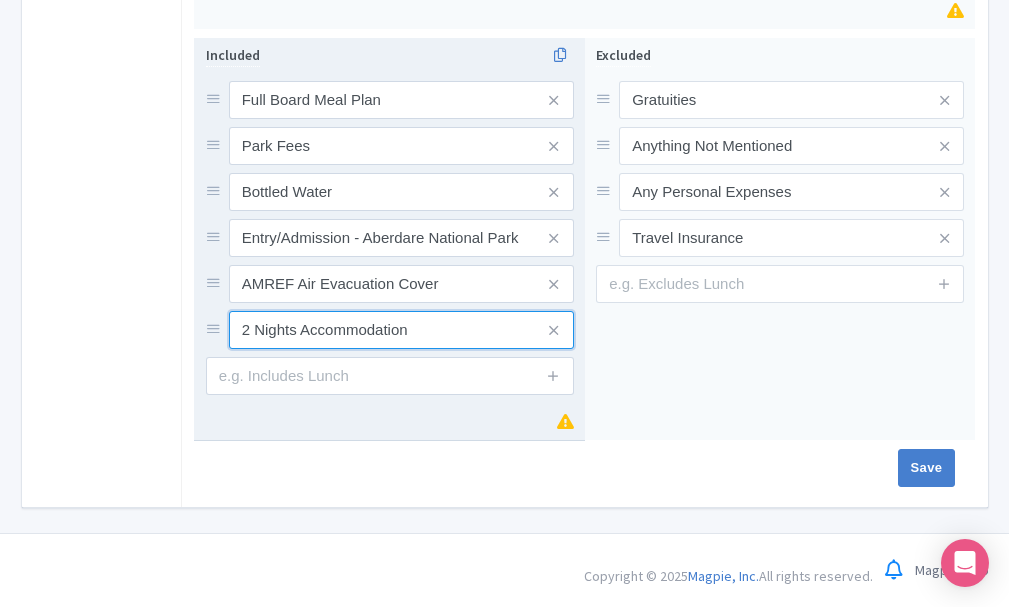 click on "2 Nights Accommodation" at bounding box center (401, 100) 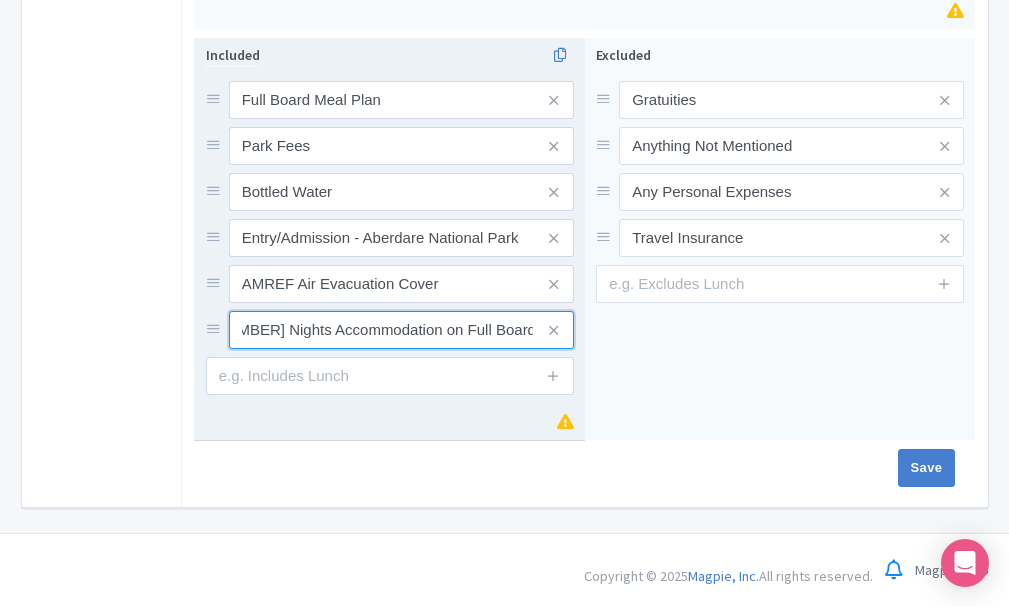 scroll, scrollTop: 0, scrollLeft: 39, axis: horizontal 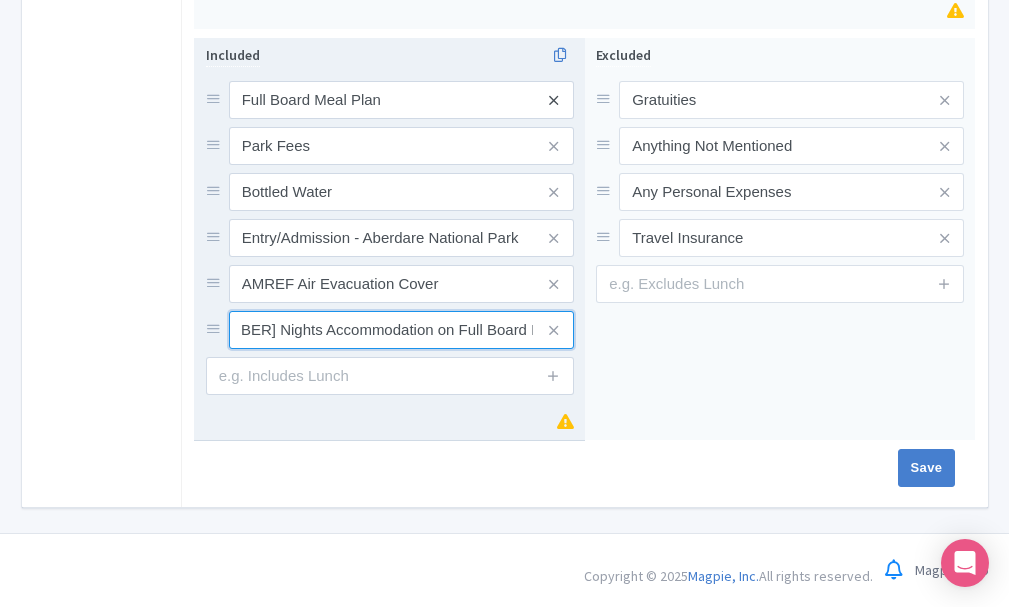type on "2 Nights Accommodation on Full Board Meal Plan" 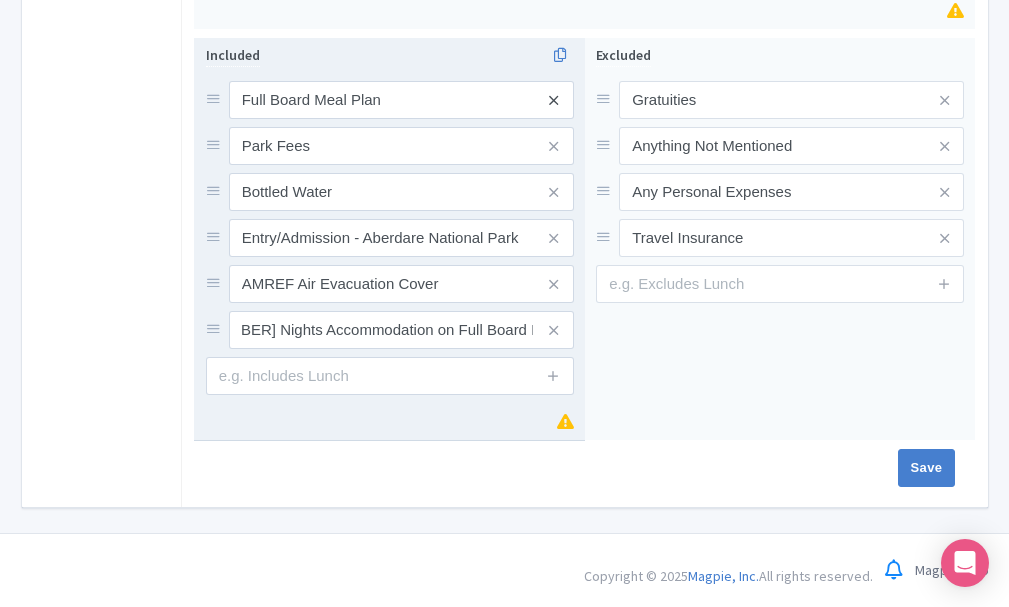 scroll, scrollTop: 0, scrollLeft: 0, axis: both 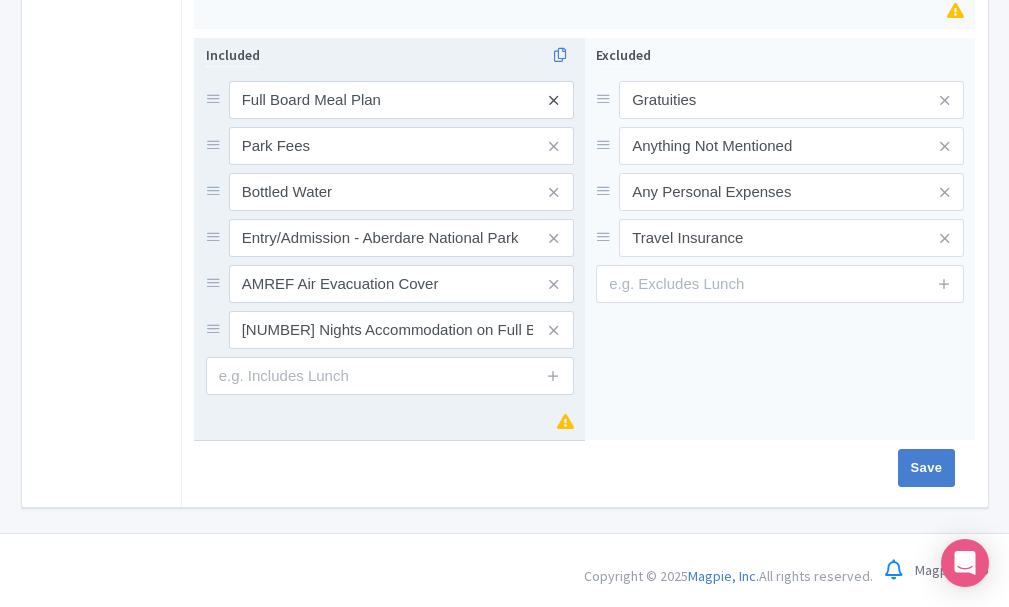 click at bounding box center [553, 100] 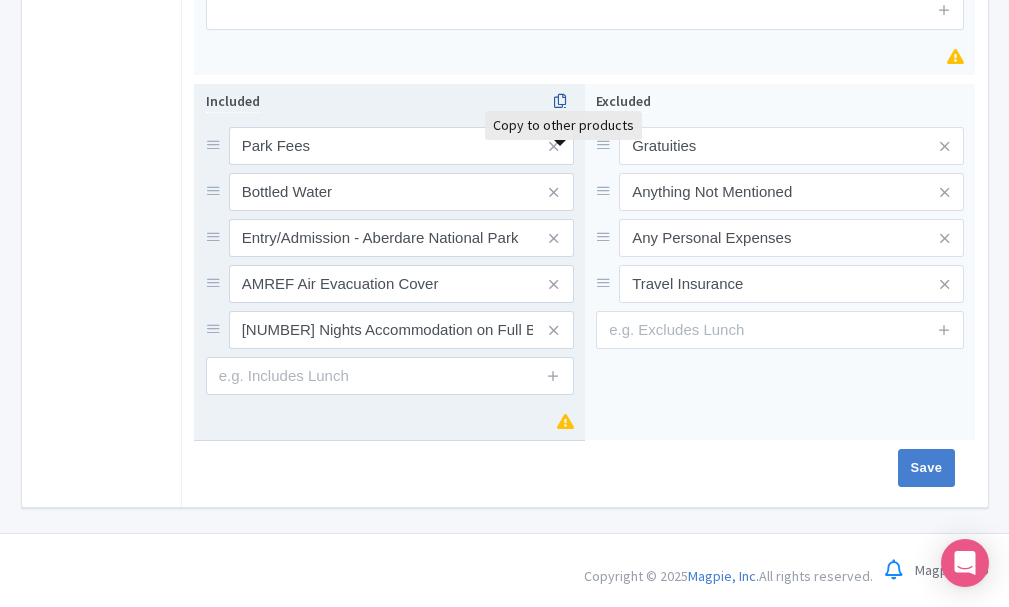 scroll, scrollTop: 1365, scrollLeft: 0, axis: vertical 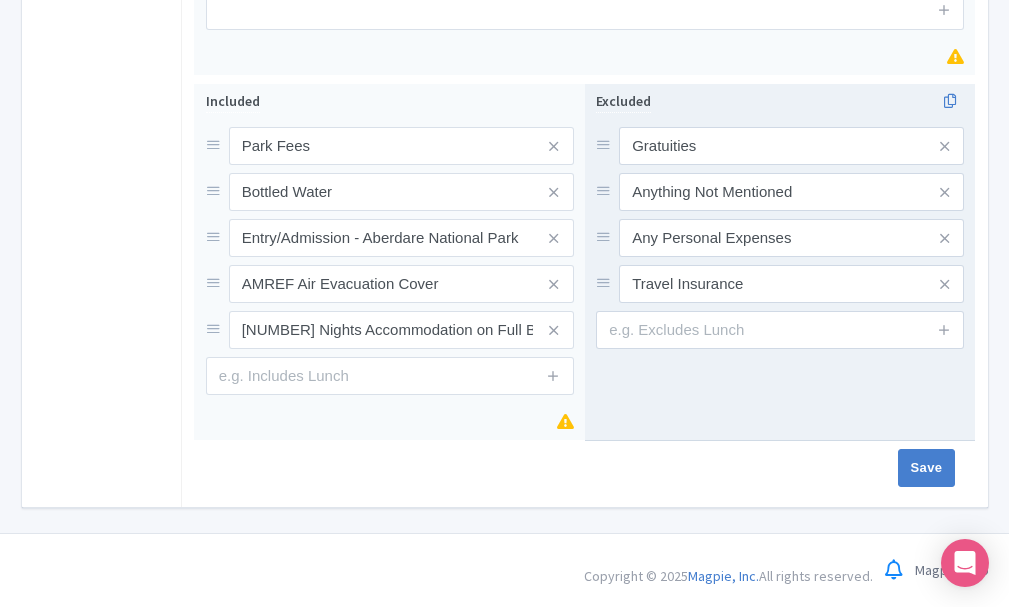 click on "Excluded Gratuities Anything Not Mentioned Any Personal Expenses Travel Insurance" at bounding box center [780, 262] 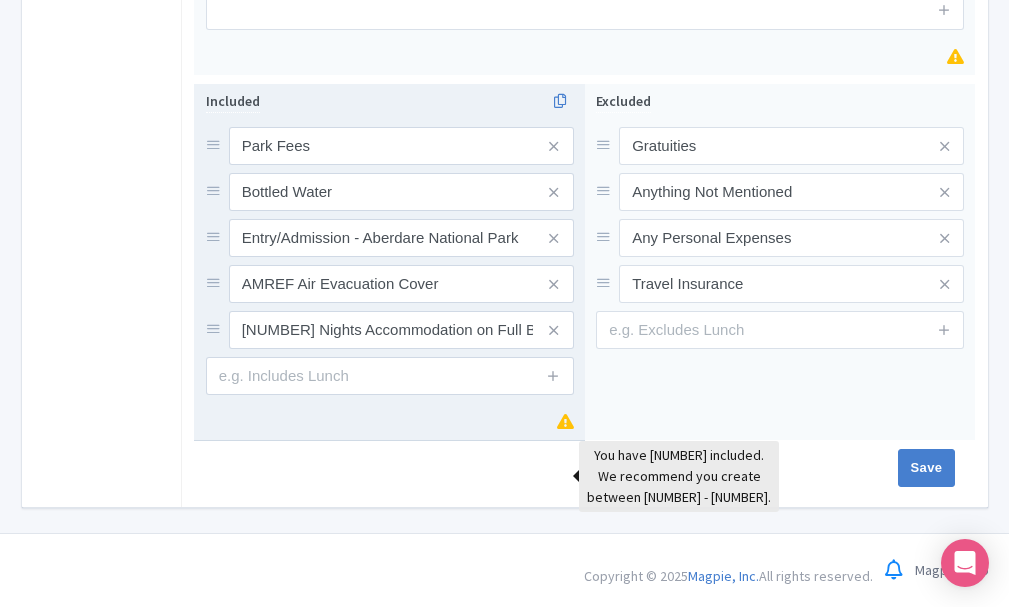 click at bounding box center [565, 421] 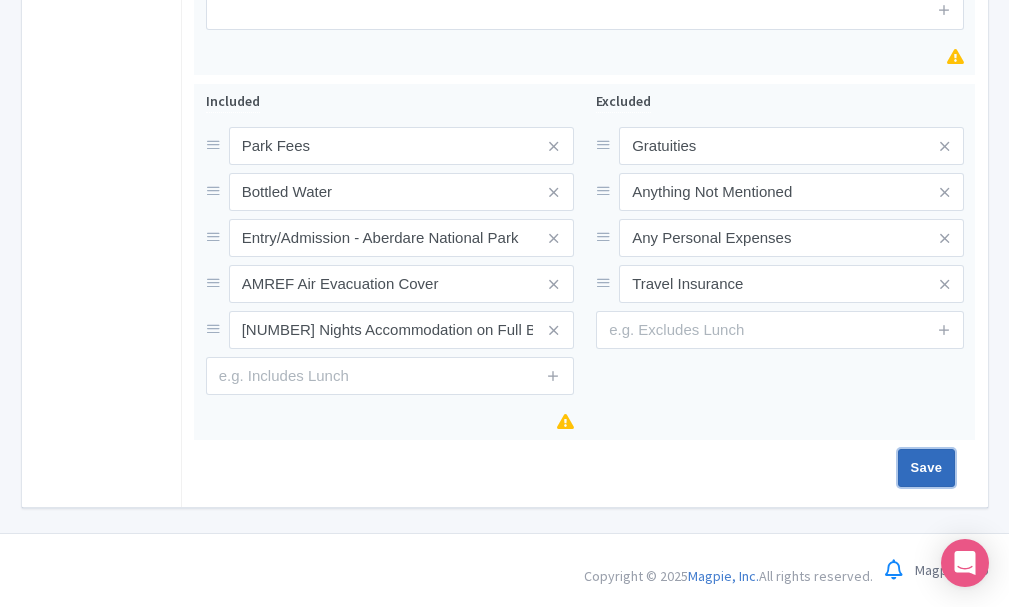 click on "Save" at bounding box center [927, 468] 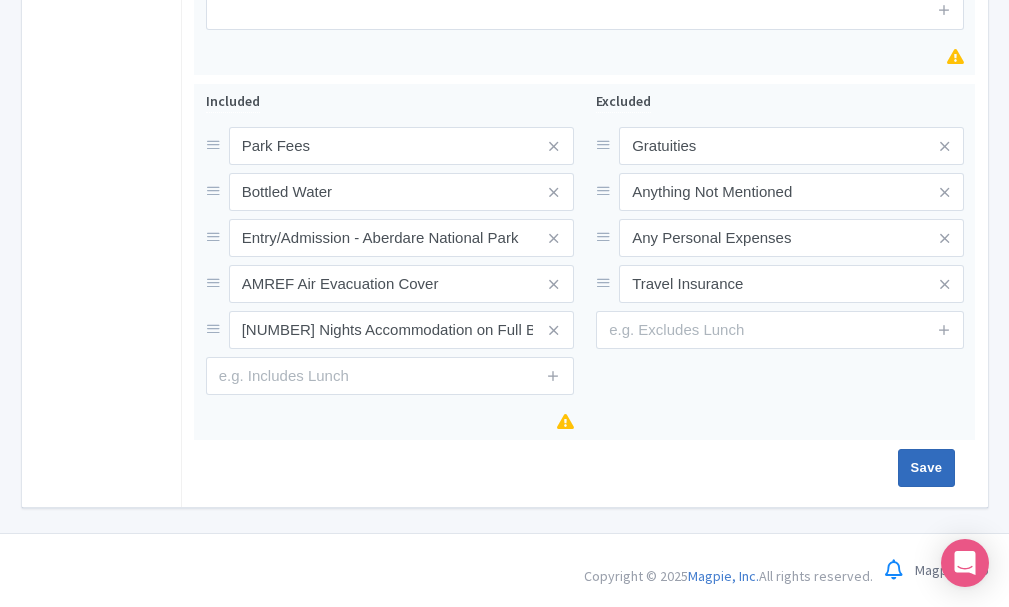 type on "Saving..." 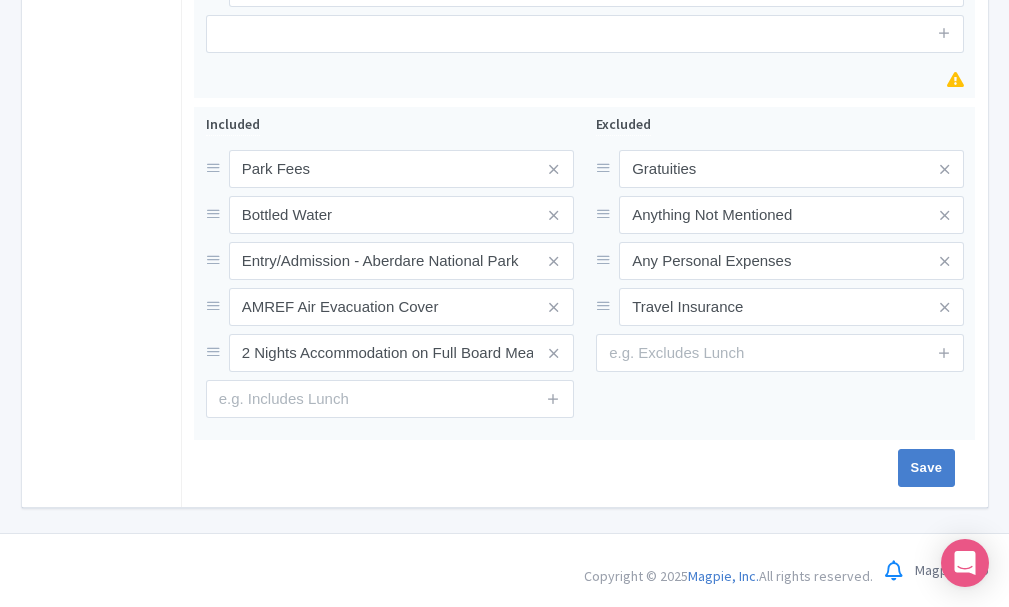 scroll, scrollTop: 1365, scrollLeft: 0, axis: vertical 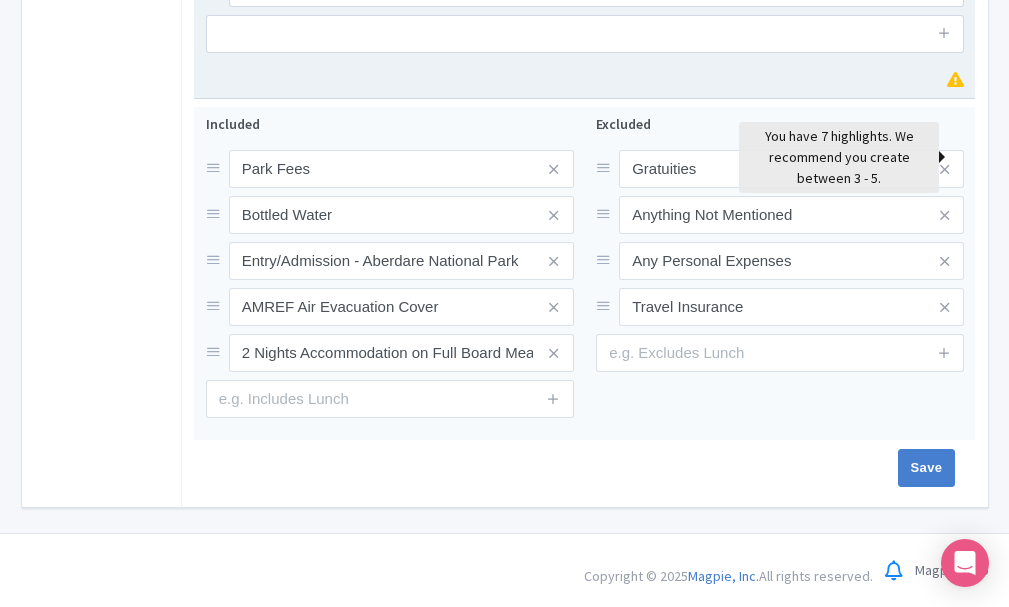 click at bounding box center [955, 79] 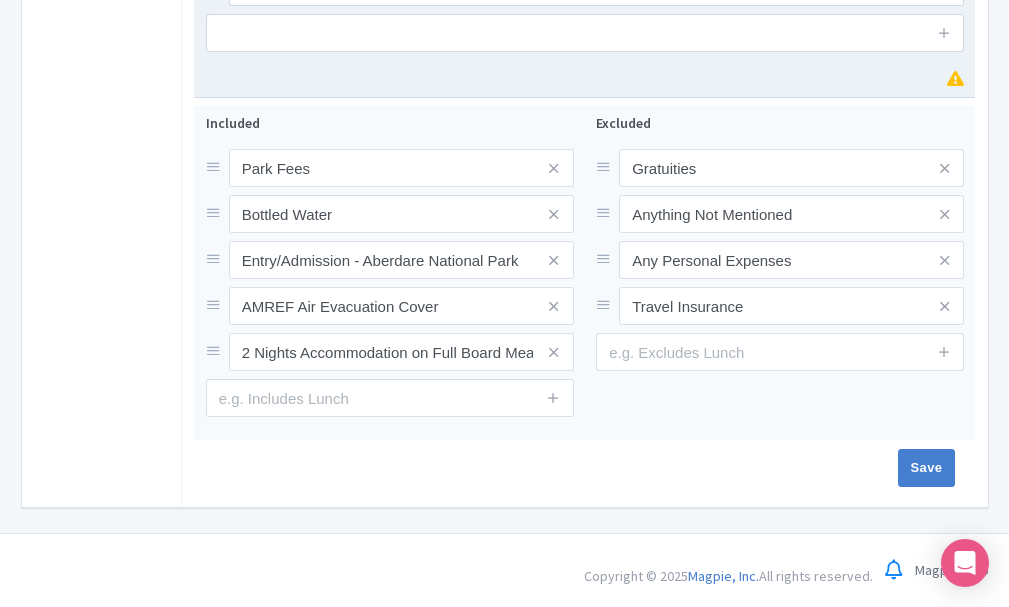 click at bounding box center [955, 78] 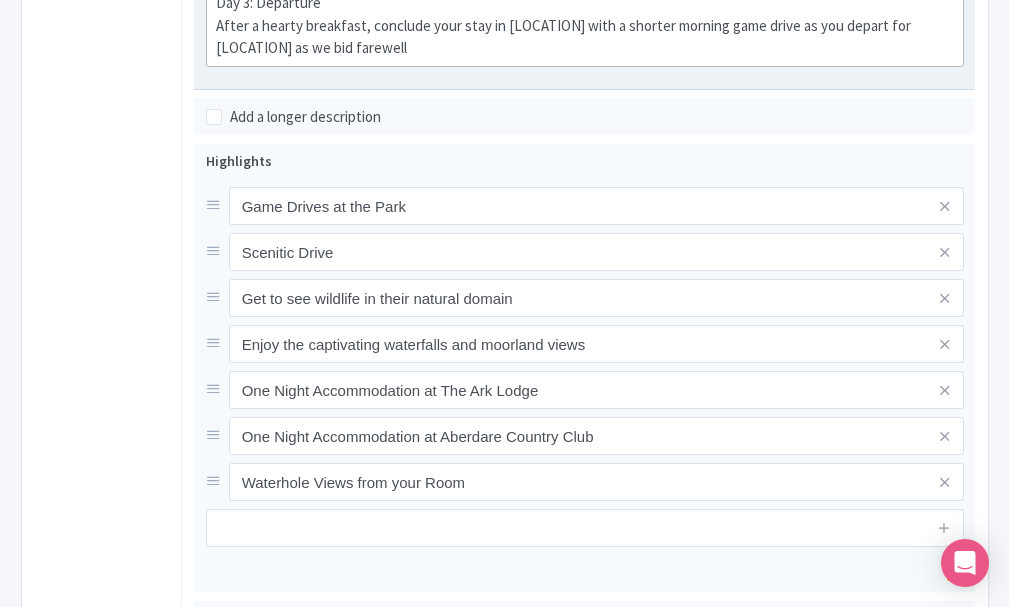 scroll, scrollTop: 843, scrollLeft: 0, axis: vertical 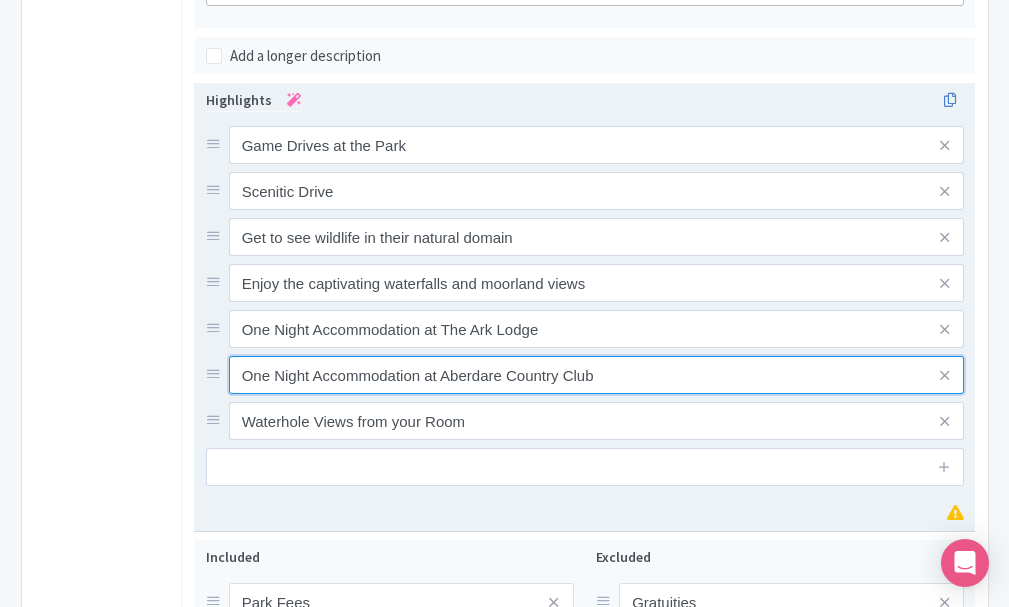 drag, startPoint x: 441, startPoint y: 455, endPoint x: 231, endPoint y: 456, distance: 210.00238 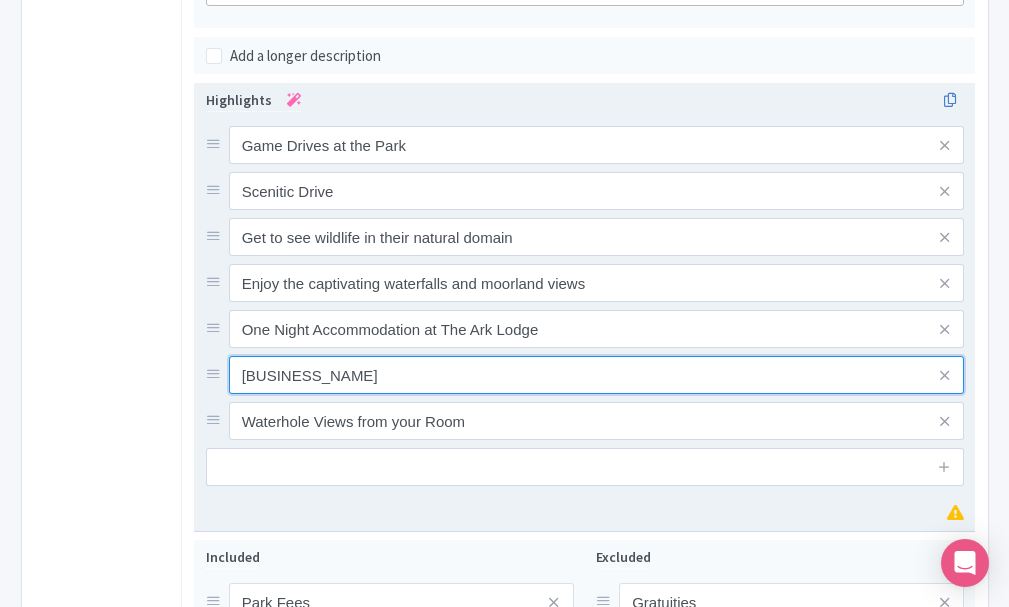 drag, startPoint x: 415, startPoint y: 459, endPoint x: 237, endPoint y: 456, distance: 178.02528 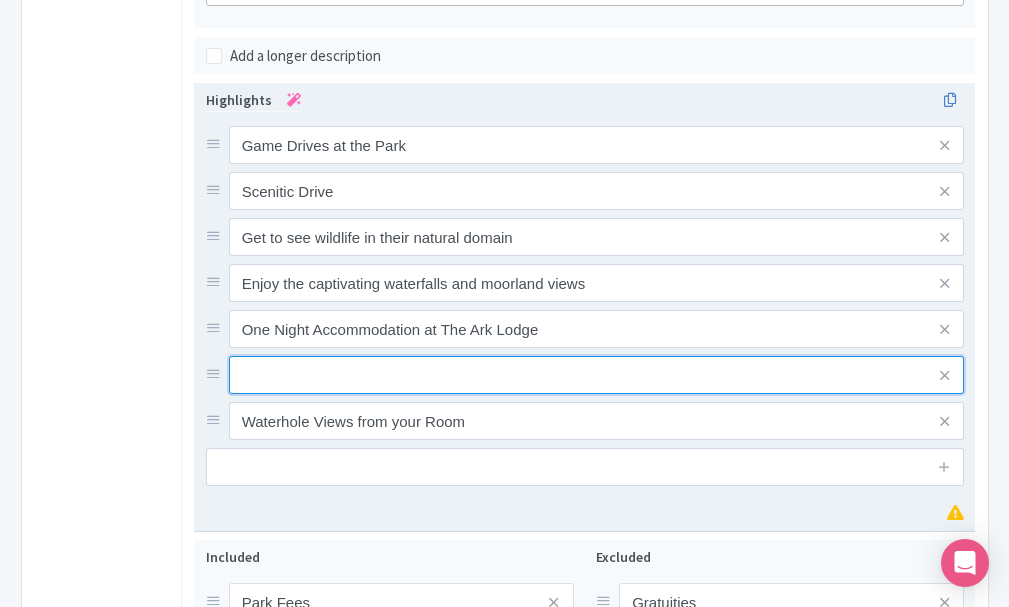 type 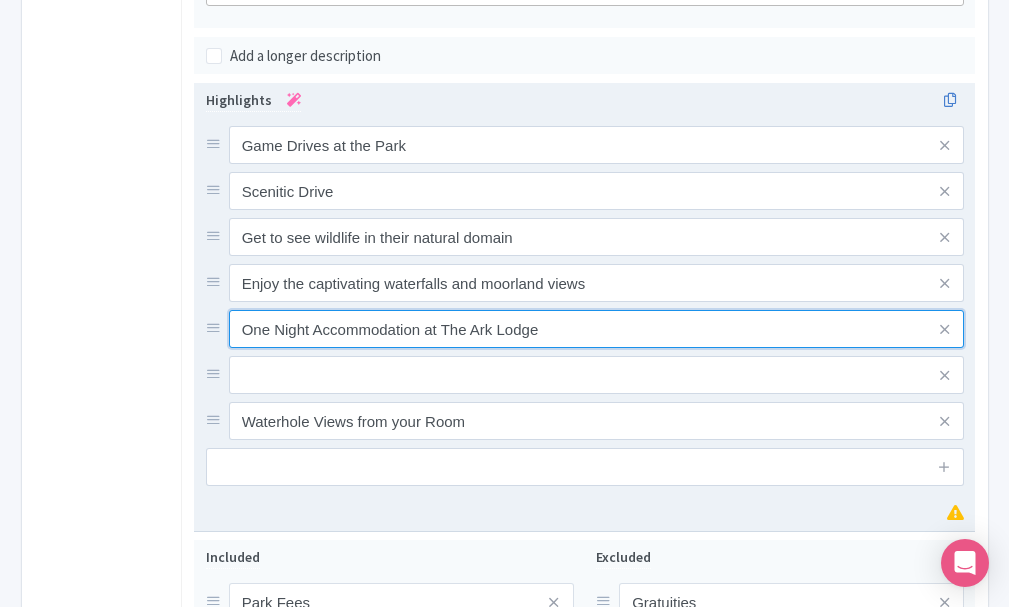 click on "One Night Accommodation at The Ark Lodge" at bounding box center (597, 145) 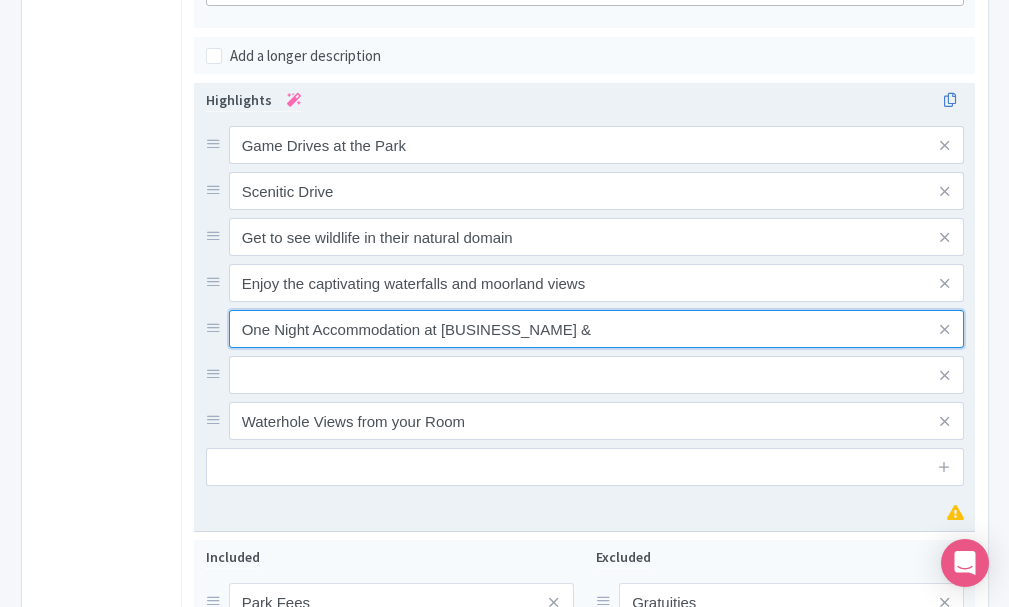 paste on "[BUSINESS_NAME]" 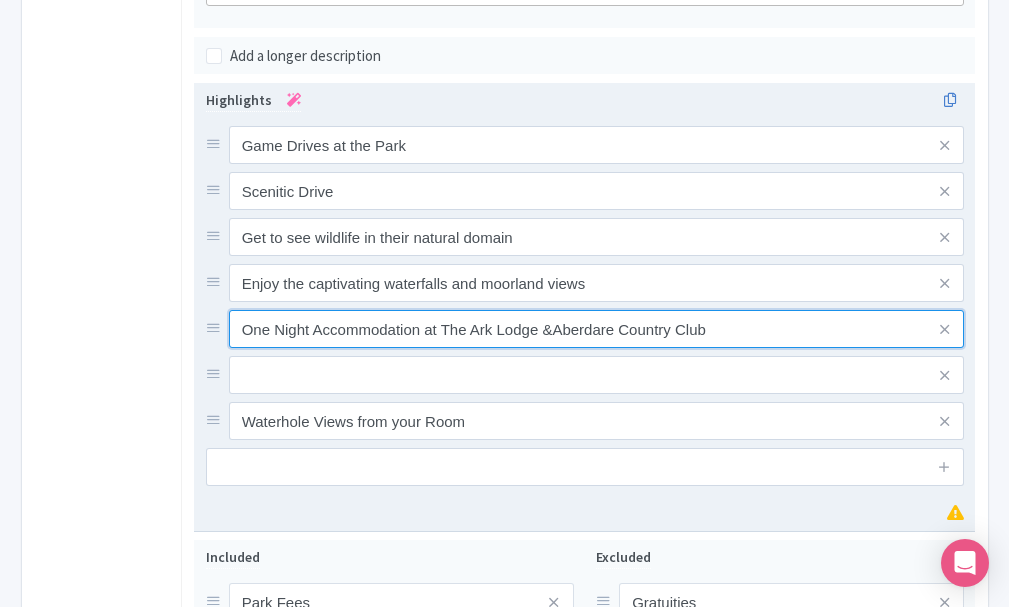 click on "One Night Accommodation at The Ark Lodge &Aberdare Country Club" at bounding box center [597, 145] 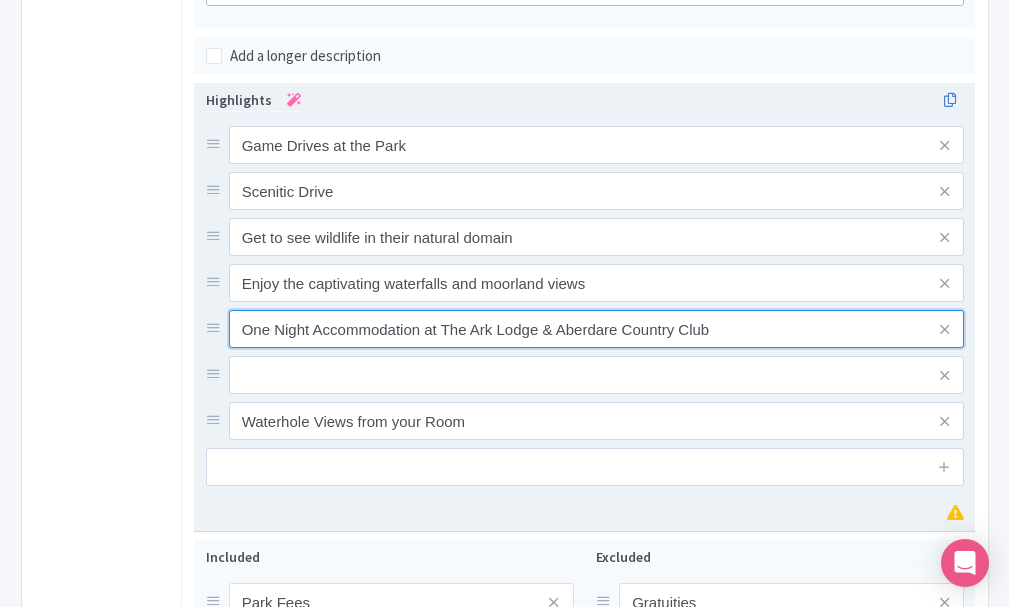 click on "One Night Accommodation at The Ark Lodge & Aberdare Country Club" at bounding box center (597, 145) 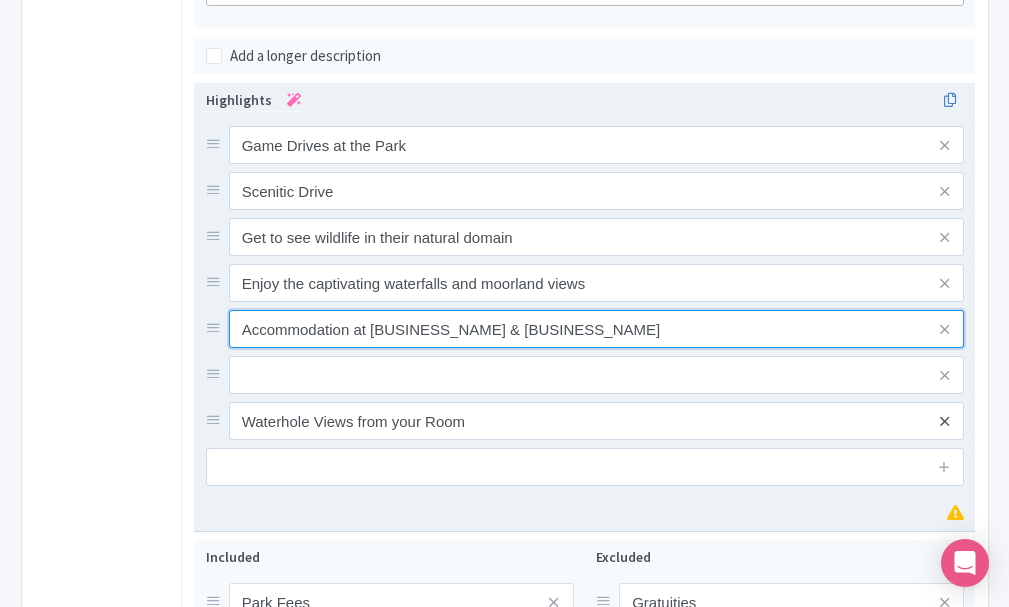 type on "Accommodation at [BUSINESS_NAME] & [BUSINESS_NAME]" 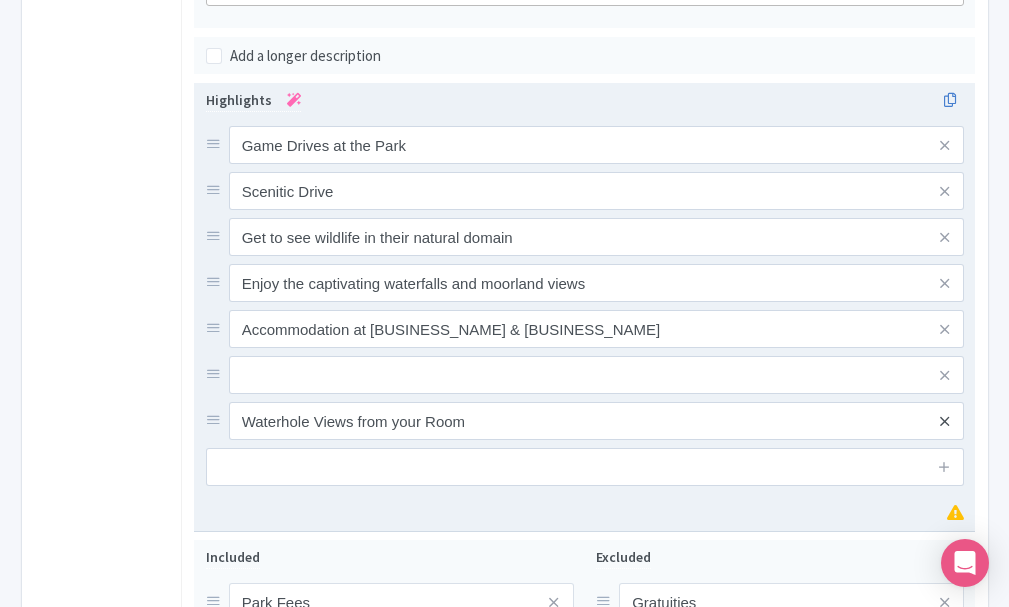 click at bounding box center (944, 421) 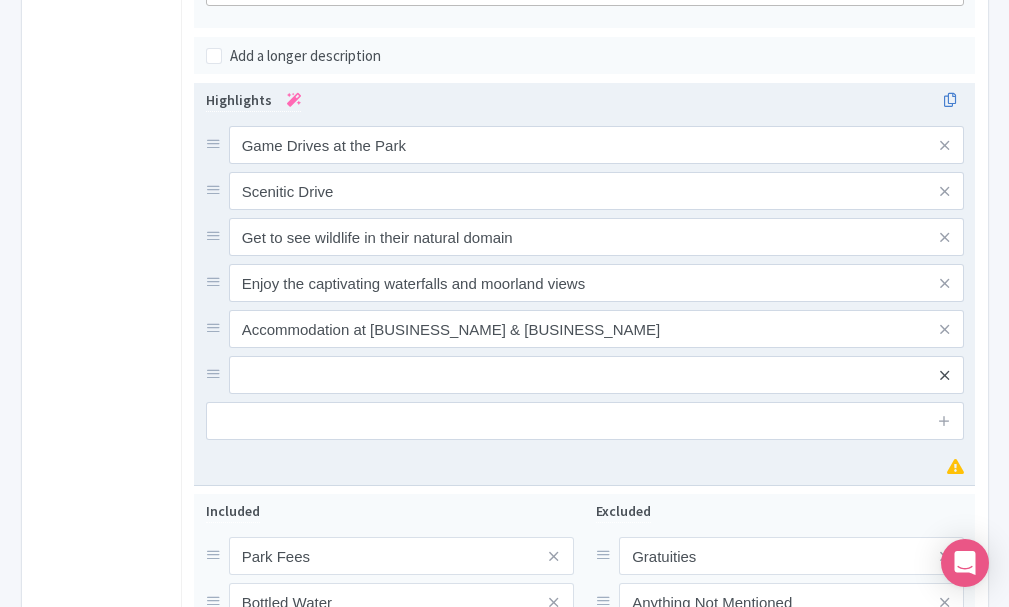 click at bounding box center (944, 375) 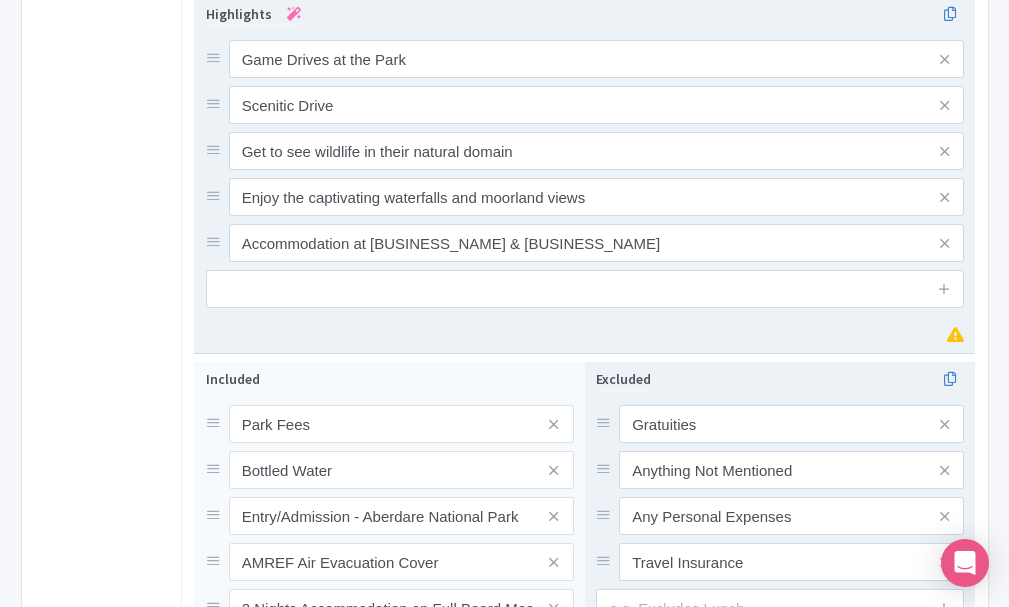scroll, scrollTop: 1243, scrollLeft: 0, axis: vertical 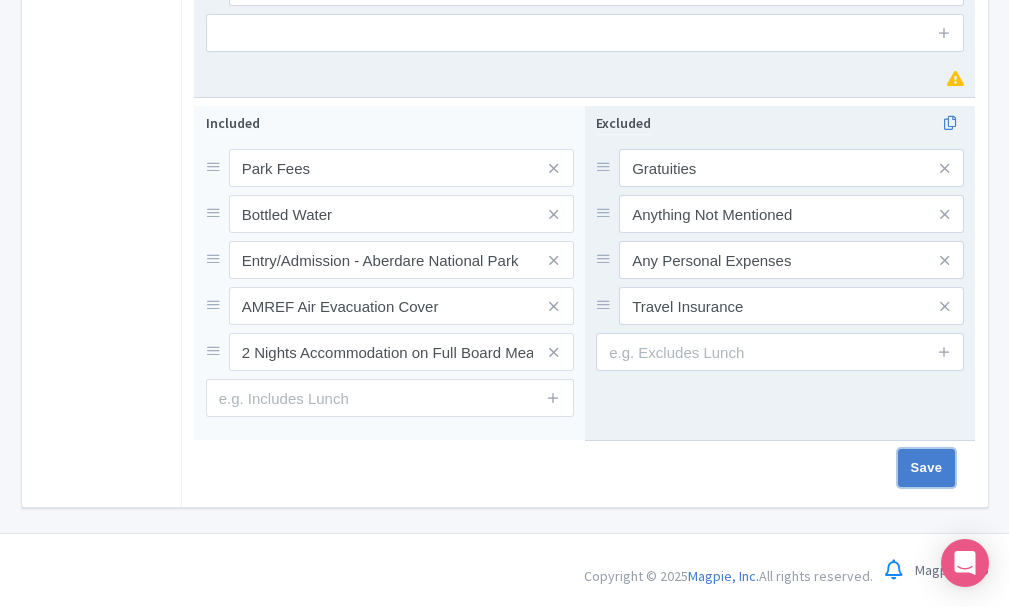 click on "Save" at bounding box center [927, 468] 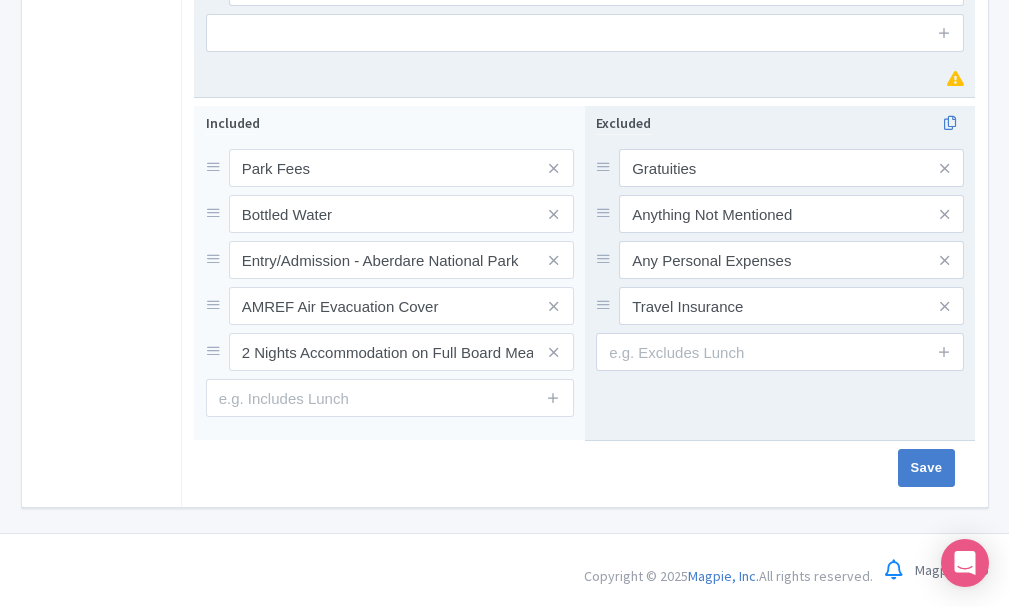 type on "Saving..." 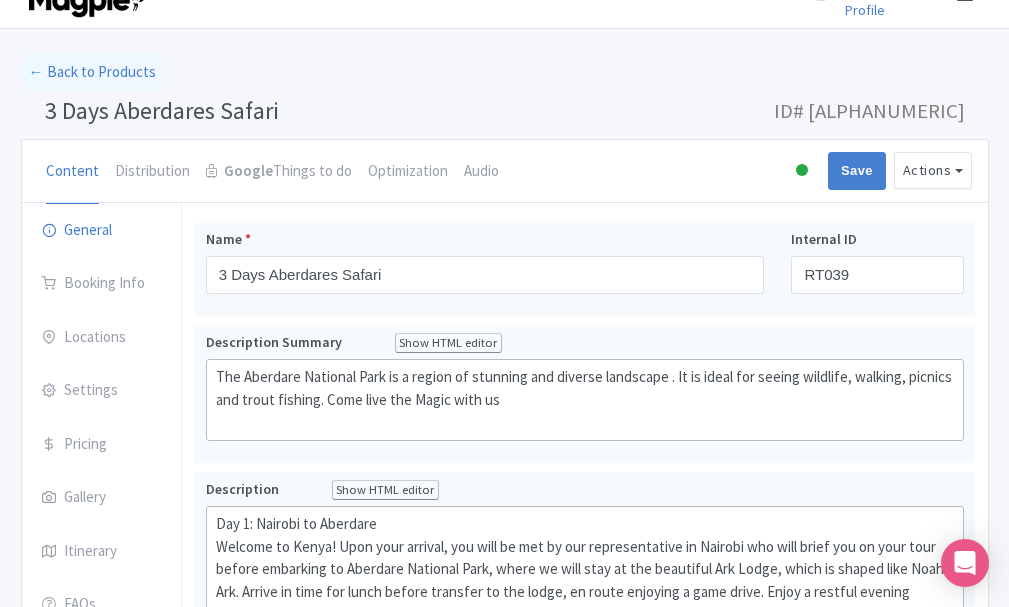 scroll, scrollTop: 0, scrollLeft: 0, axis: both 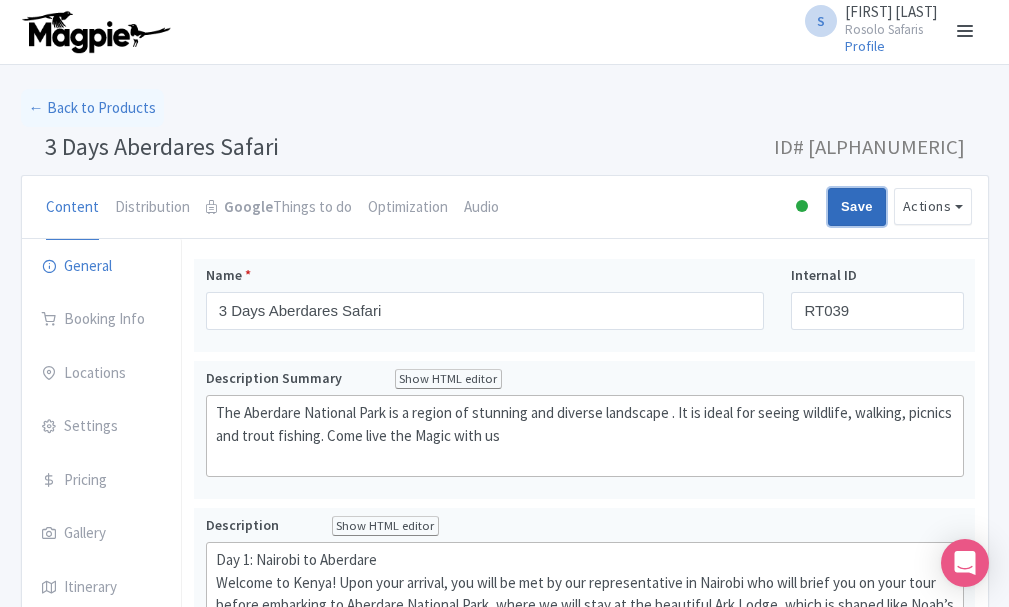 click on "Save" at bounding box center [857, 207] 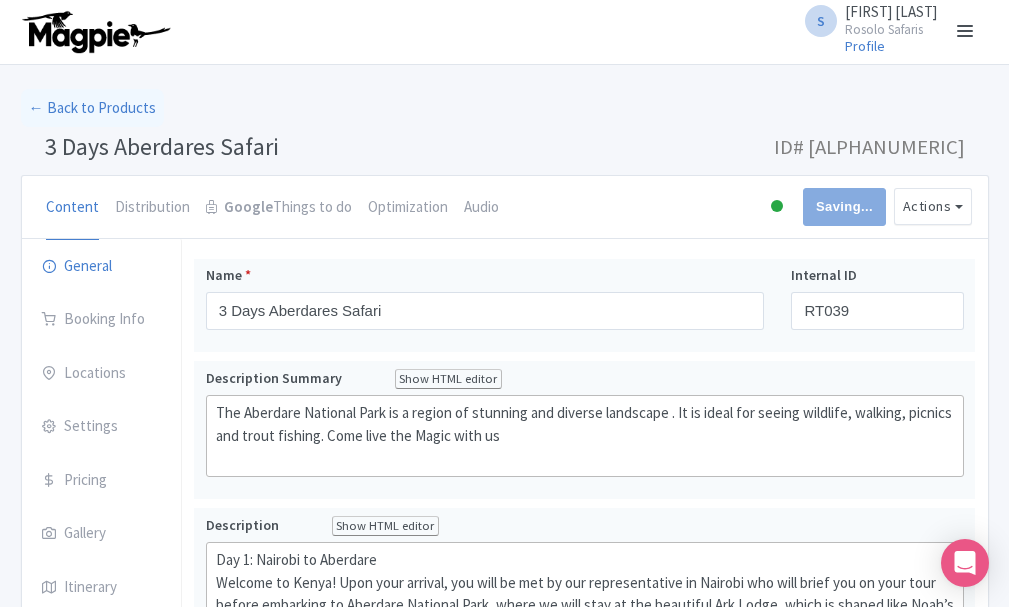 type on "Saving..." 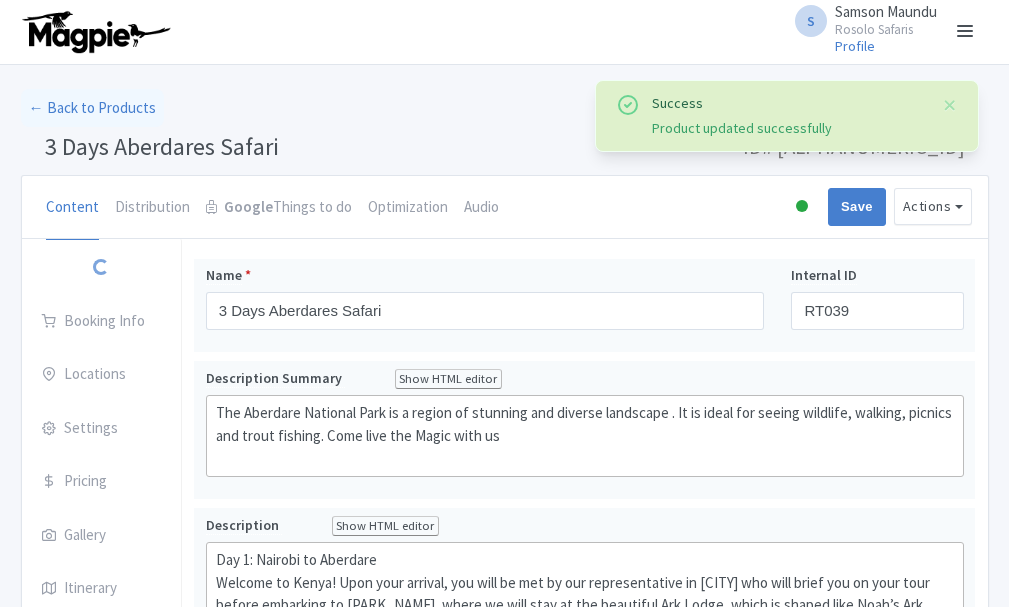 scroll, scrollTop: 114, scrollLeft: 0, axis: vertical 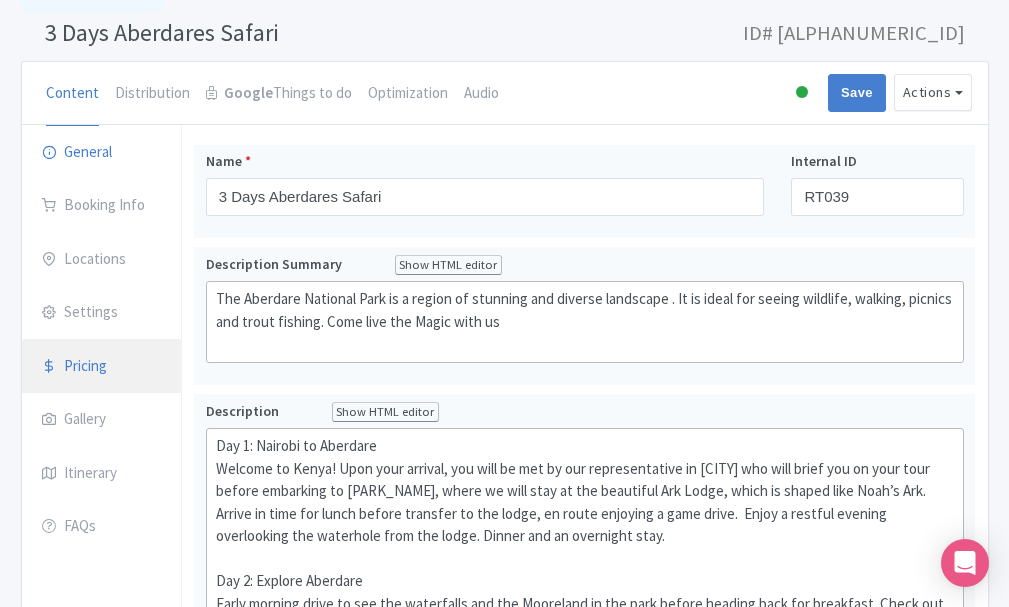 click on "Pricing" at bounding box center (102, 367) 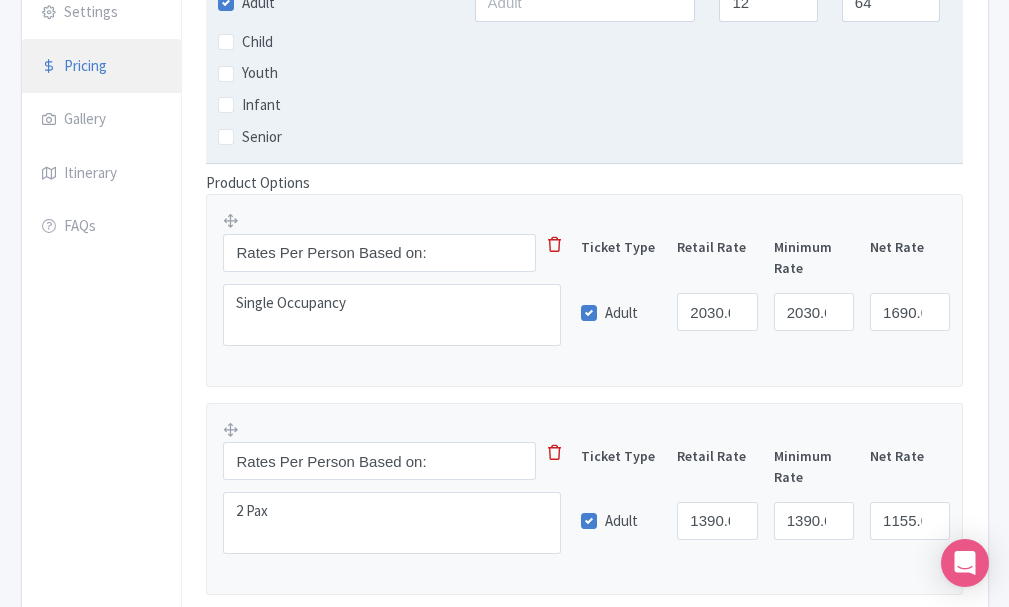 scroll, scrollTop: 314, scrollLeft: 0, axis: vertical 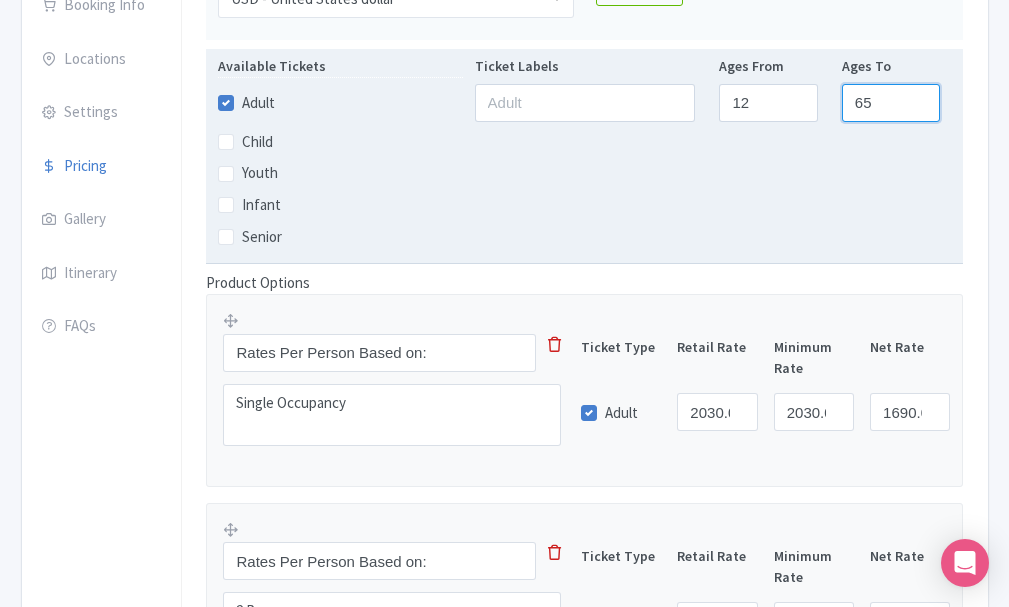 click on "65" at bounding box center (891, 103) 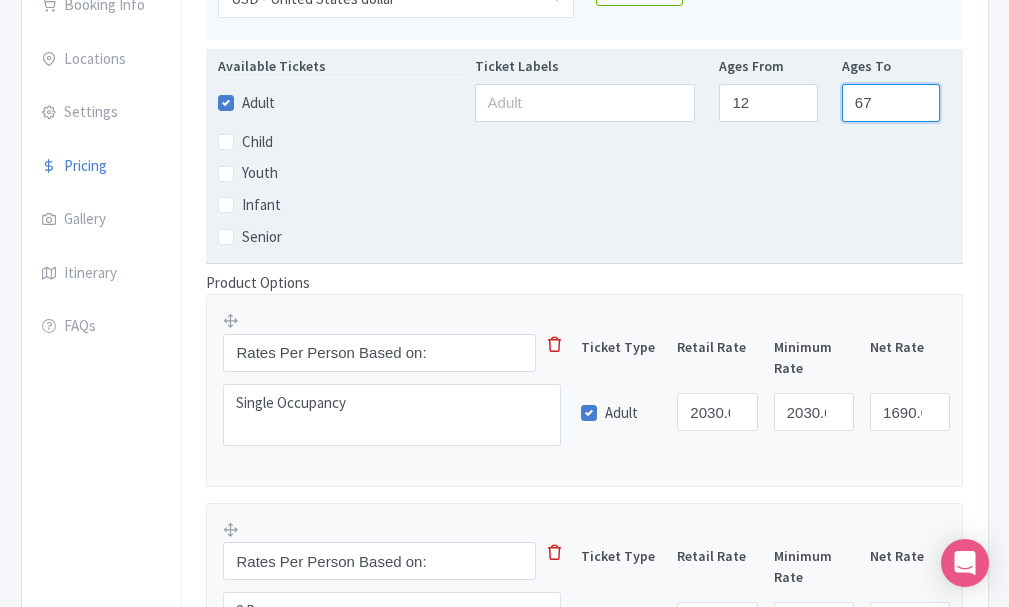 click on "67" at bounding box center [891, 103] 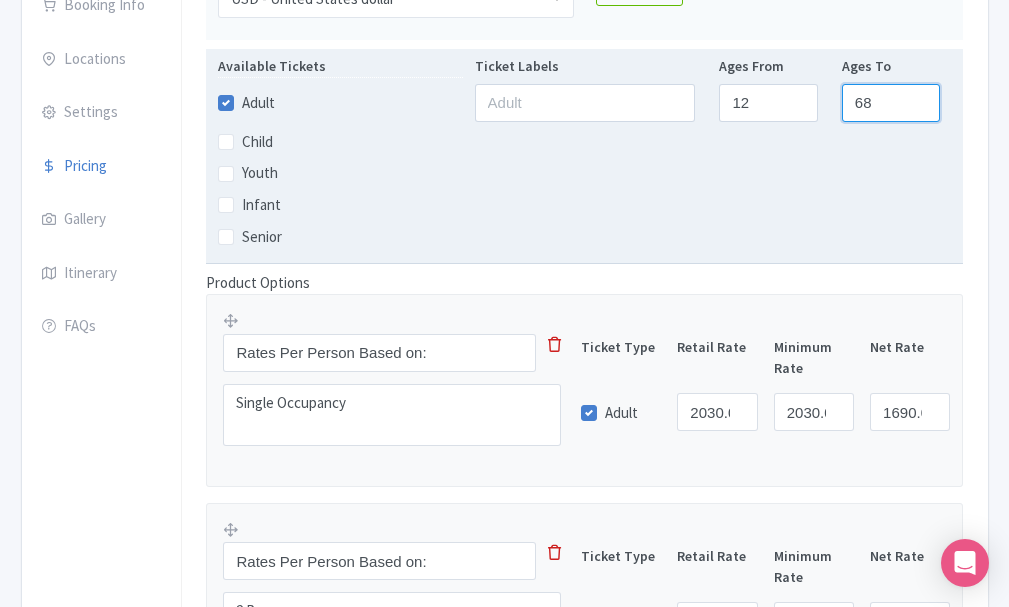 click on "68" at bounding box center (891, 103) 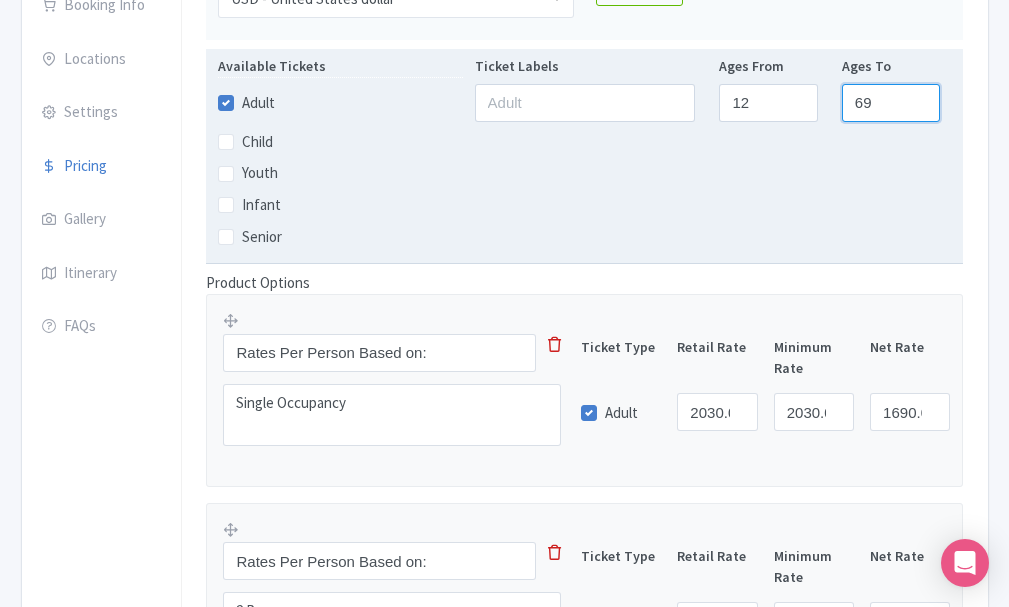 click on "69" at bounding box center [891, 103] 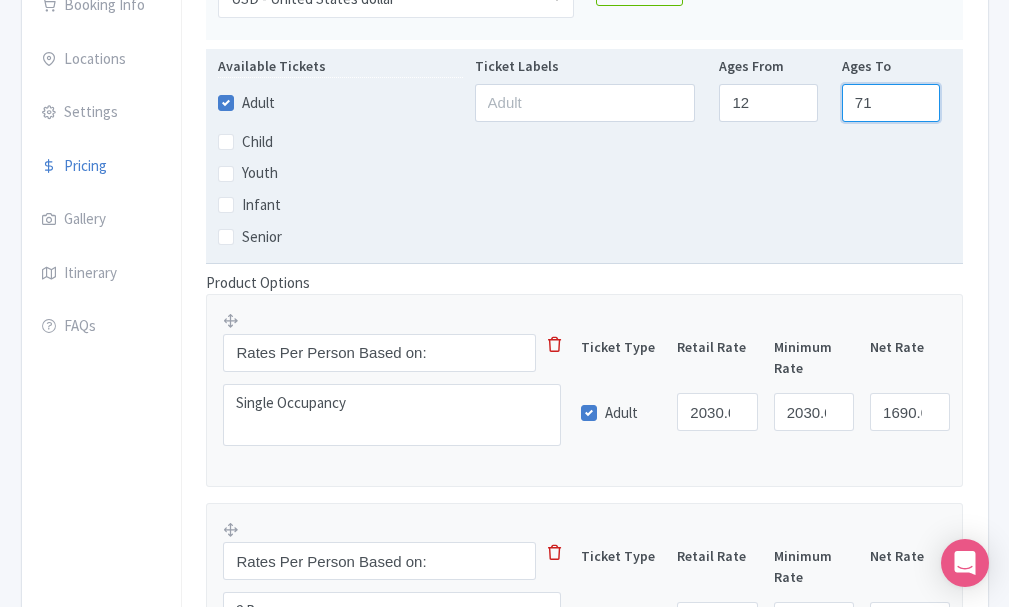 click on "71" at bounding box center [891, 103] 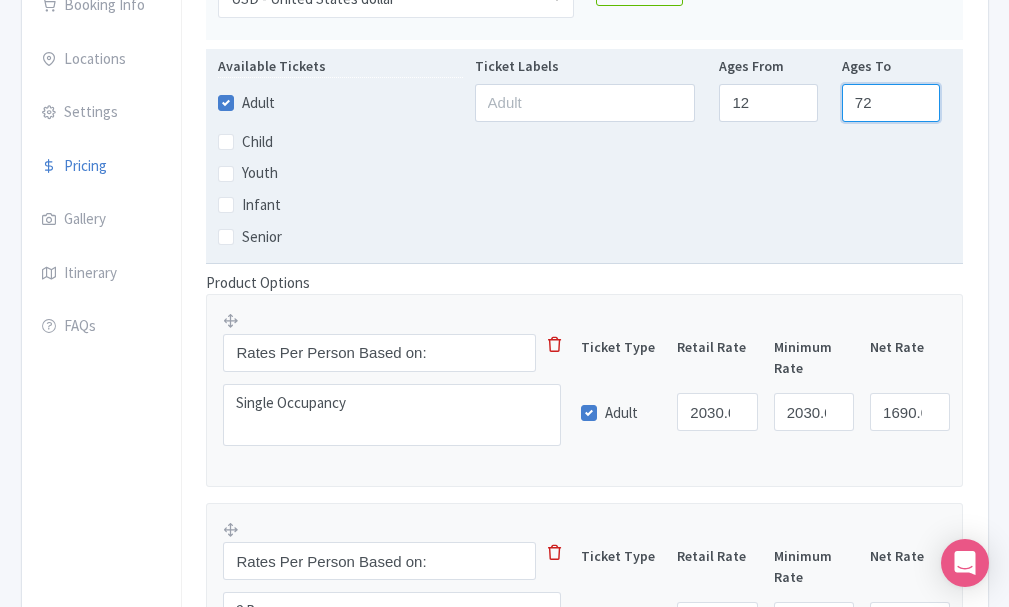 click on "72" at bounding box center (891, 103) 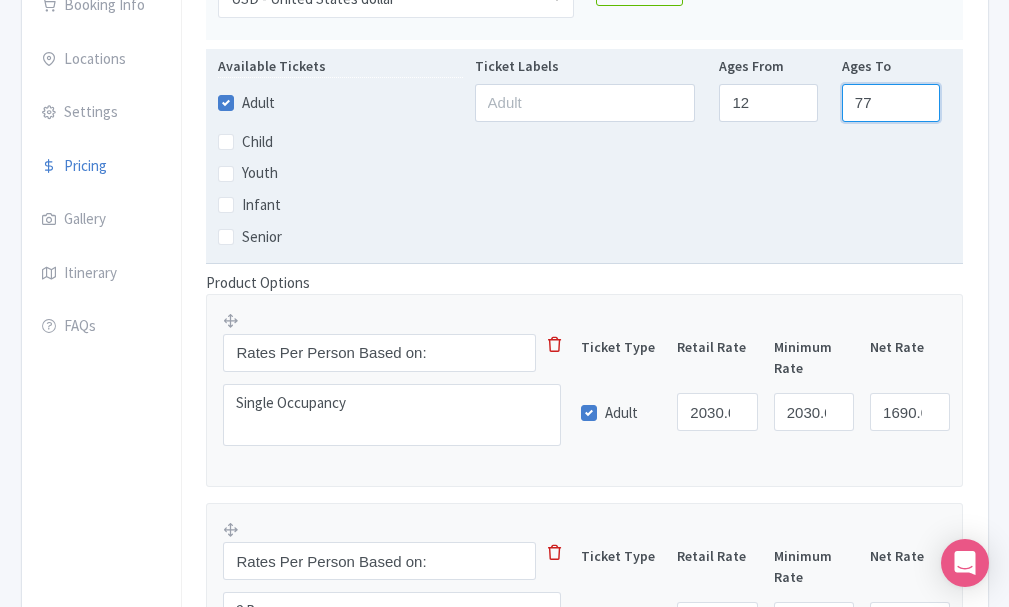 click on "77" at bounding box center (891, 103) 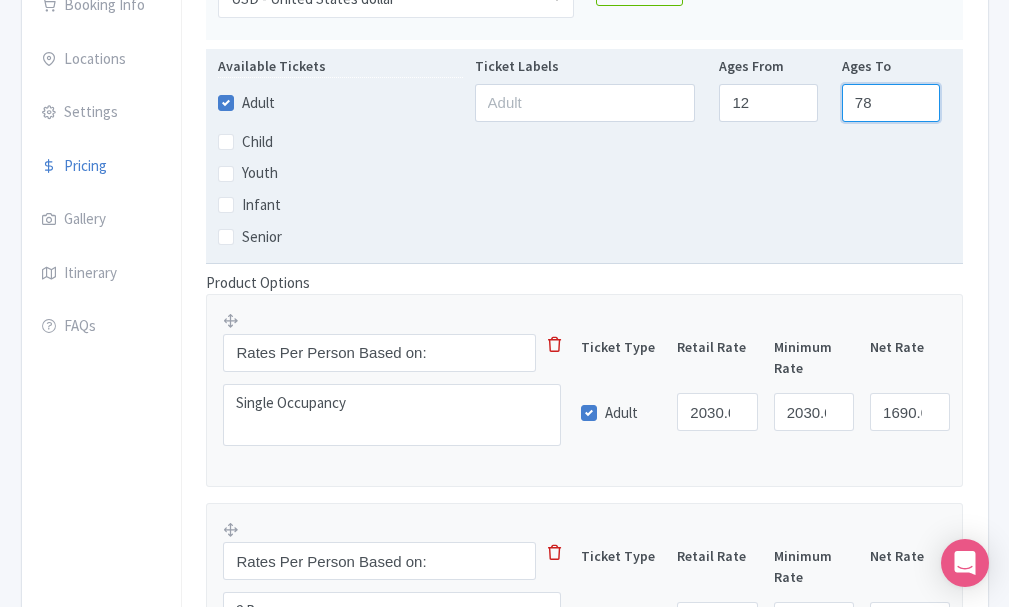 click on "78" at bounding box center [891, 103] 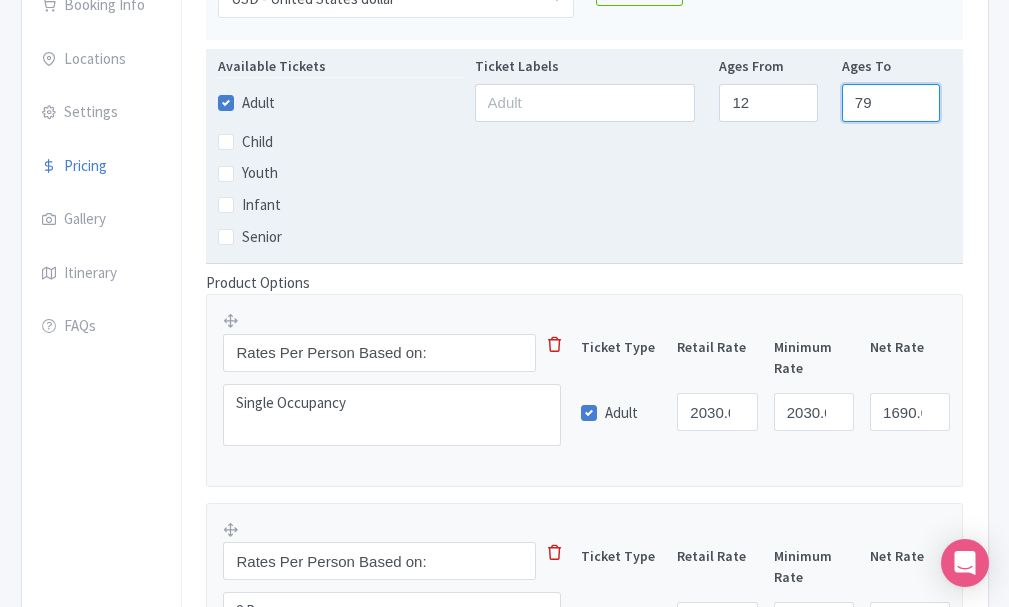 click on "79" at bounding box center [891, 103] 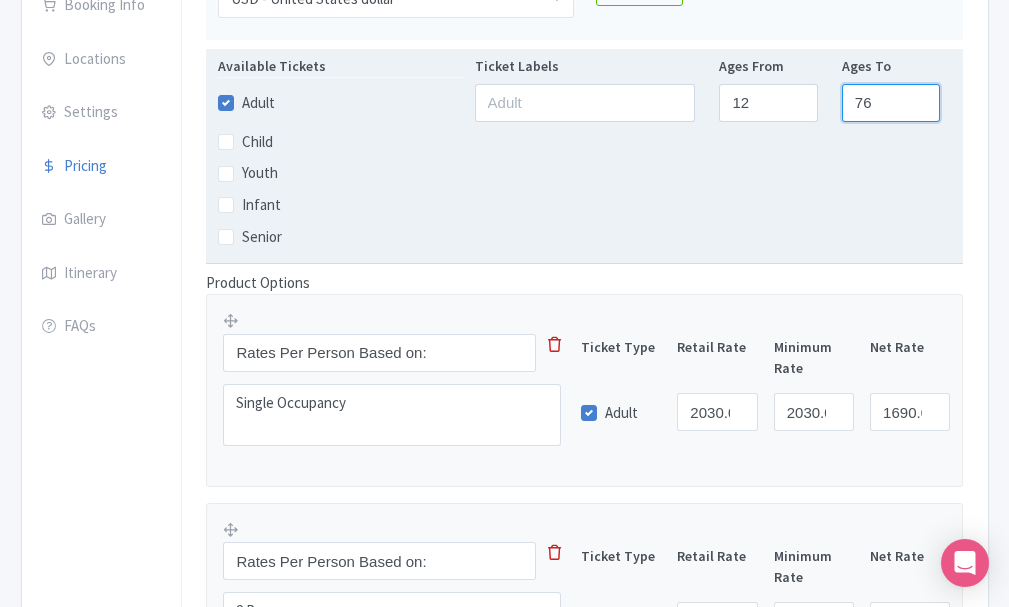 click on "76" at bounding box center [891, 103] 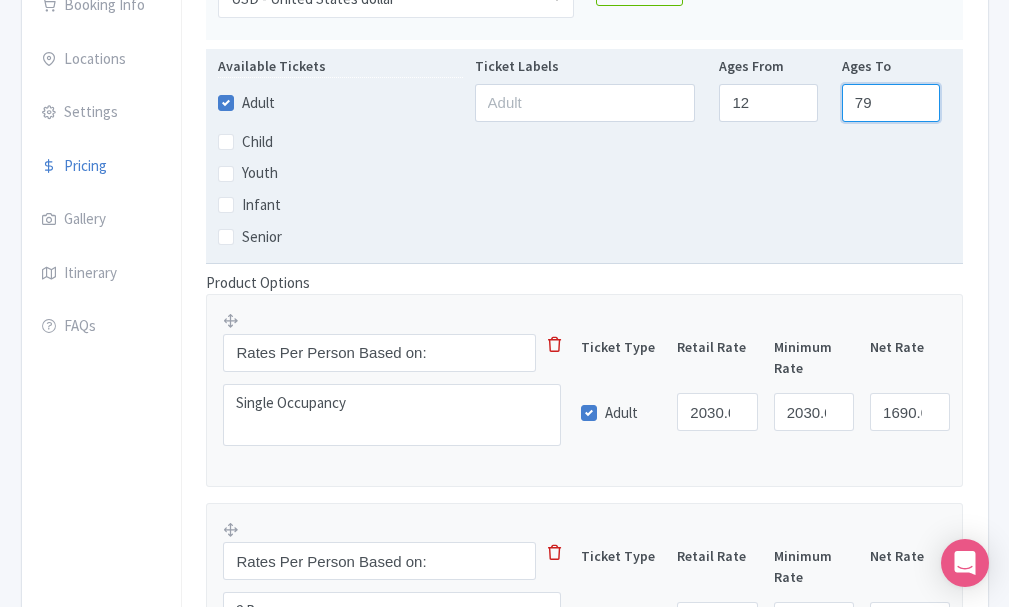 click on "79" at bounding box center [891, 103] 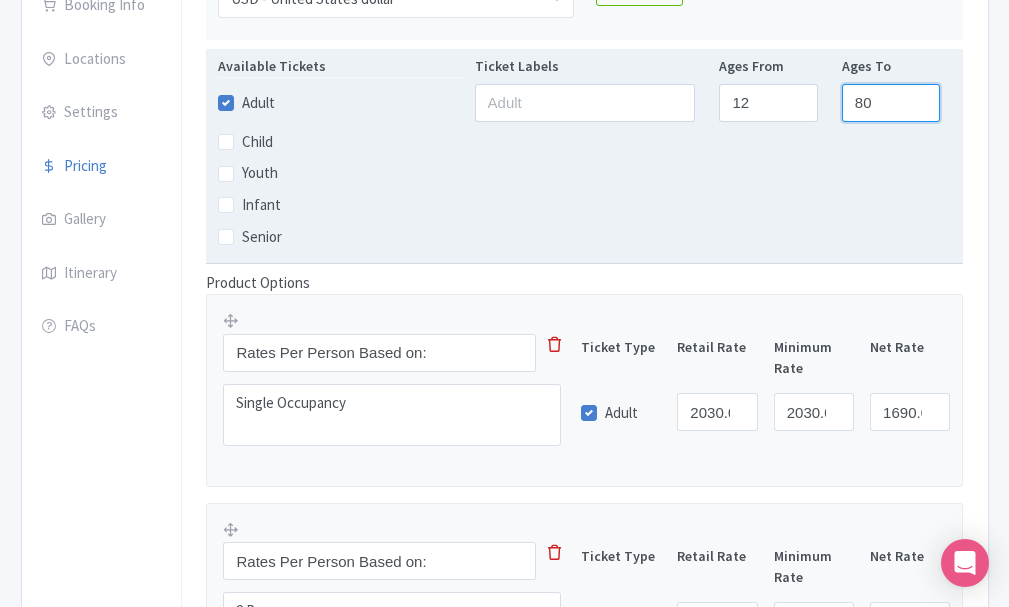 type on "80" 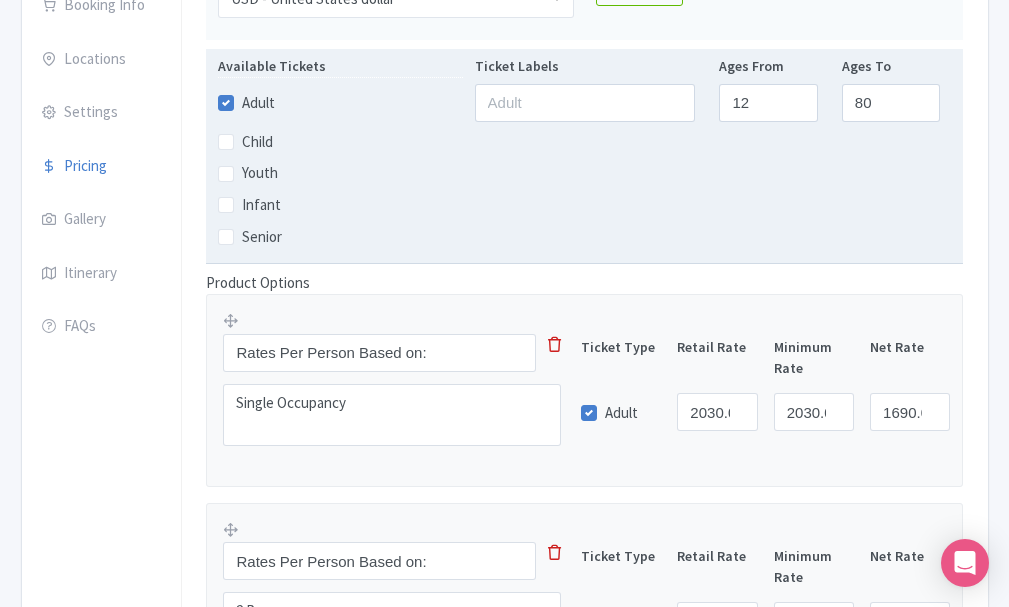 click on "Youth" at bounding box center (585, 173) 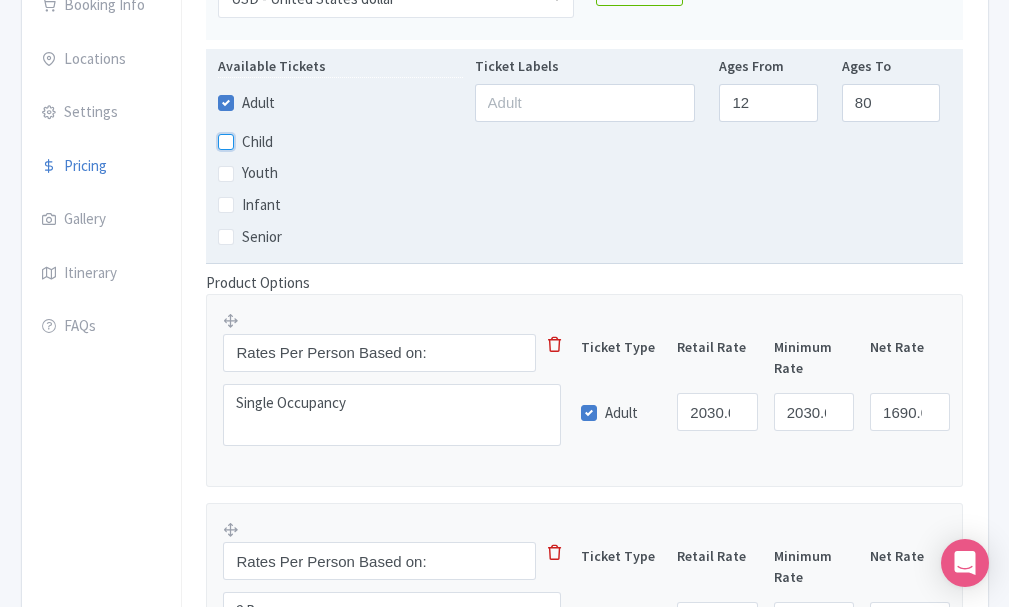 click on "Child" at bounding box center [248, 136] 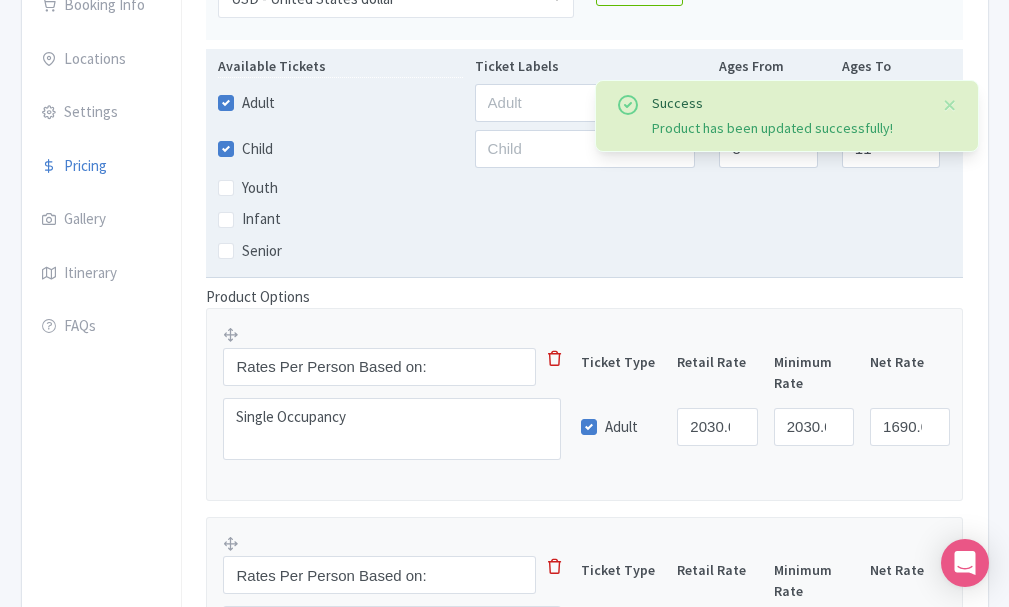 click on "Available Tickets
Ticket Labels
Ages From
Ages To
Adult
12
80
Child
5
11
Youth
Infant
Senior" at bounding box center [584, 163] 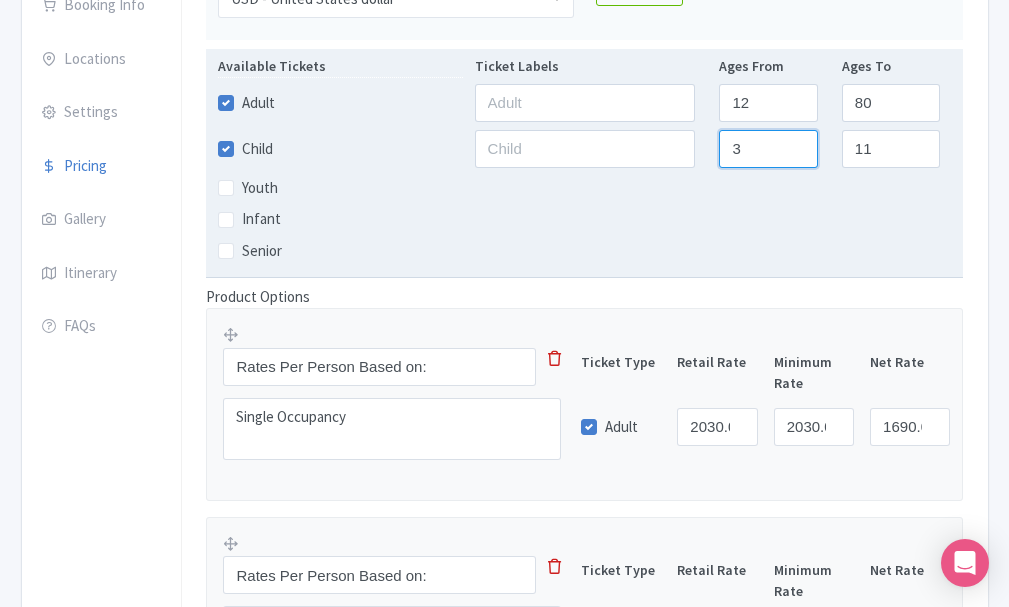 type on "3" 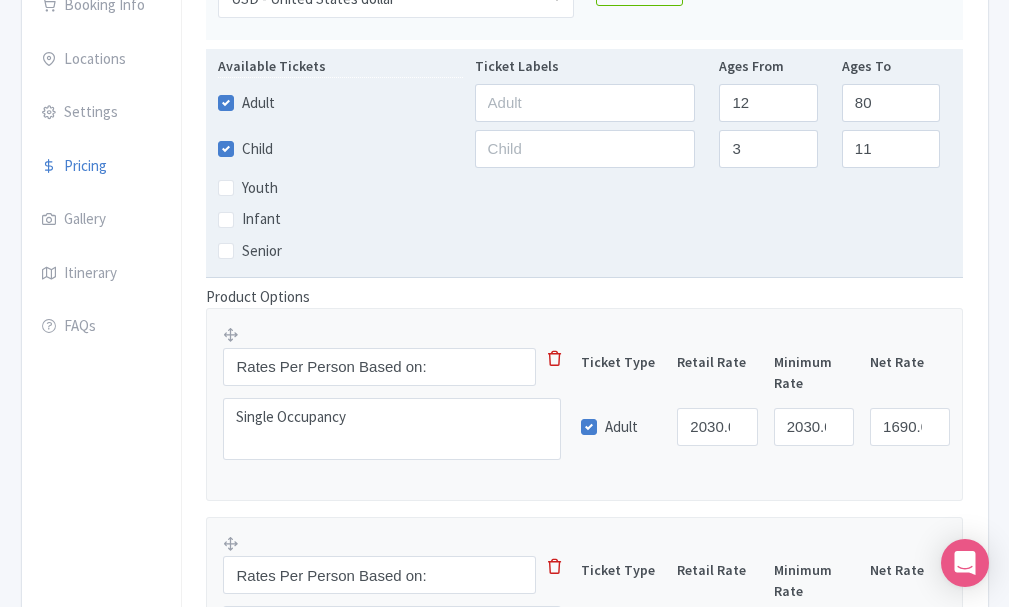 click on "Infant" at bounding box center [585, 219] 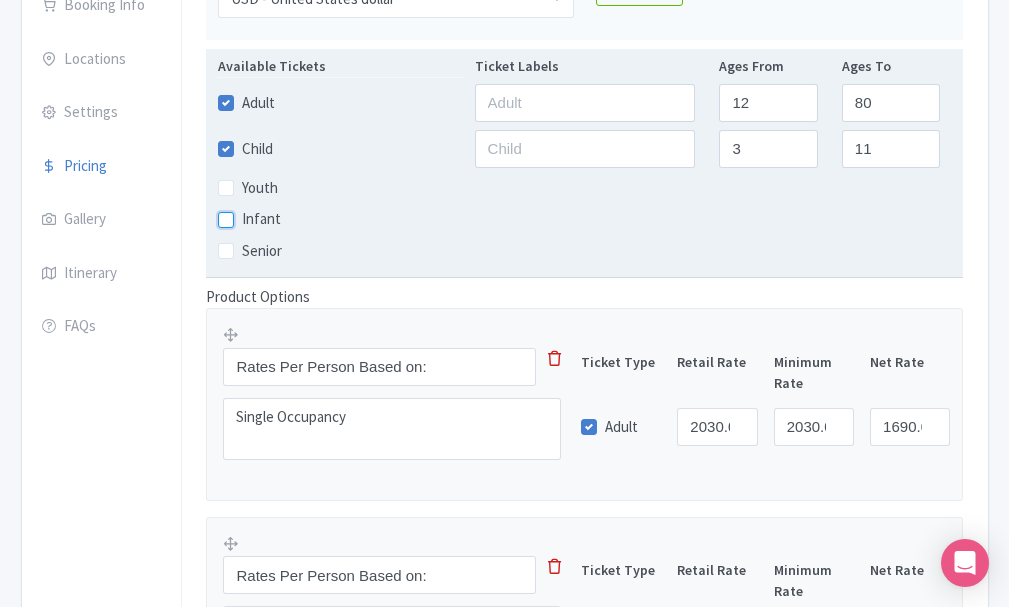click on "Infant" at bounding box center [248, 213] 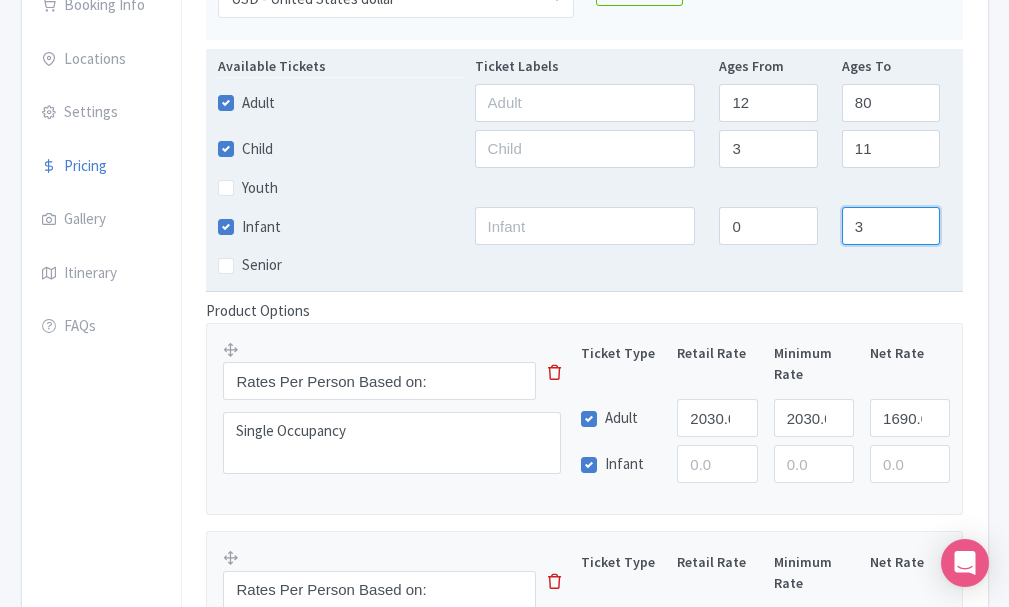 click on "3" at bounding box center [891, 226] 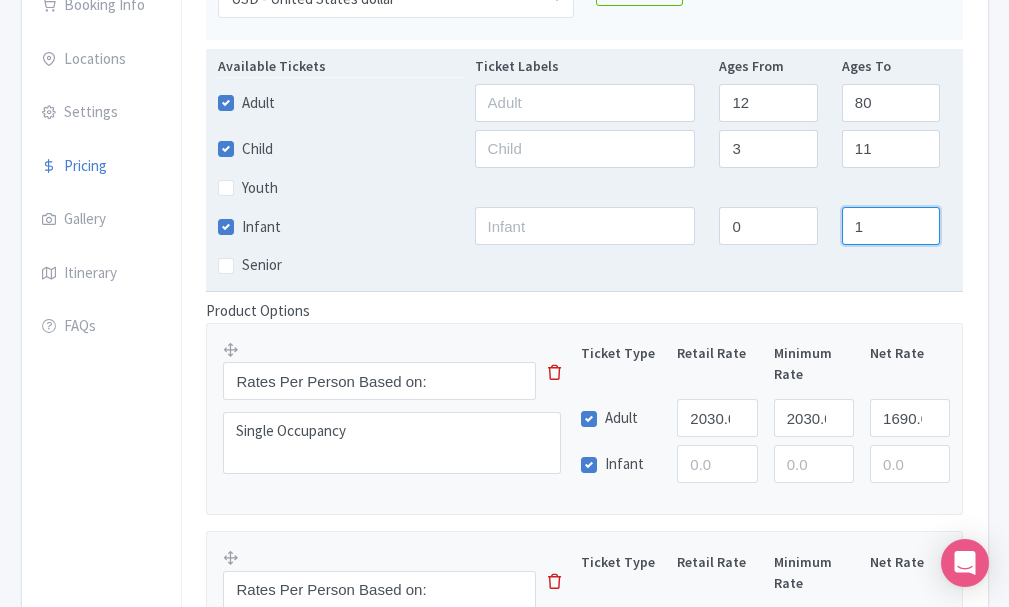click on "1" at bounding box center [891, 226] 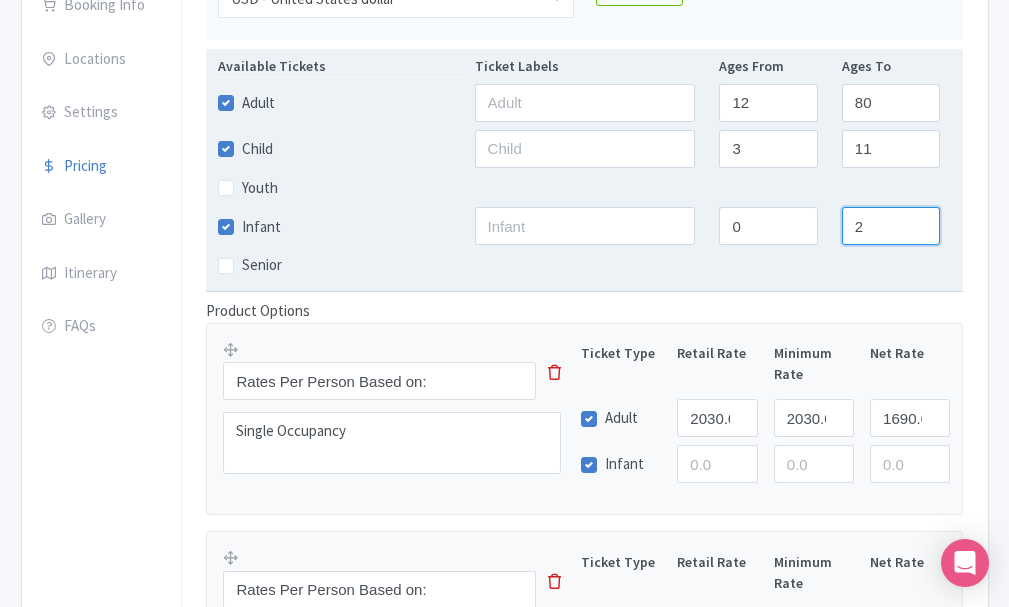 type on "2" 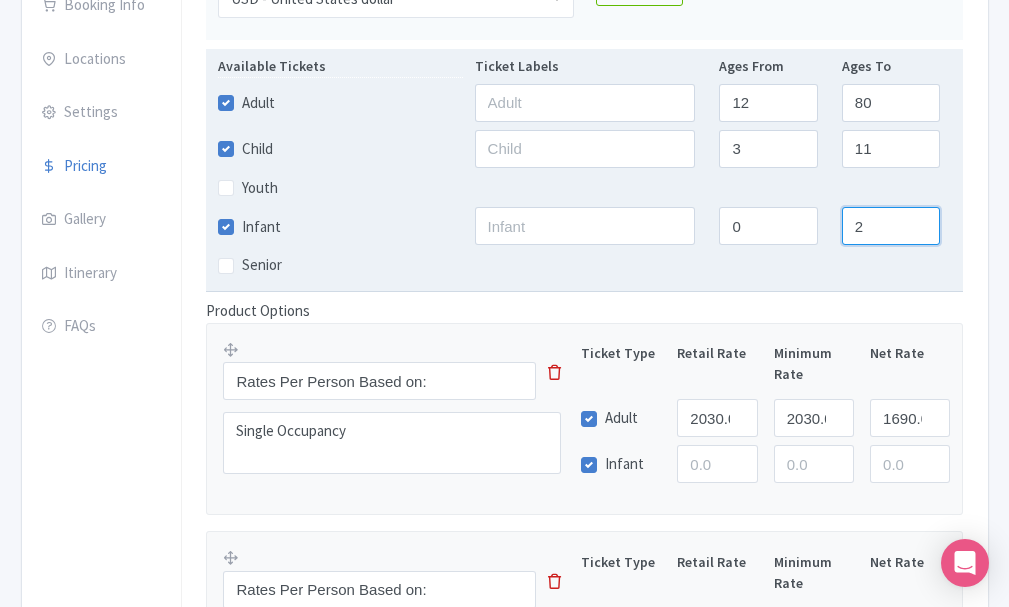 click on "2" at bounding box center [891, 226] 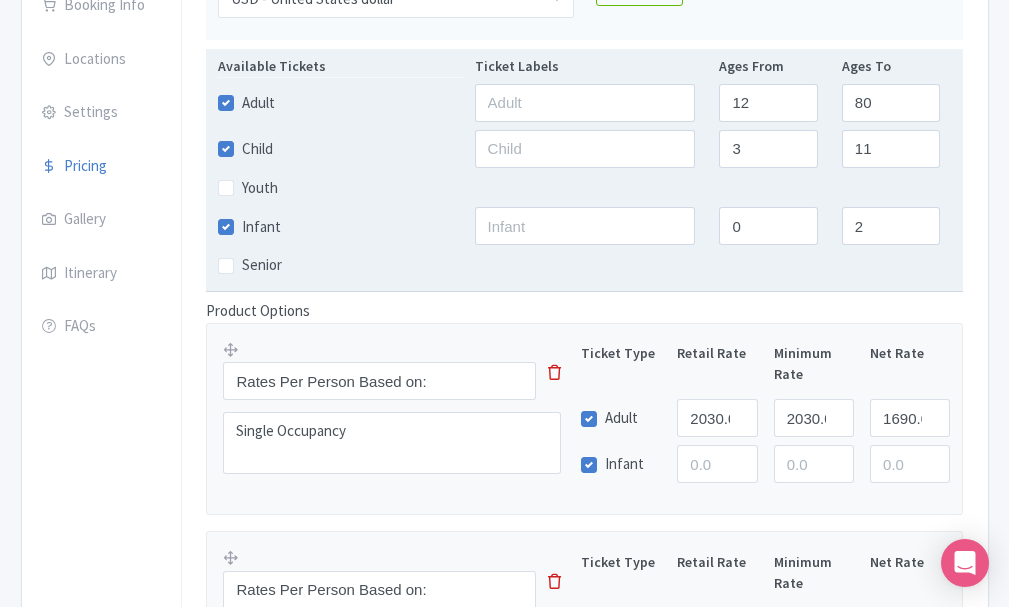 click on "Senior" at bounding box center [585, 265] 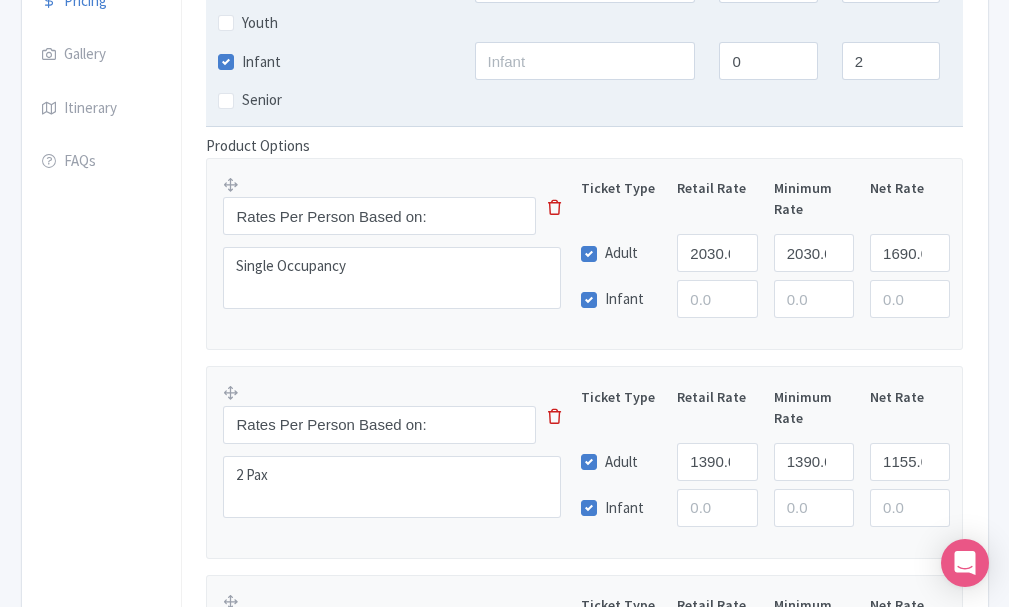 scroll, scrollTop: 514, scrollLeft: 0, axis: vertical 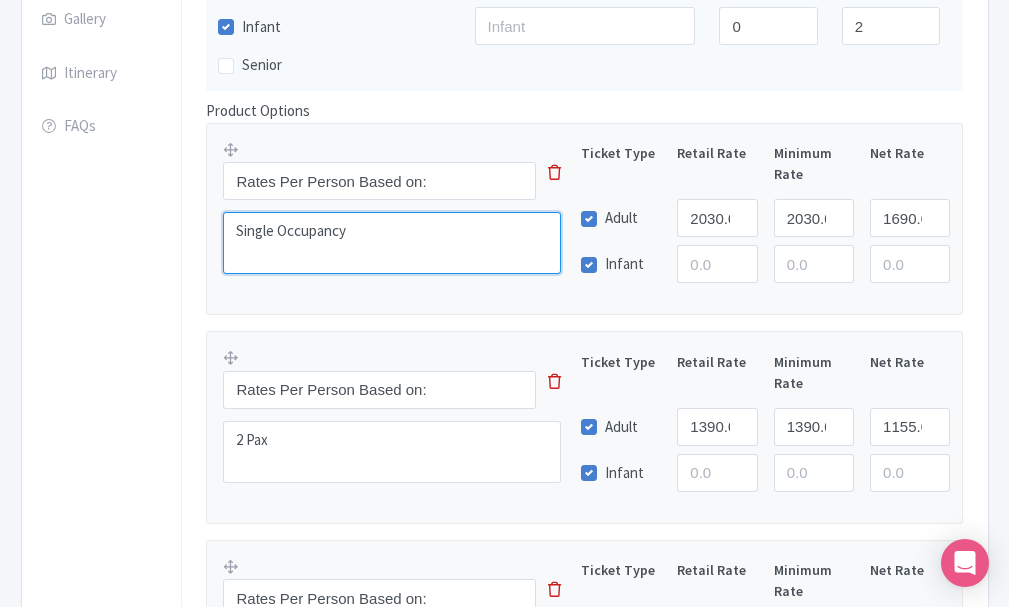 click on "Single Occupancy" at bounding box center [392, 243] 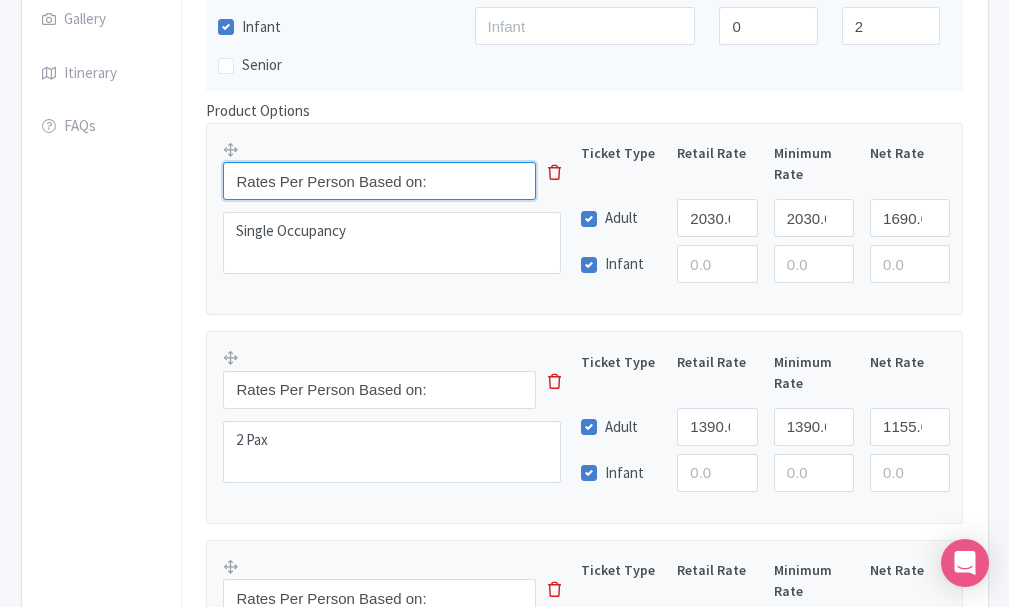click on "Rates Per Person Based on:" at bounding box center (379, 181) 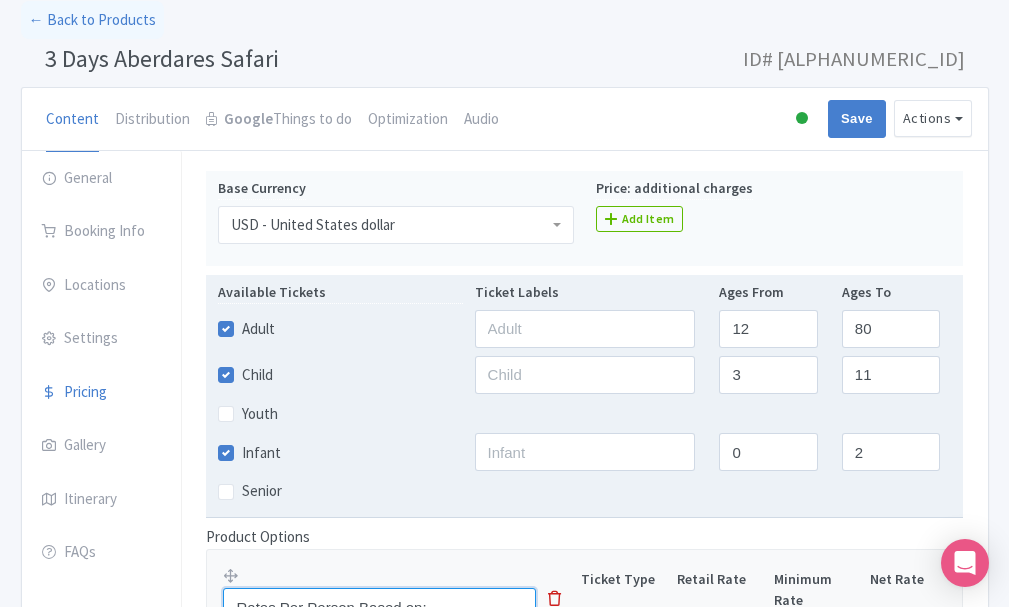 scroll, scrollTop: 123, scrollLeft: 0, axis: vertical 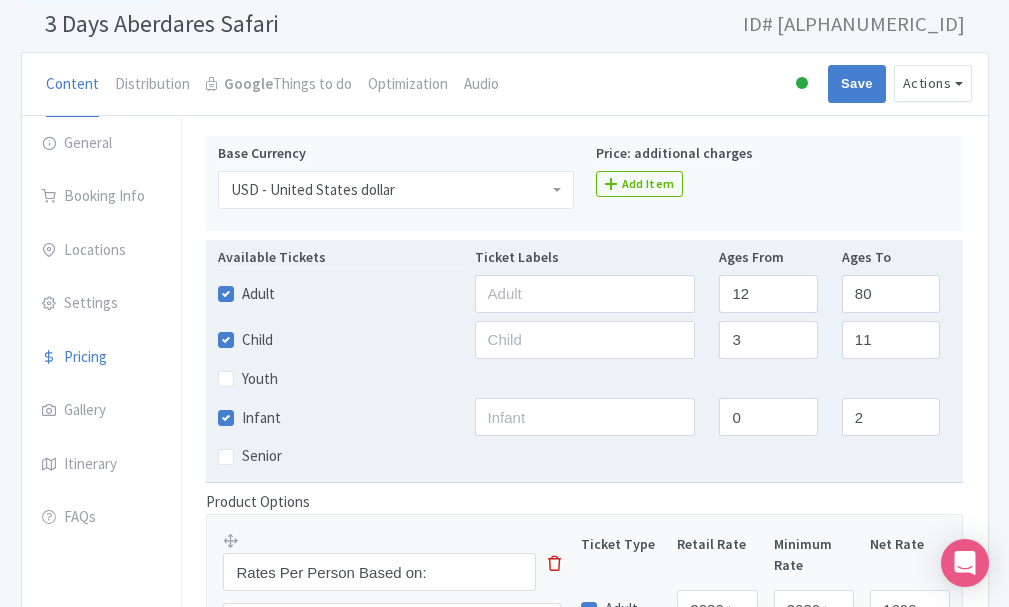 click on "Child" at bounding box center [257, 340] 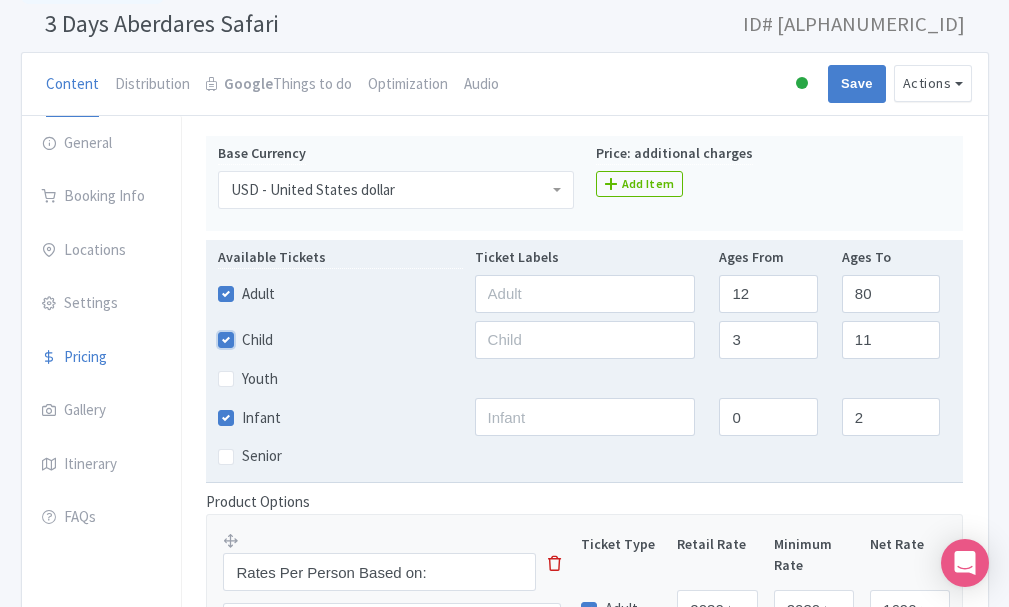 checkbox on "false" 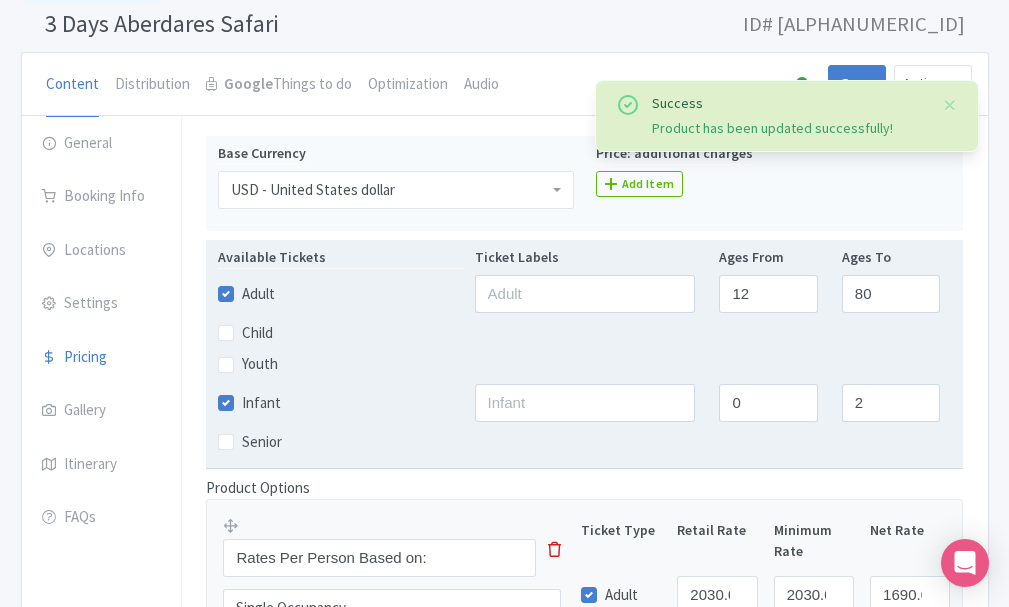 click on "Youth" at bounding box center (340, 364) 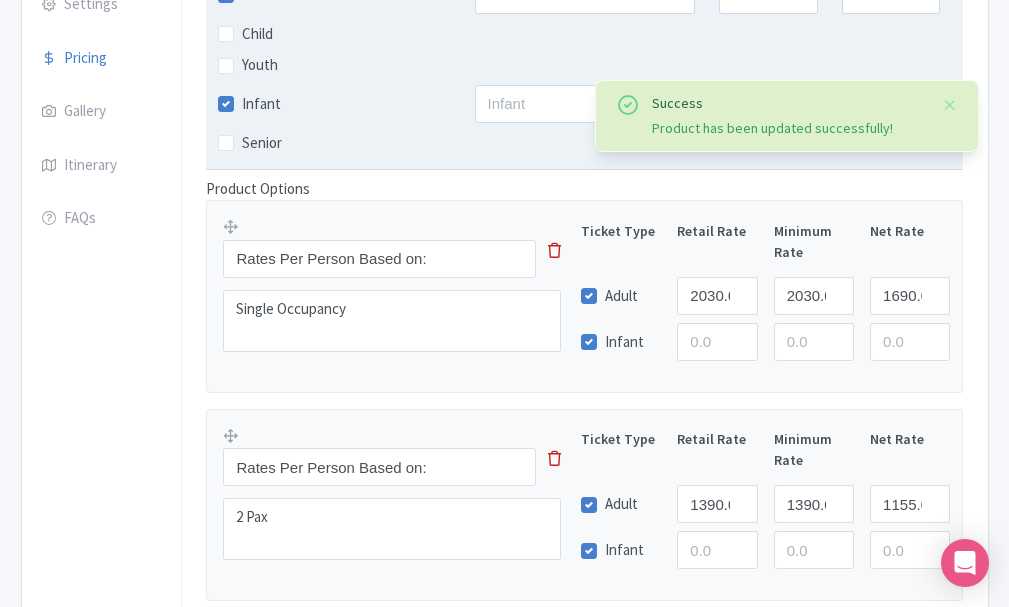 scroll, scrollTop: 523, scrollLeft: 0, axis: vertical 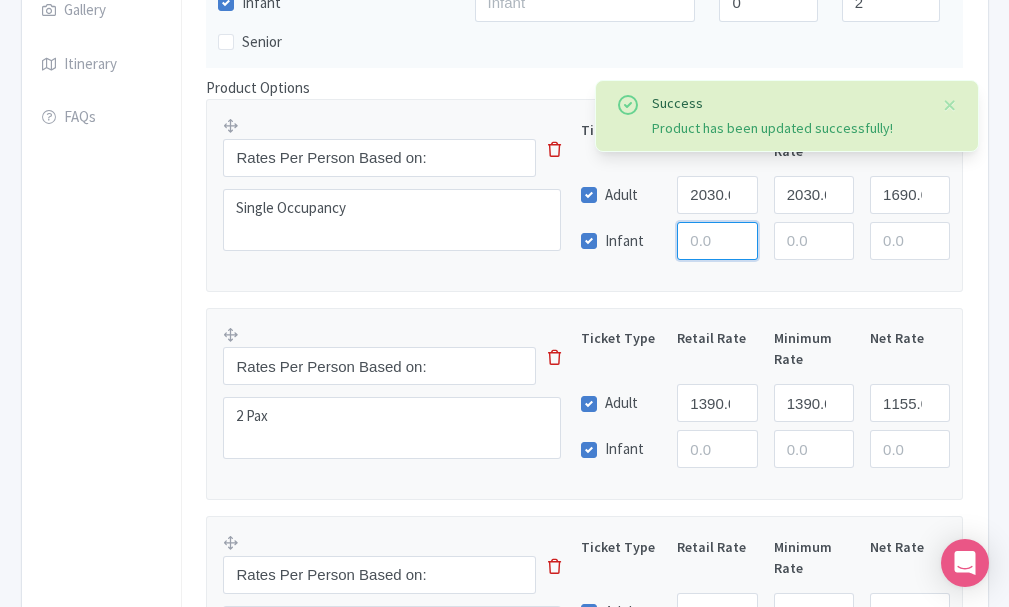 click at bounding box center [717, 241] 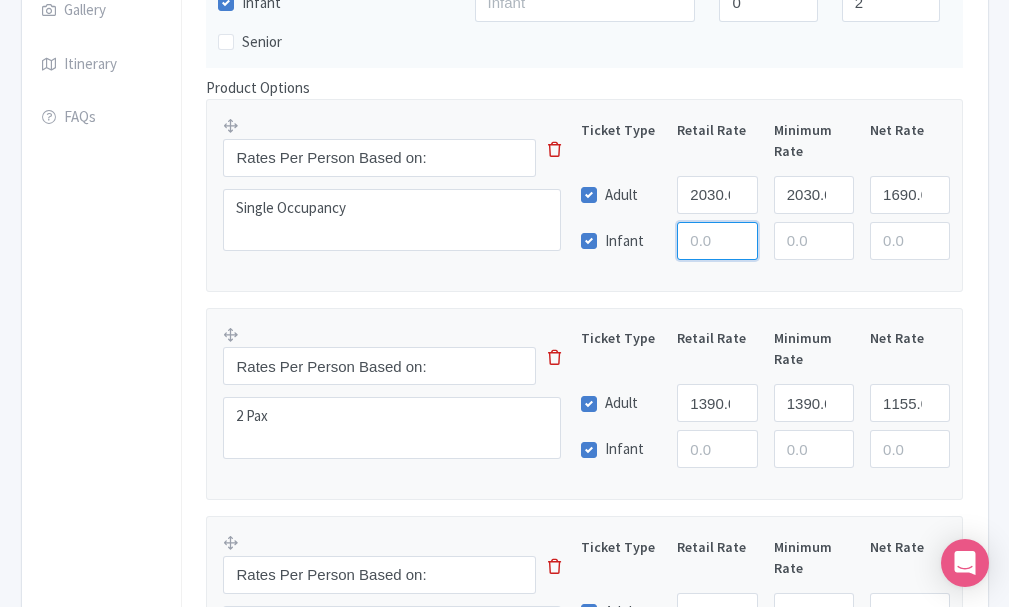 type on "-0" 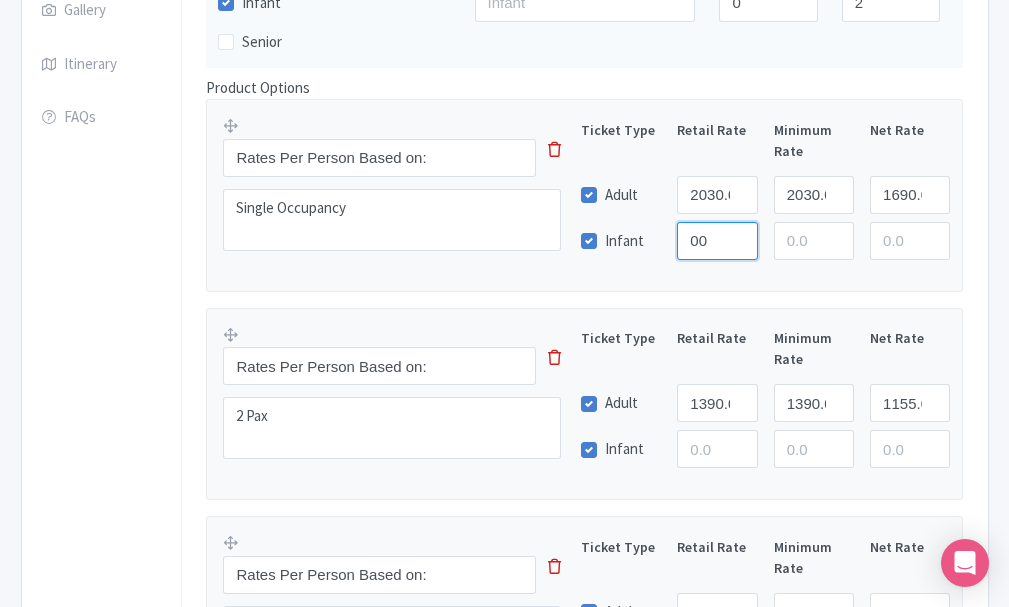 type on "00" 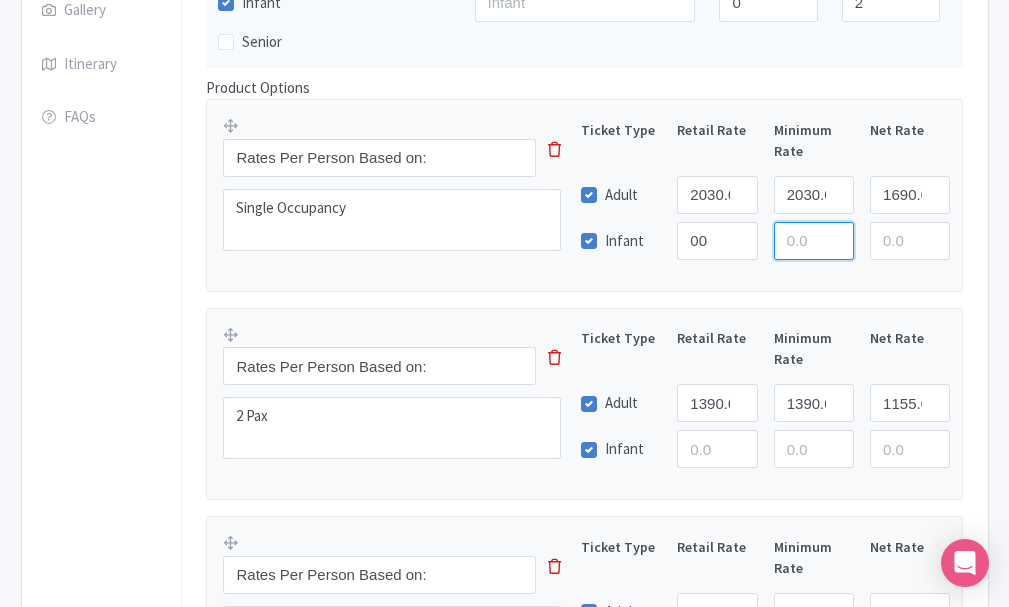 click at bounding box center [814, 241] 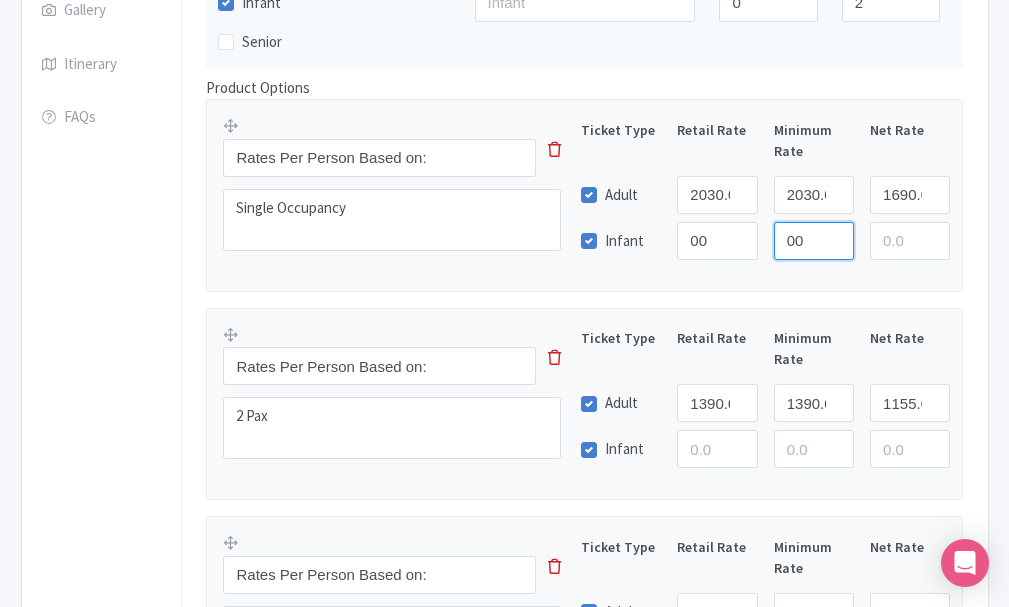 type on "00" 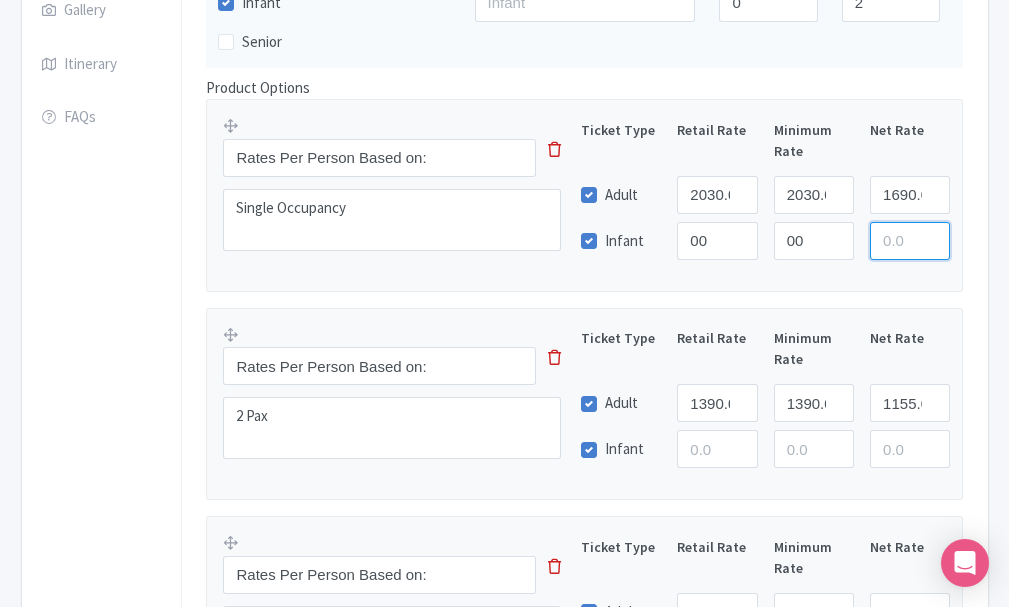 click at bounding box center (910, 241) 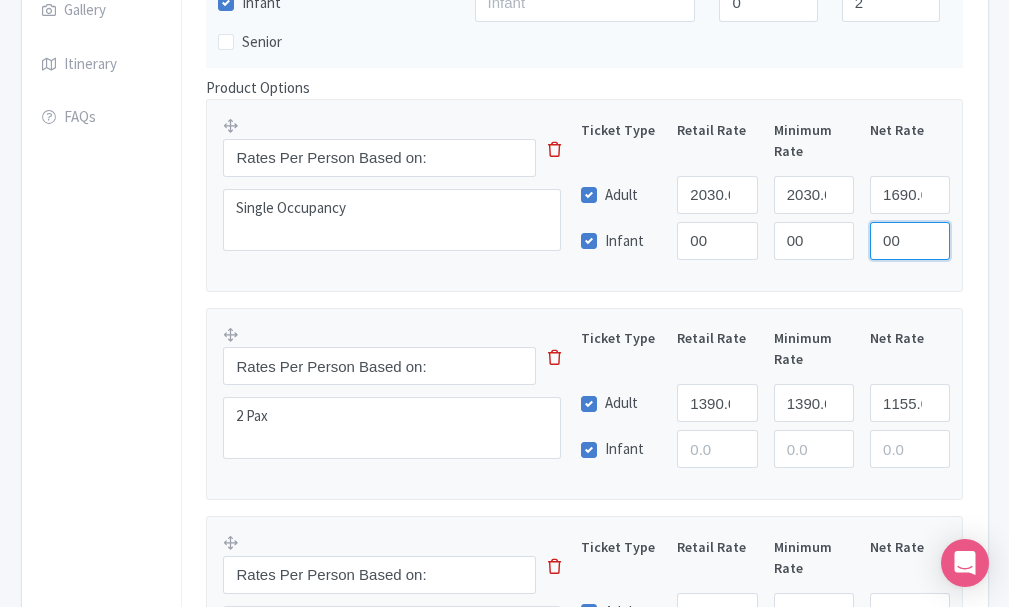 type on "00" 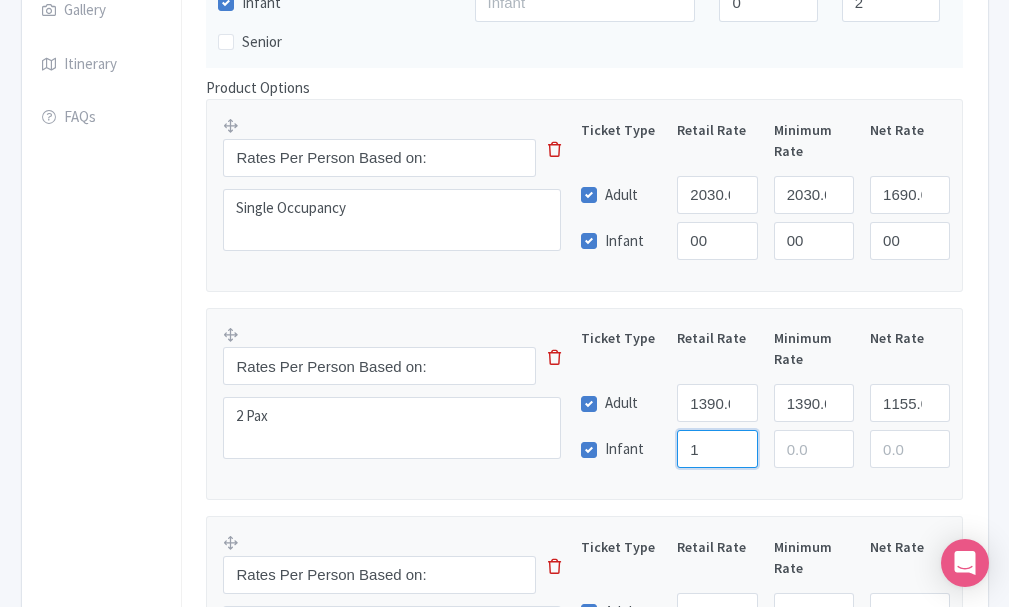 type on "1" 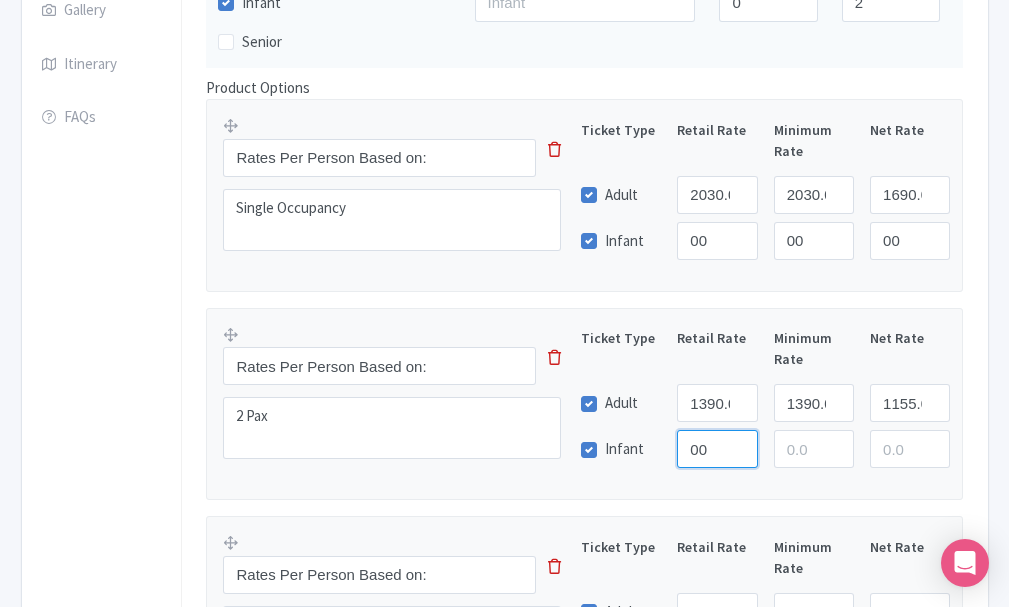 type on "00" 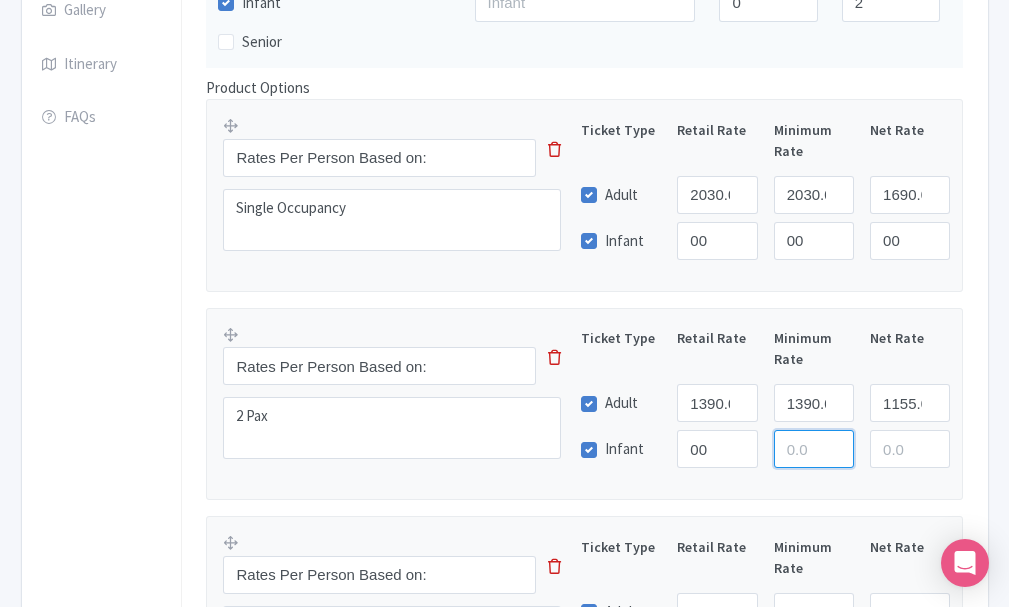 click at bounding box center [814, 449] 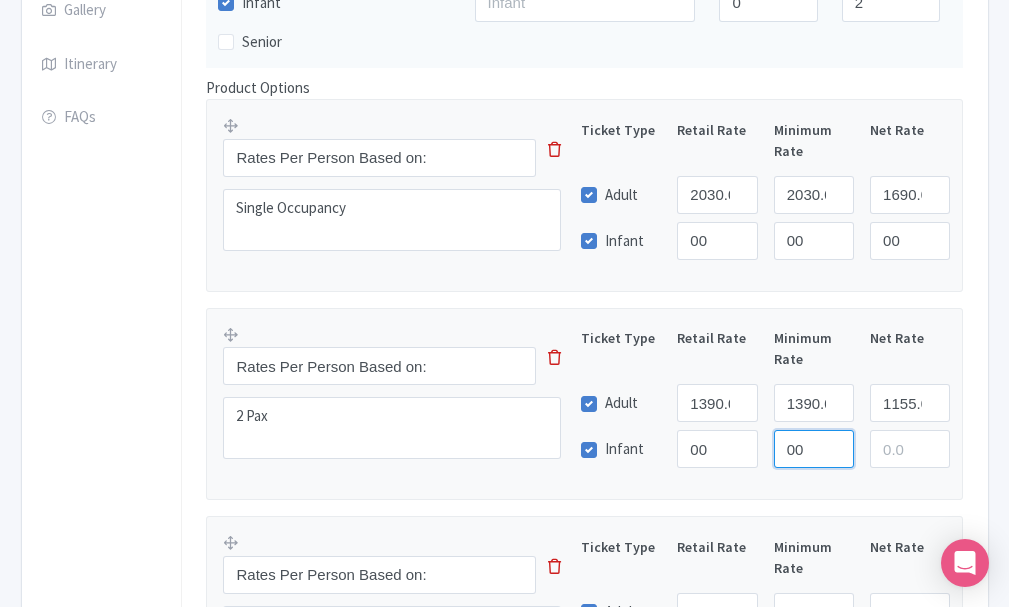 type on "00" 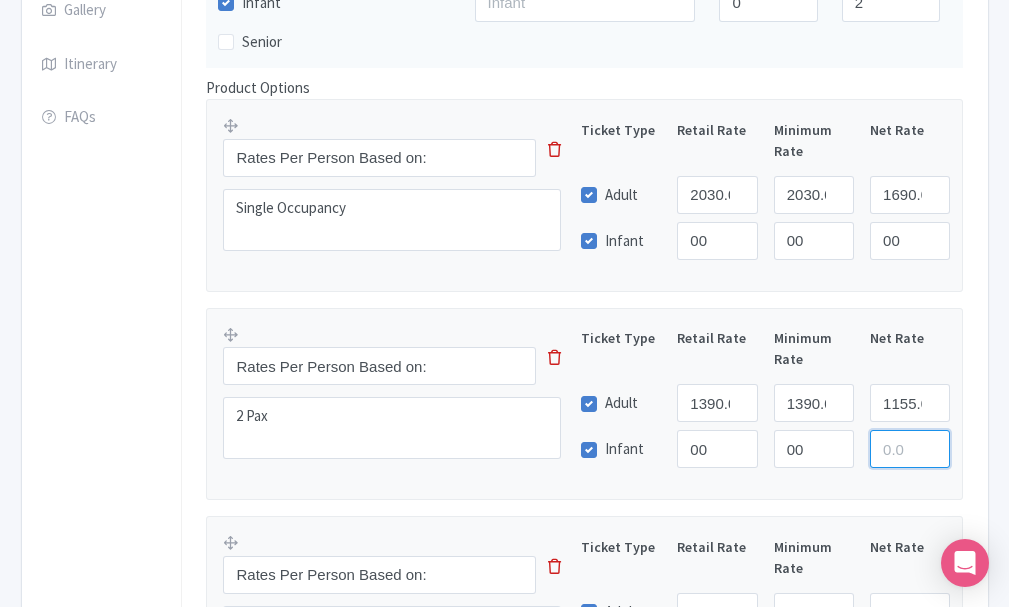 click at bounding box center [910, 449] 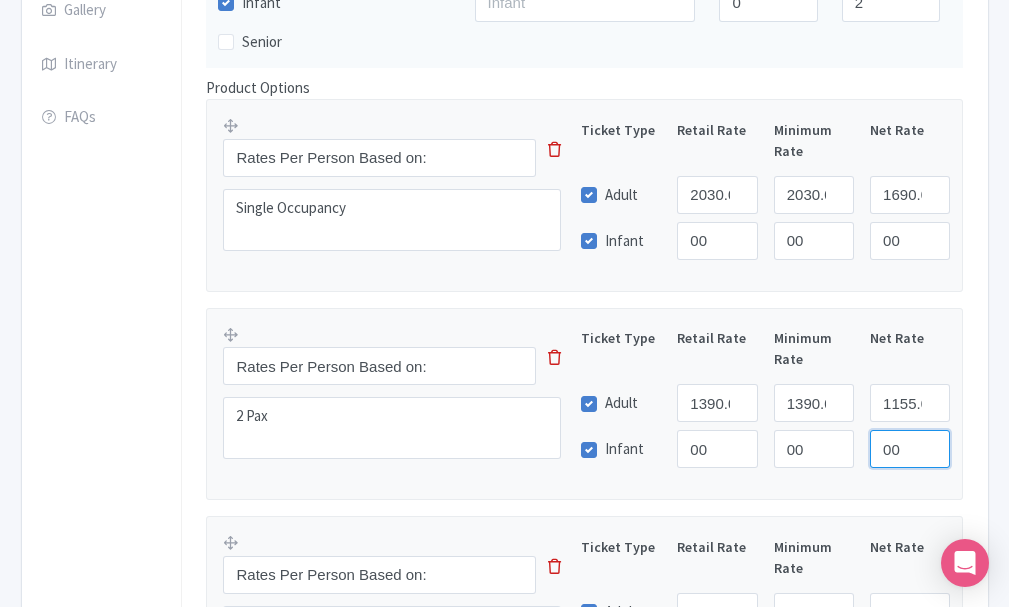 type on "00" 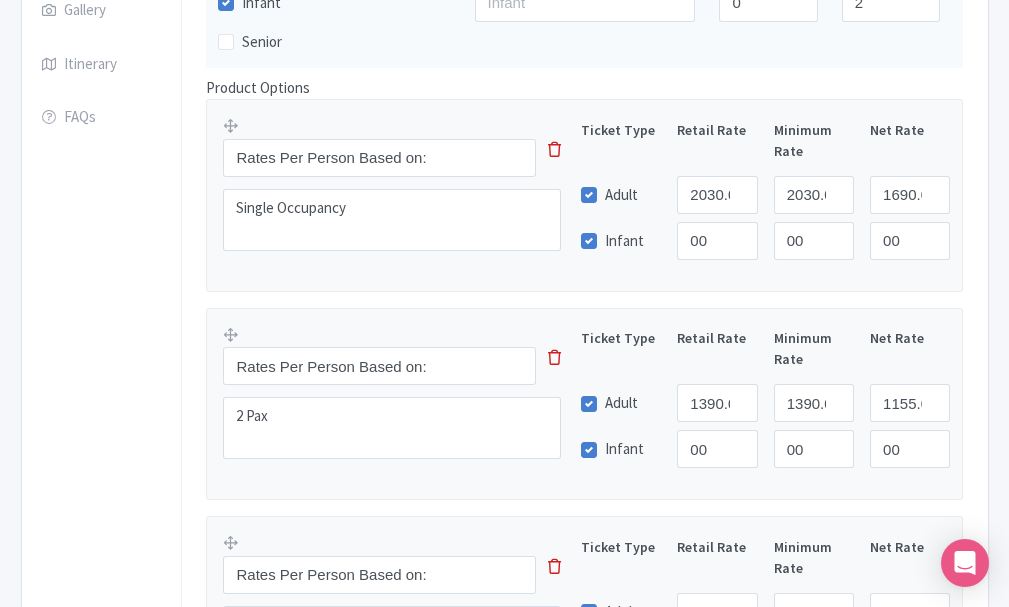 click on "Rates Per Person Based on:
This tip has not data. Code: tip_option_name
2 Pax
Ticket Type
Retail Rate
Minimum Rate
Net Rate
Adult
1390.00
1390.00
1155.00
Infant
00
00
00
This tip has not data. Code: tip_pricing_table" at bounding box center (584, 404) 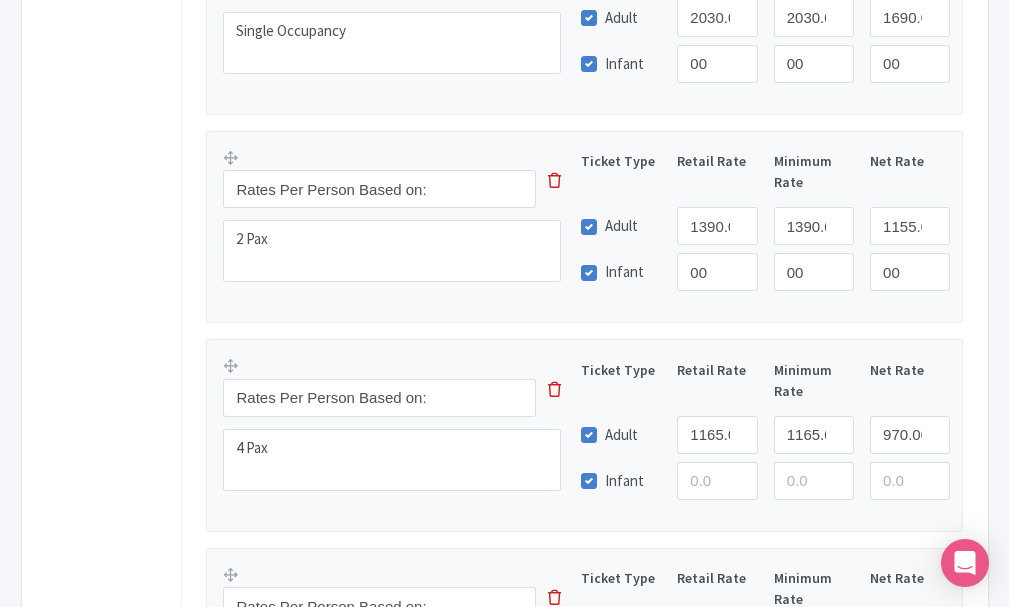 scroll, scrollTop: 723, scrollLeft: 0, axis: vertical 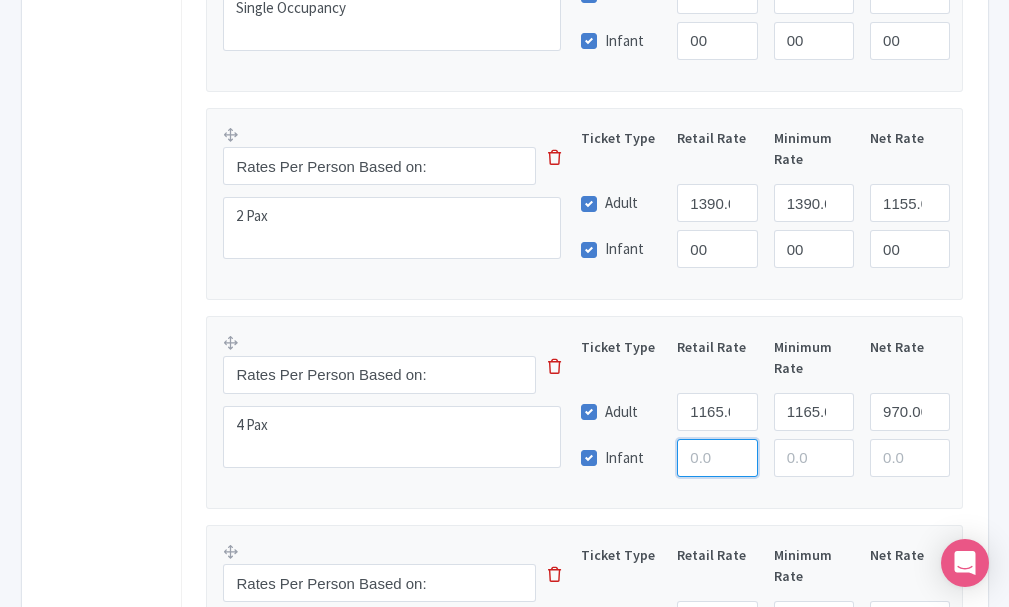 click at bounding box center [717, 458] 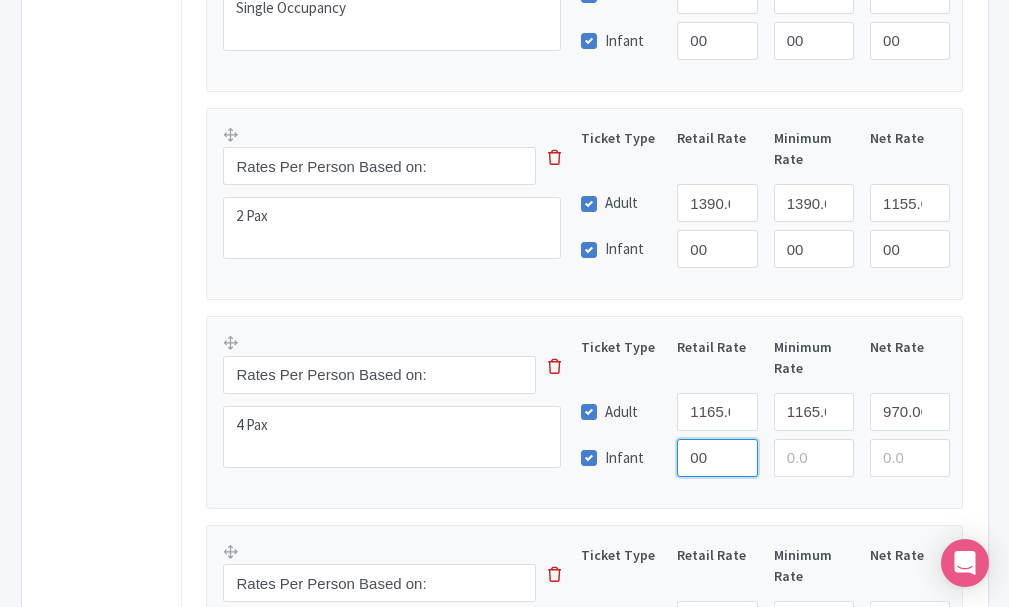 type on "00" 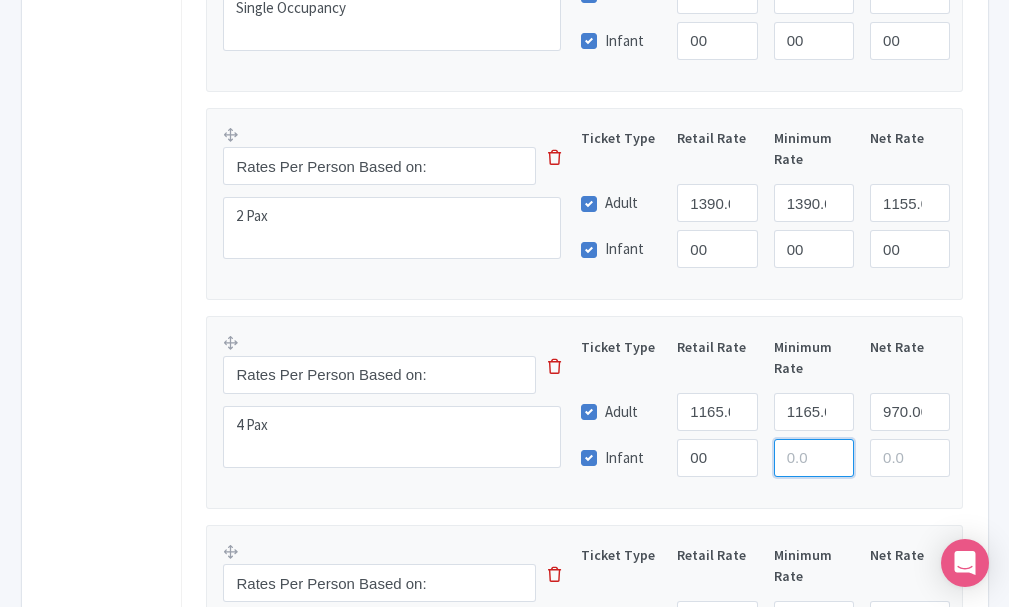 click at bounding box center [814, 458] 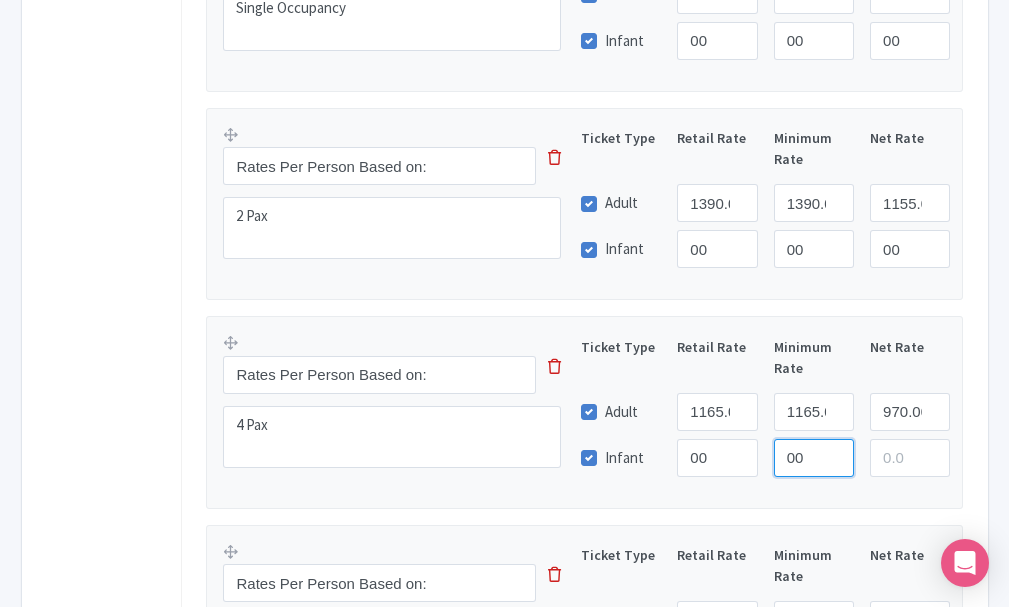 type on "00" 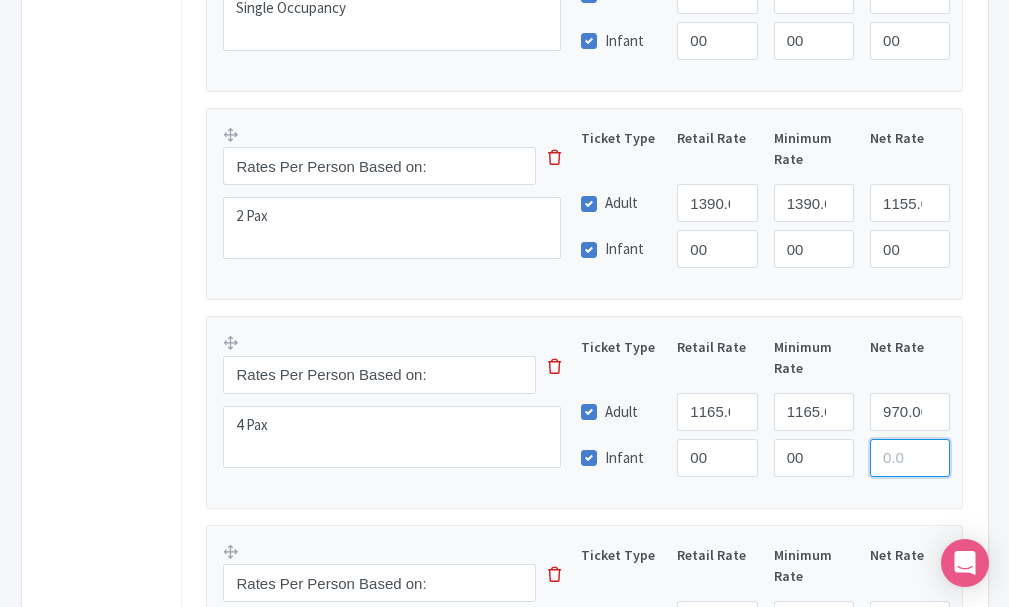 click at bounding box center (910, 458) 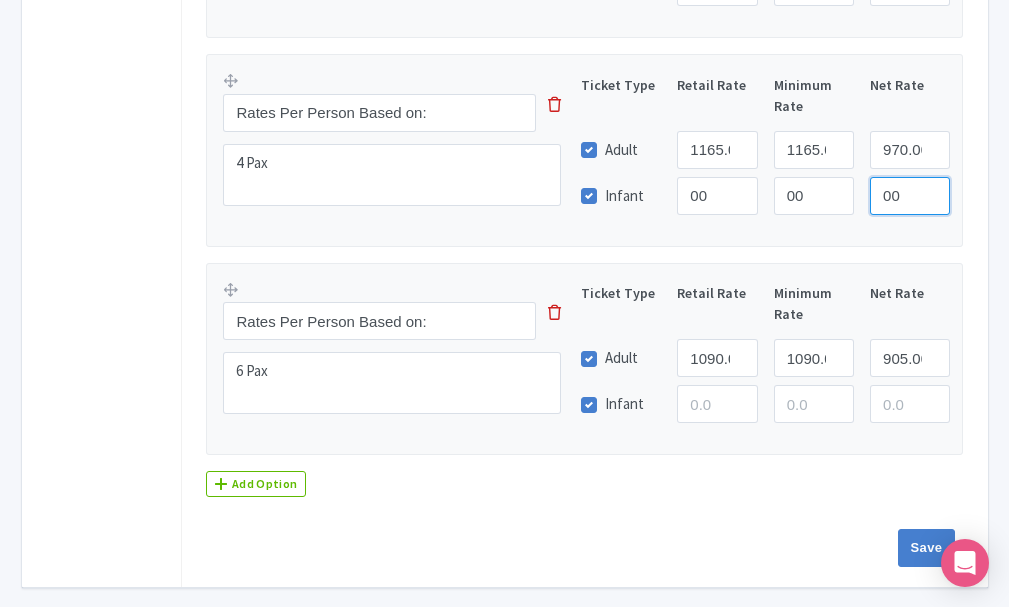 scroll, scrollTop: 1023, scrollLeft: 0, axis: vertical 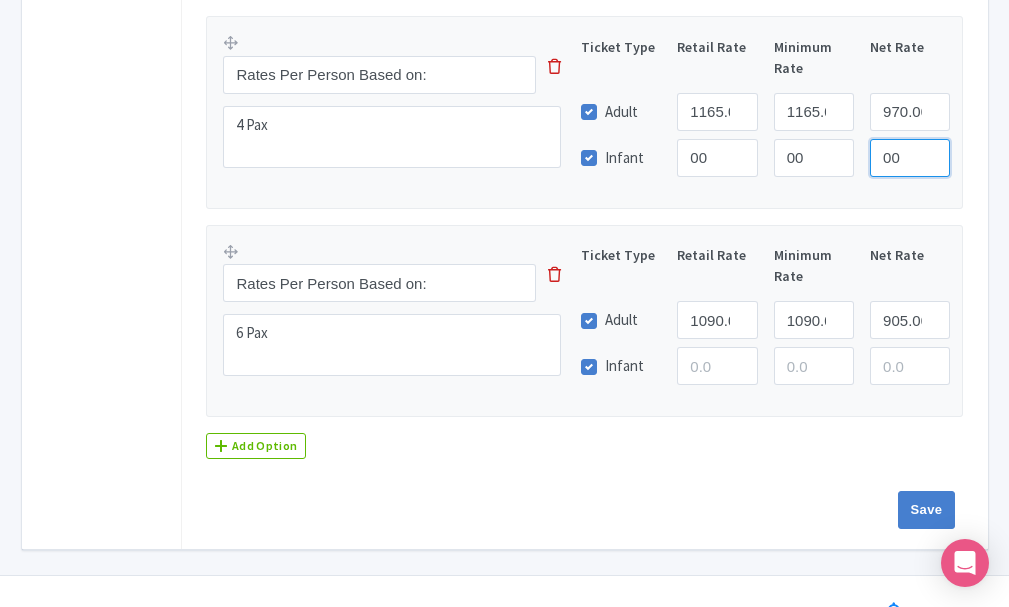 type on "00" 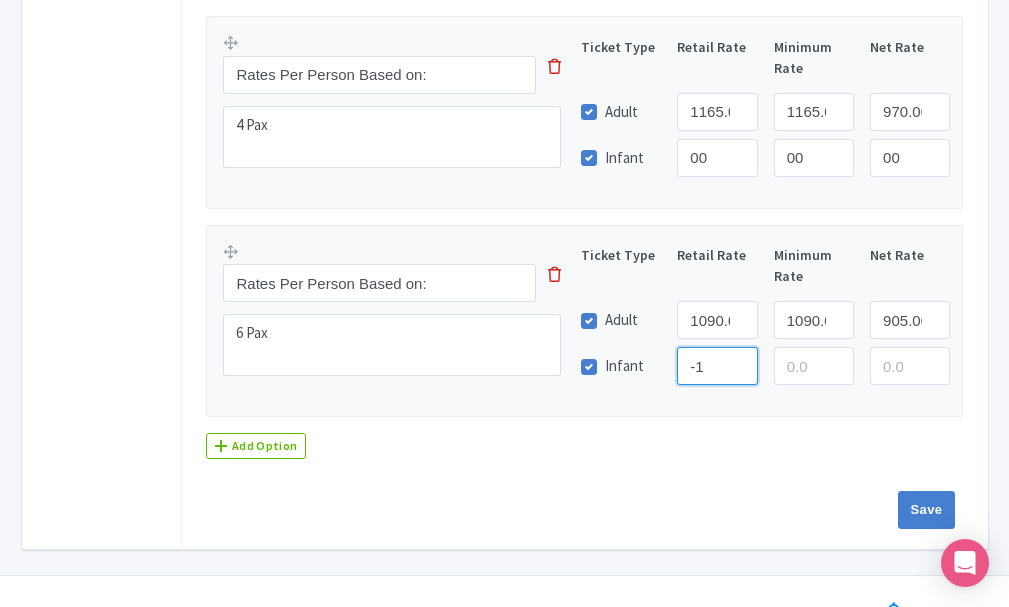 click on "-1" at bounding box center (717, 366) 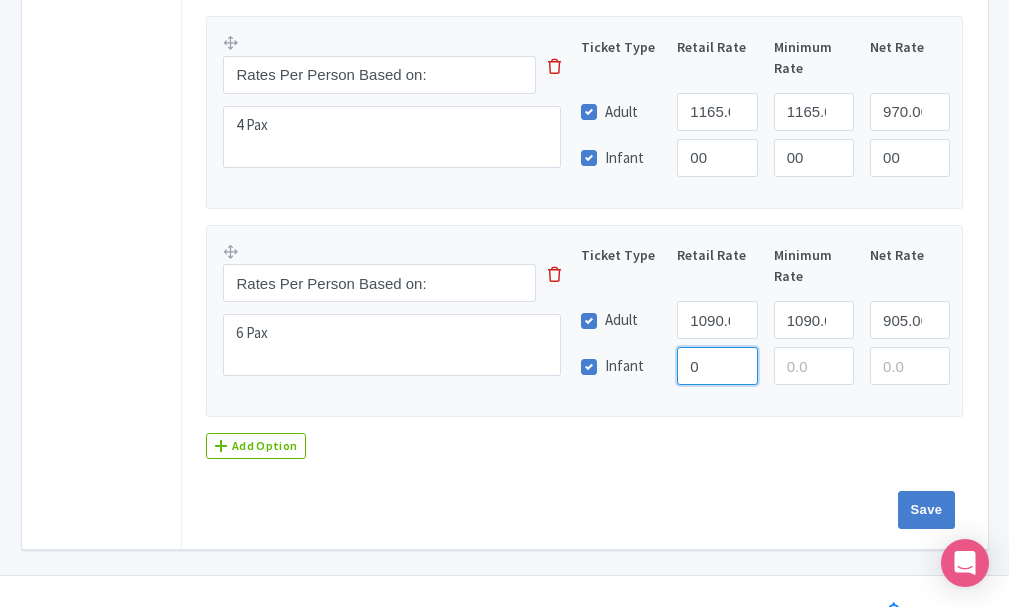 click on "0" at bounding box center [717, 366] 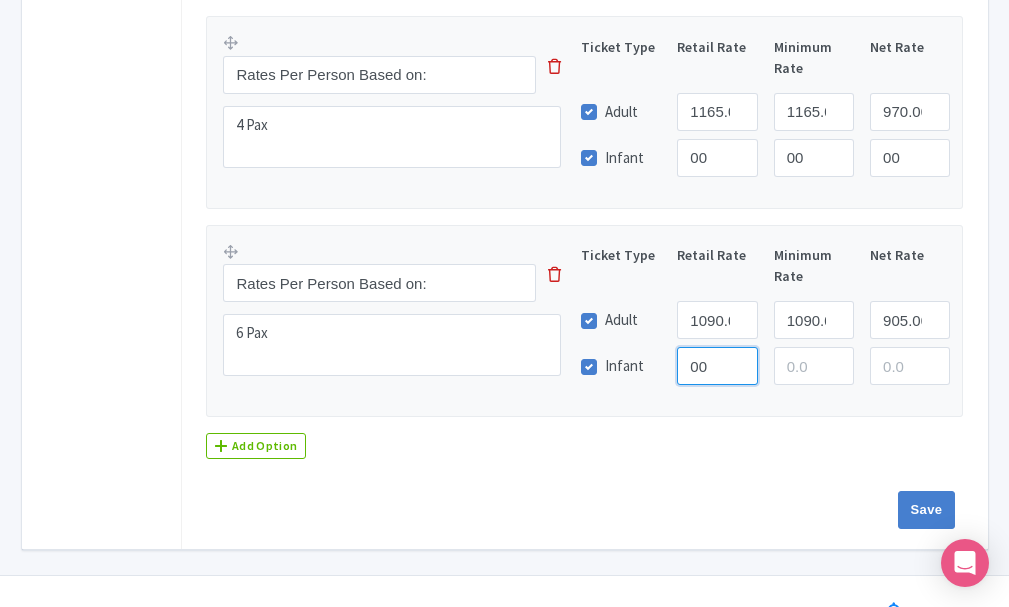 type on "00" 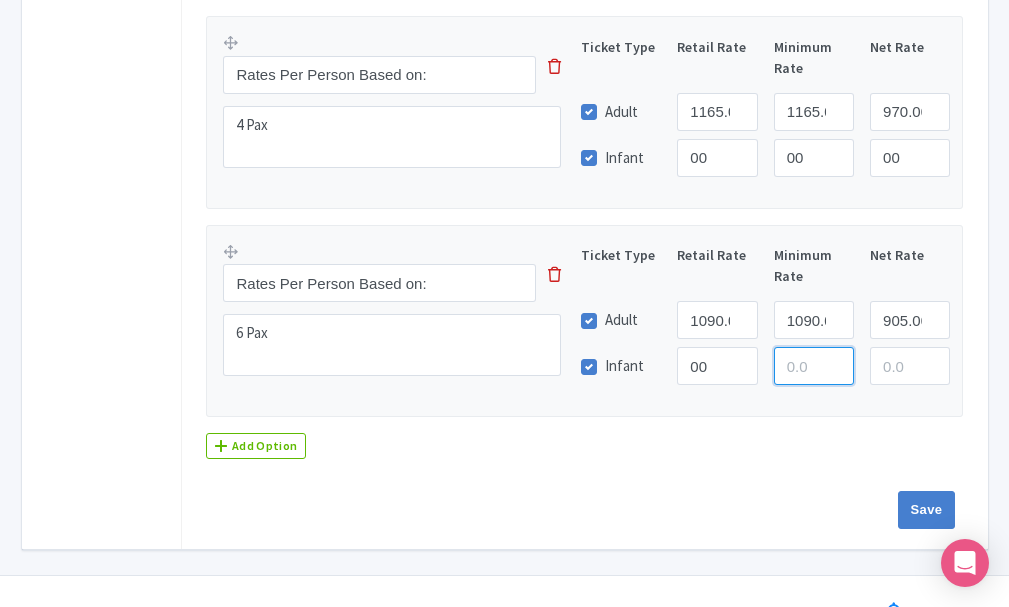 click at bounding box center [814, 366] 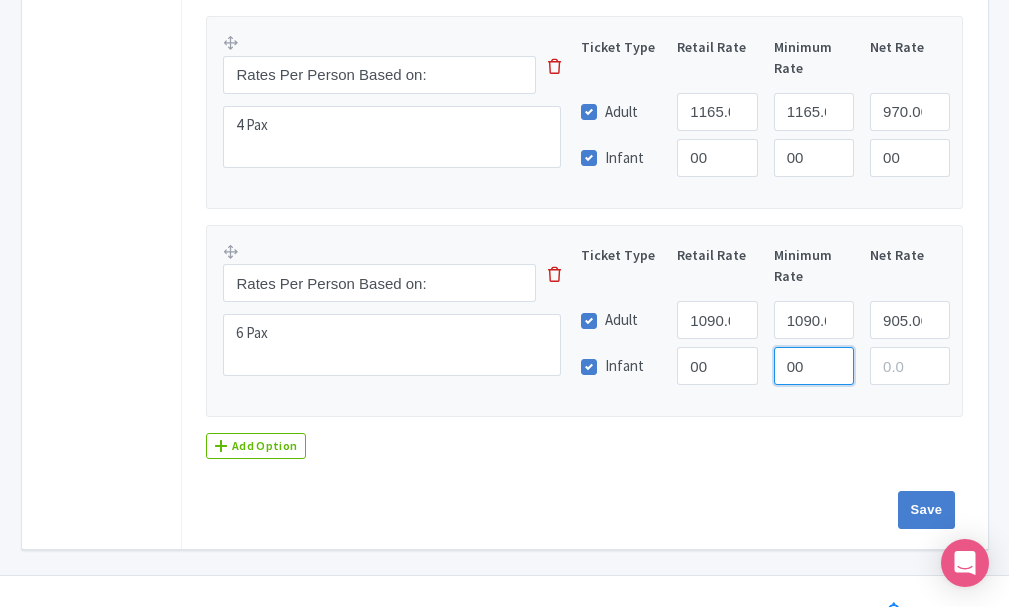 type on "00" 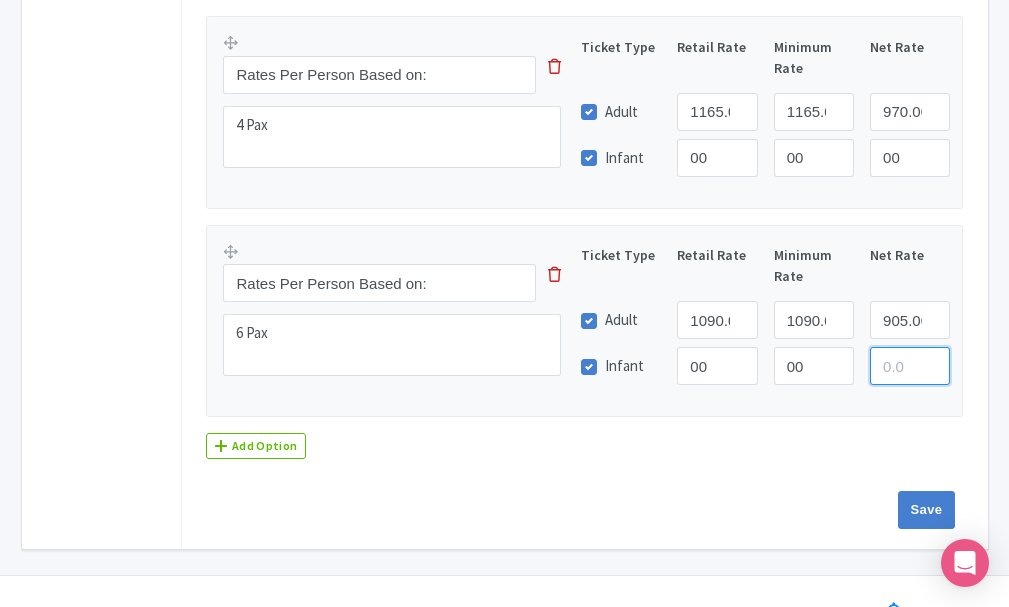 click at bounding box center [910, 366] 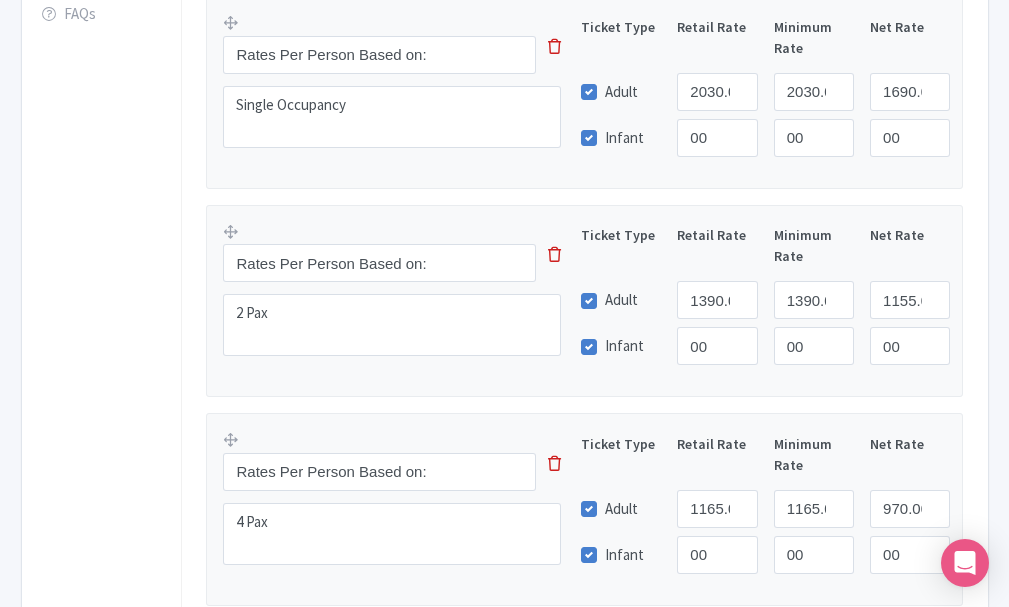 scroll, scrollTop: 623, scrollLeft: 0, axis: vertical 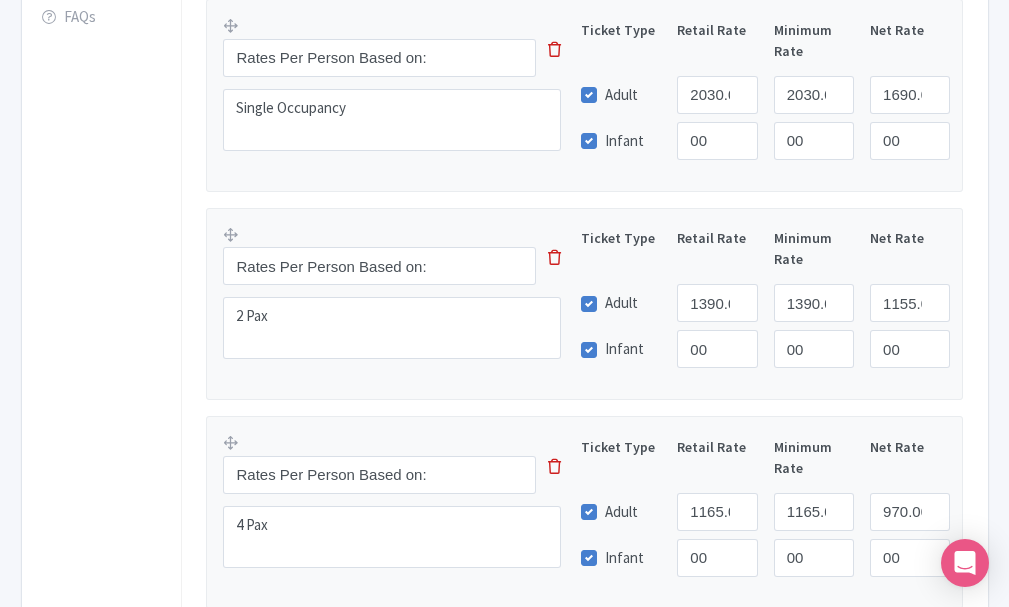 type on "00" 